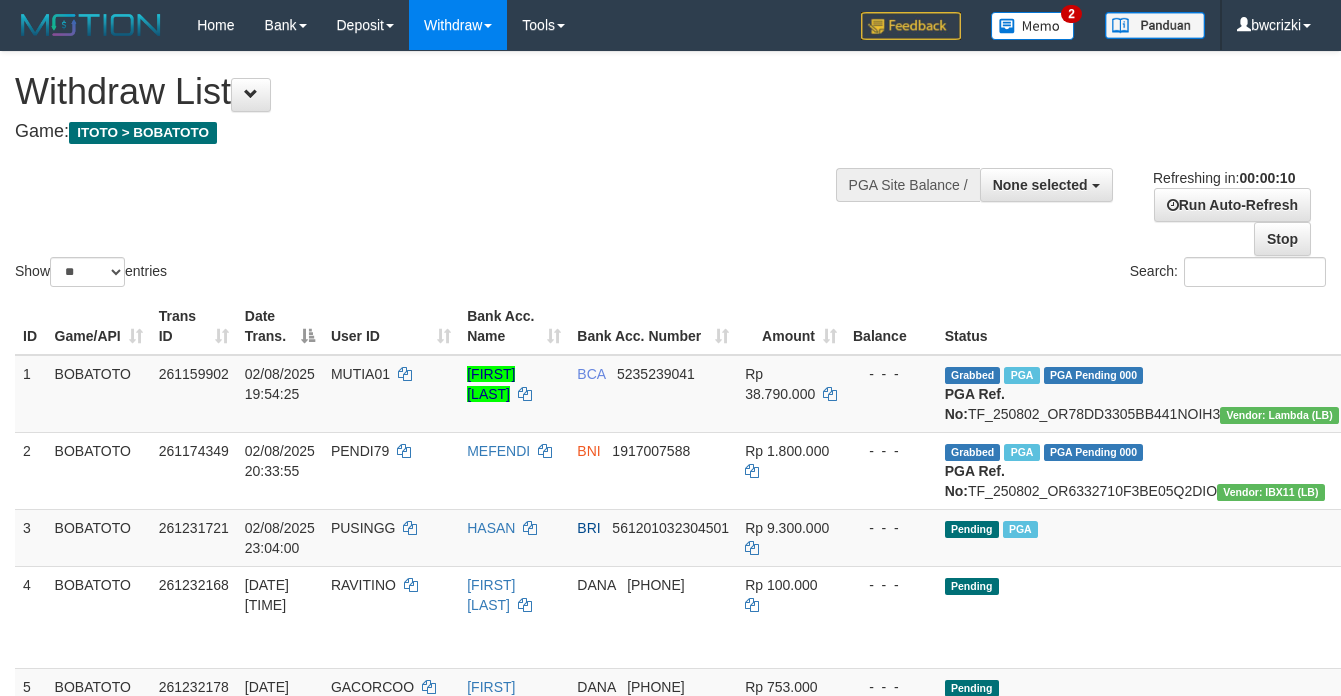 select 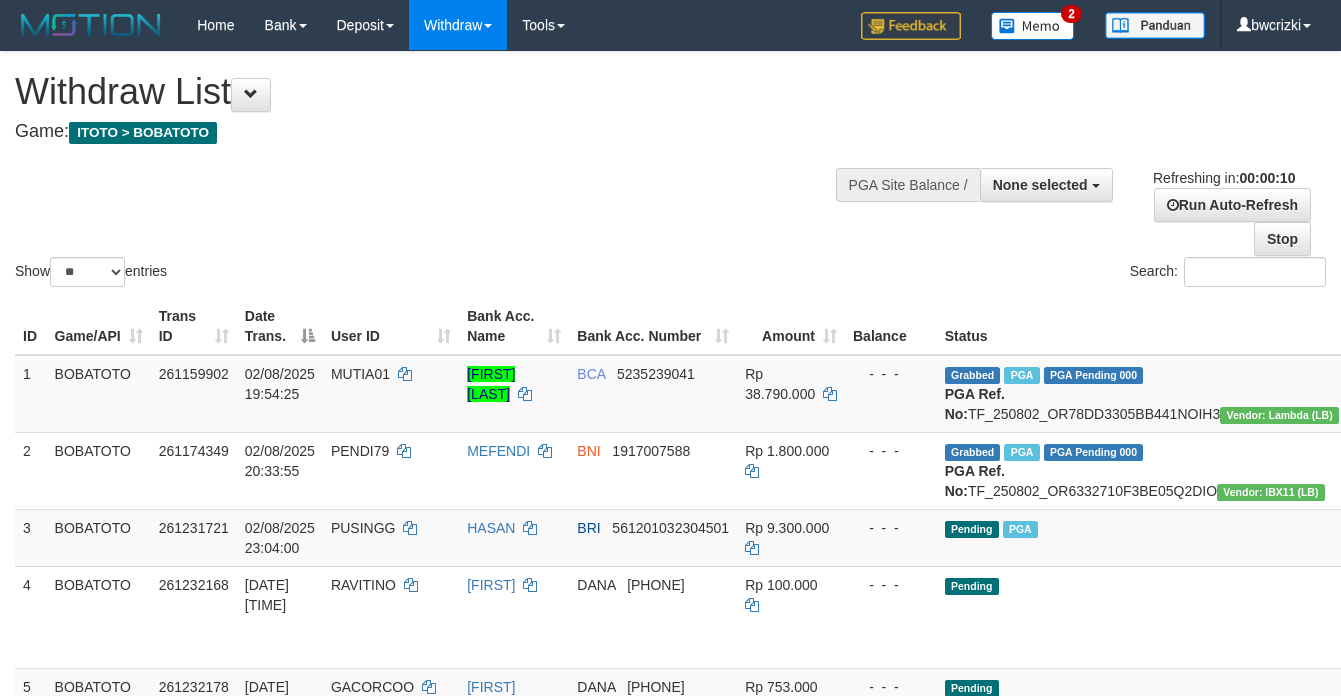 select 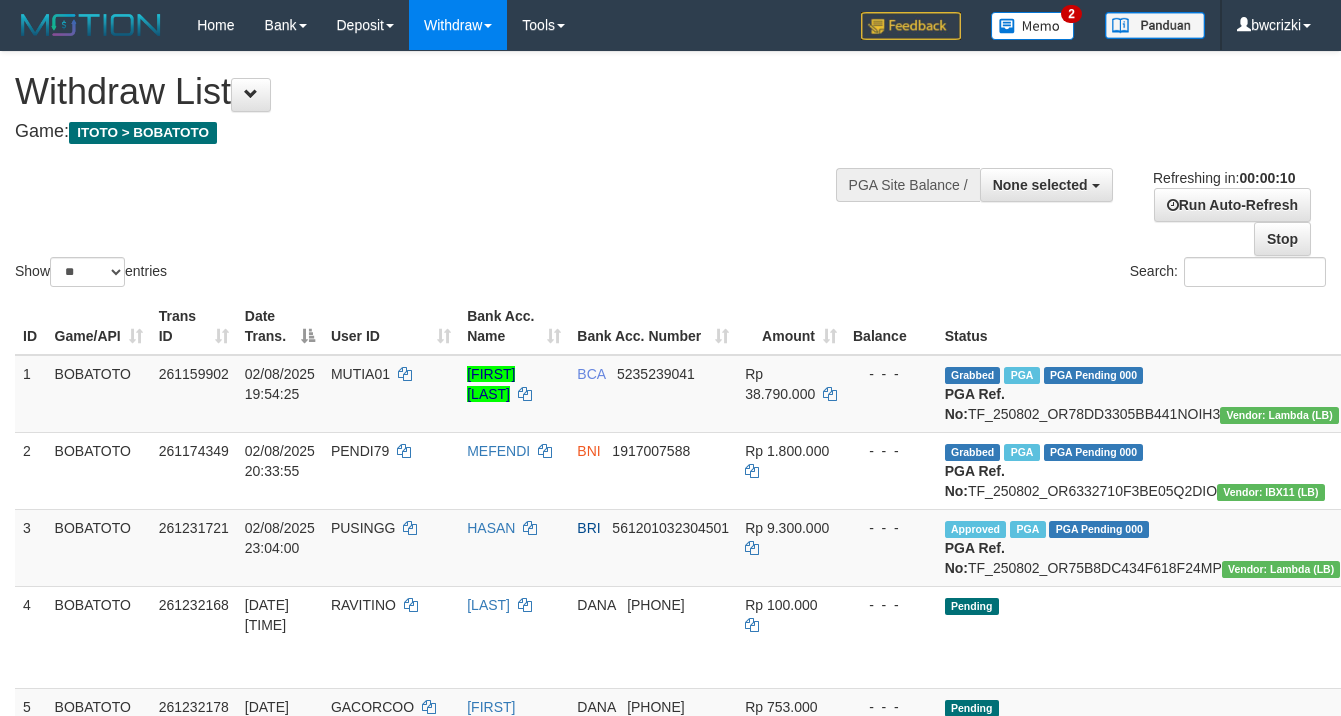 select 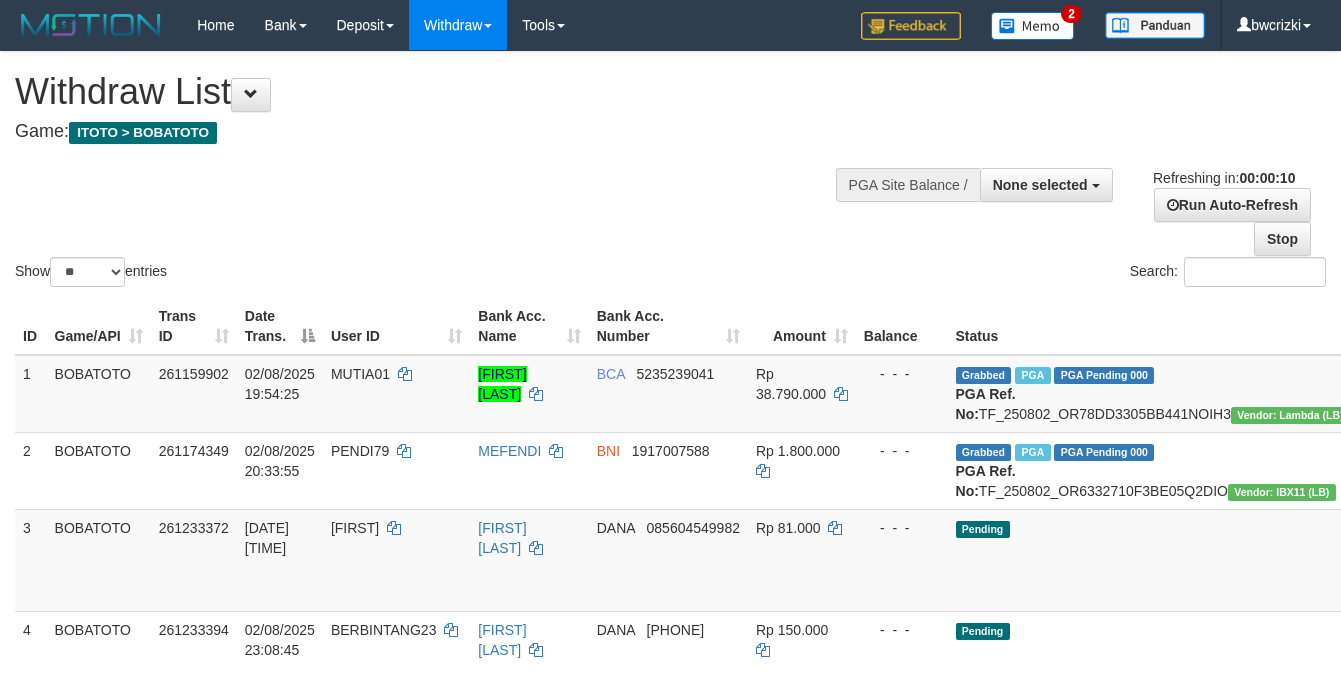 select 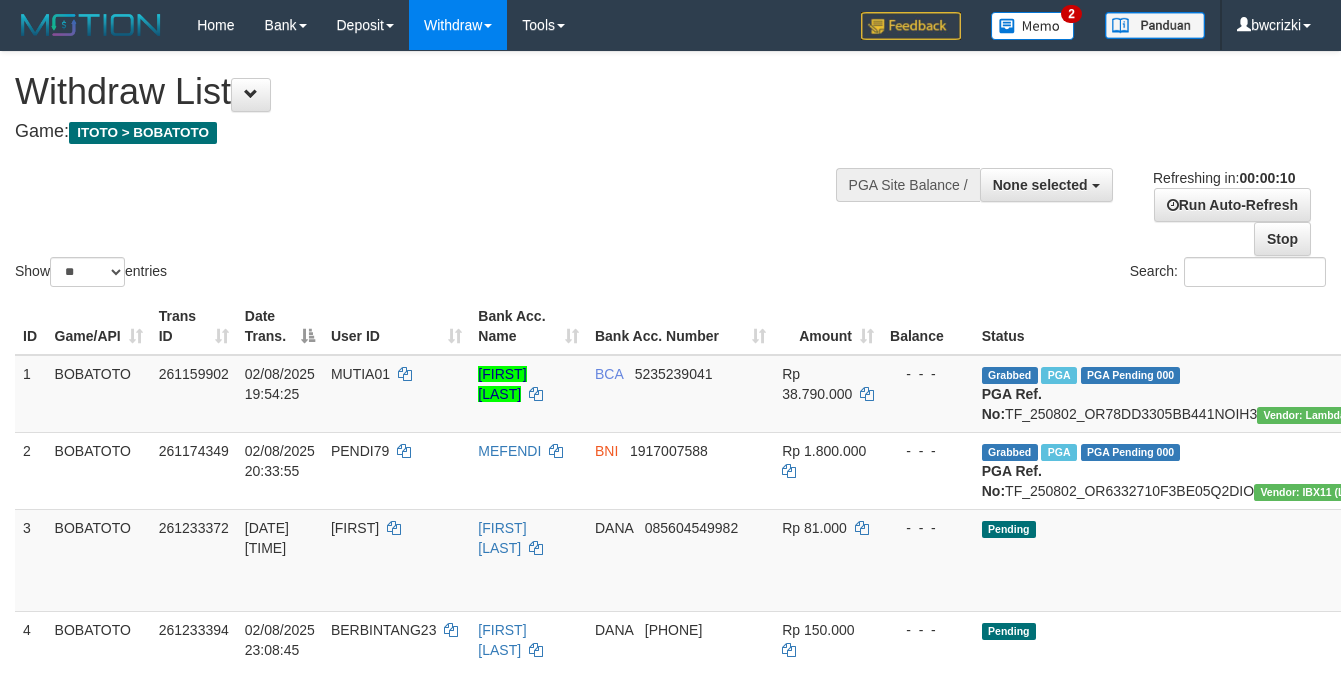 select 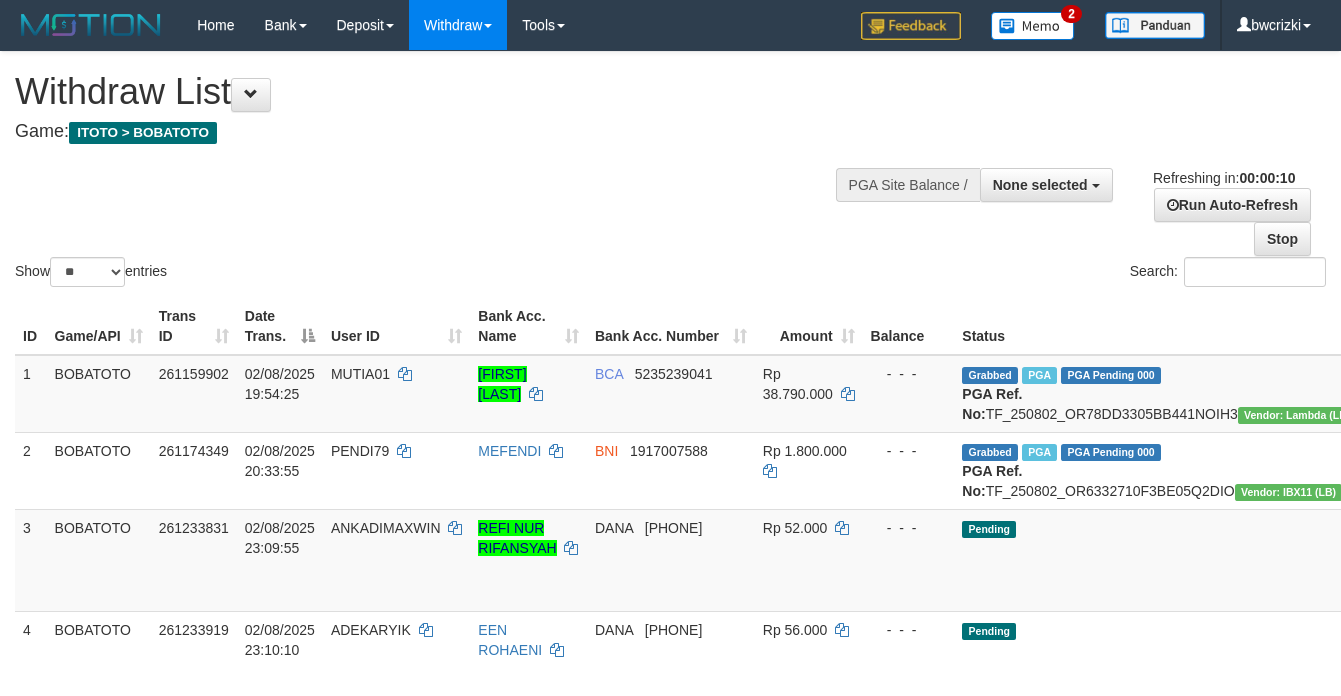 select 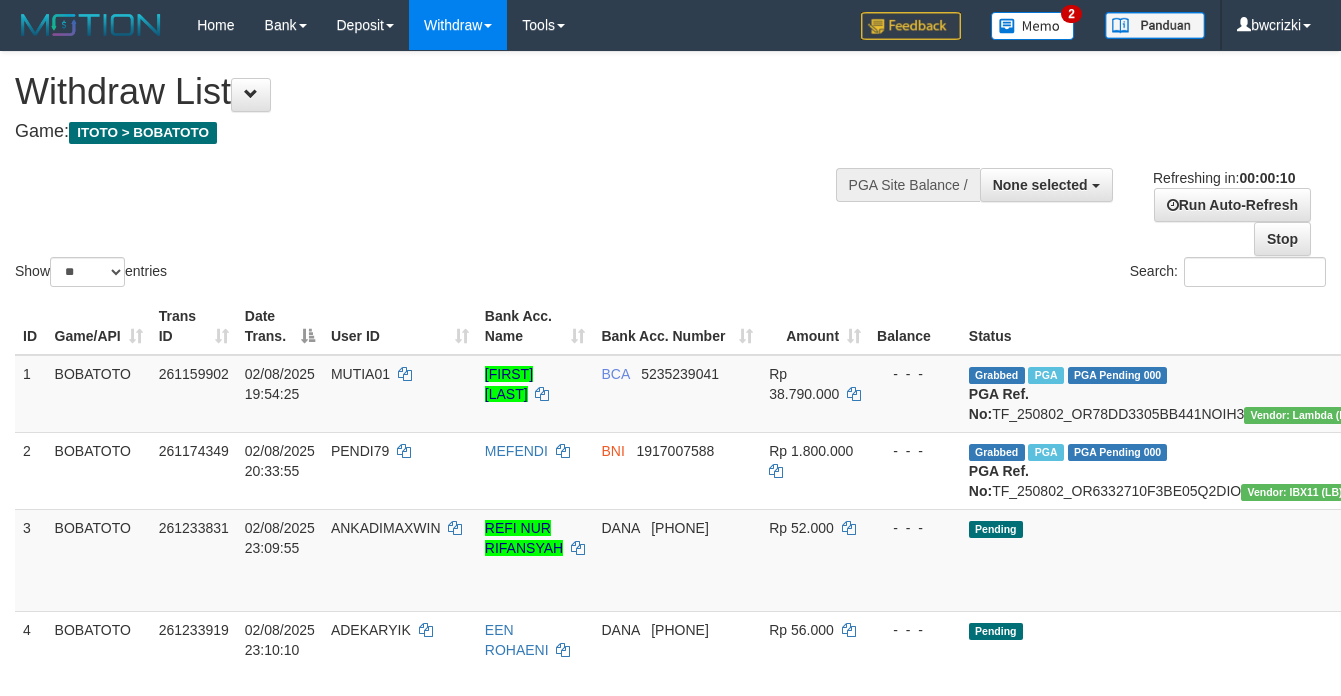 select 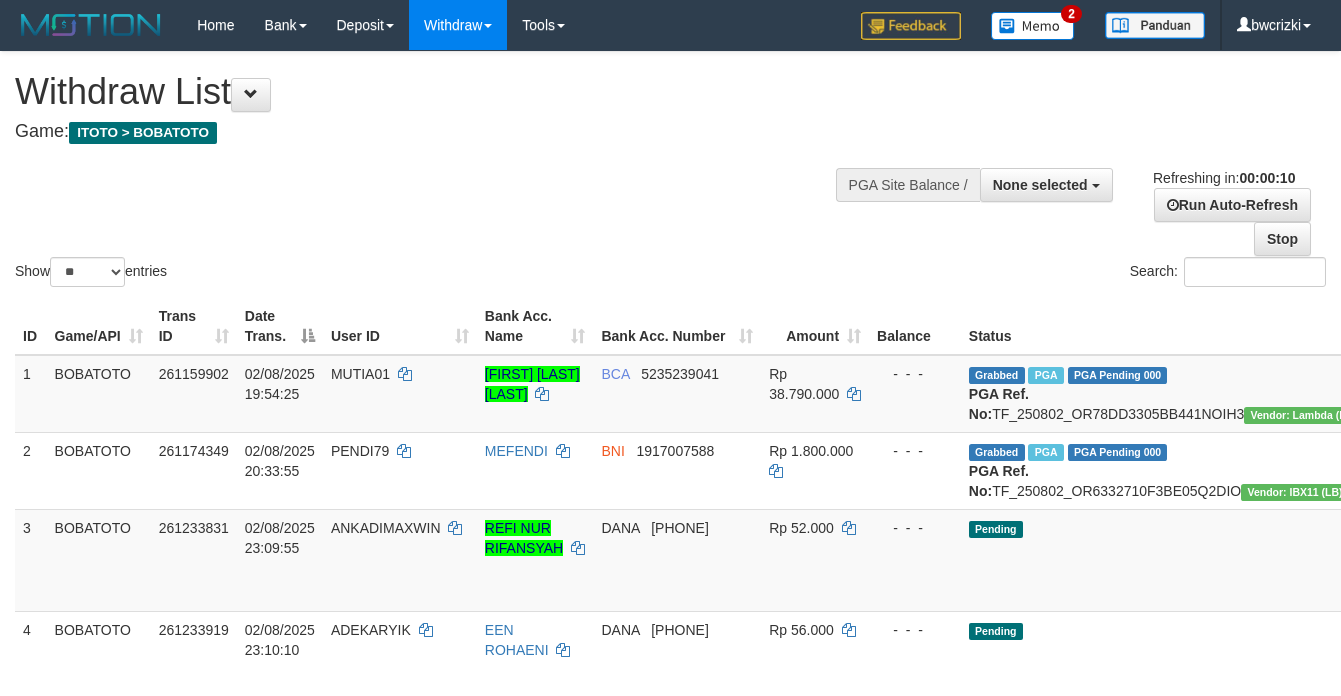 select 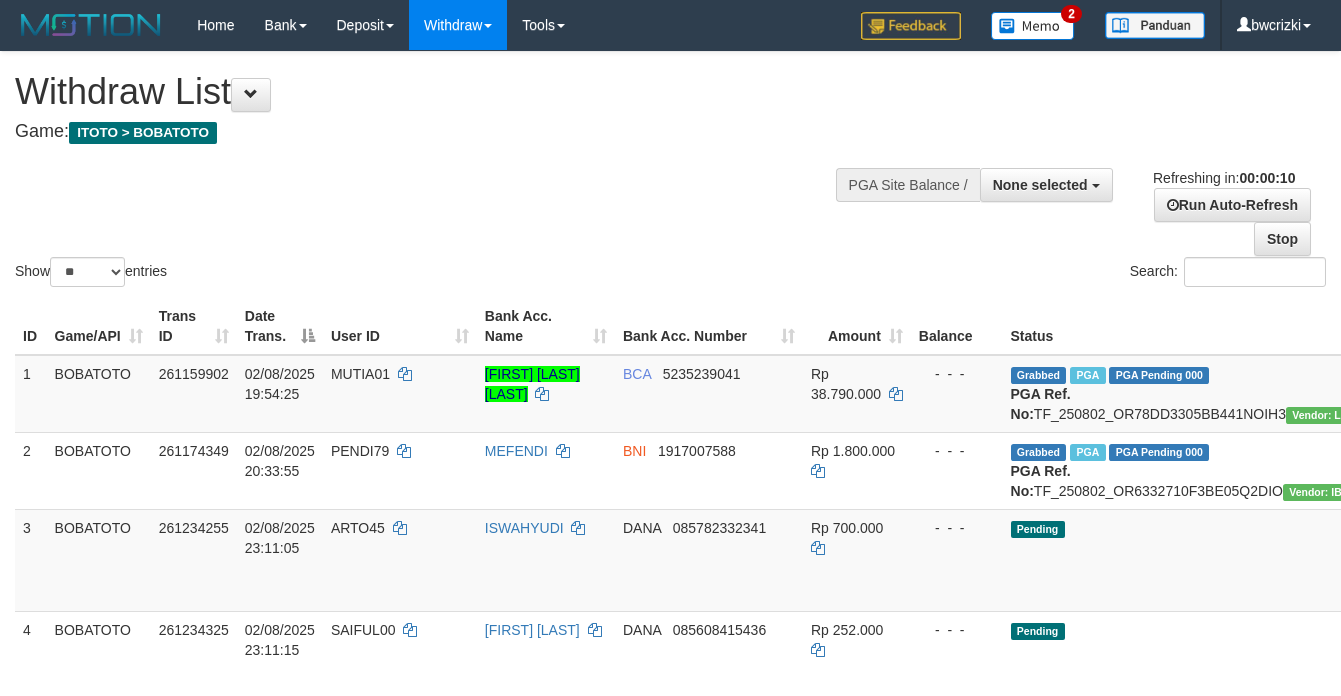 select 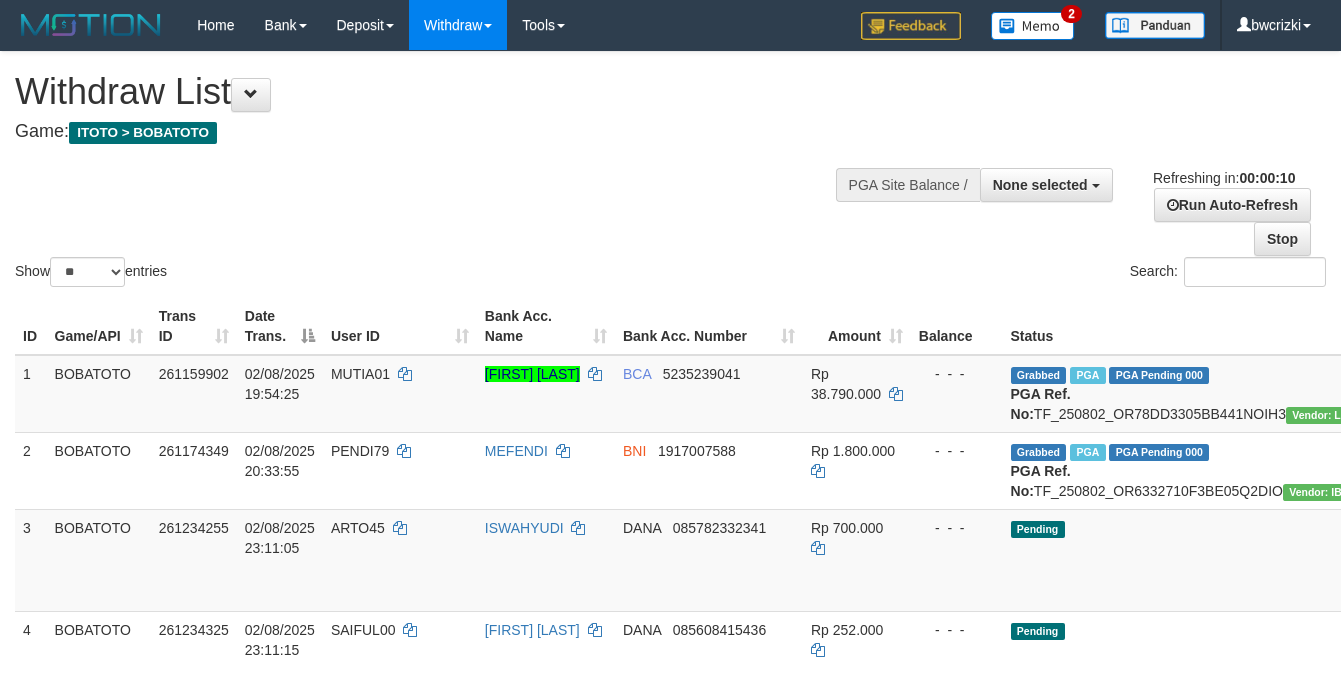select 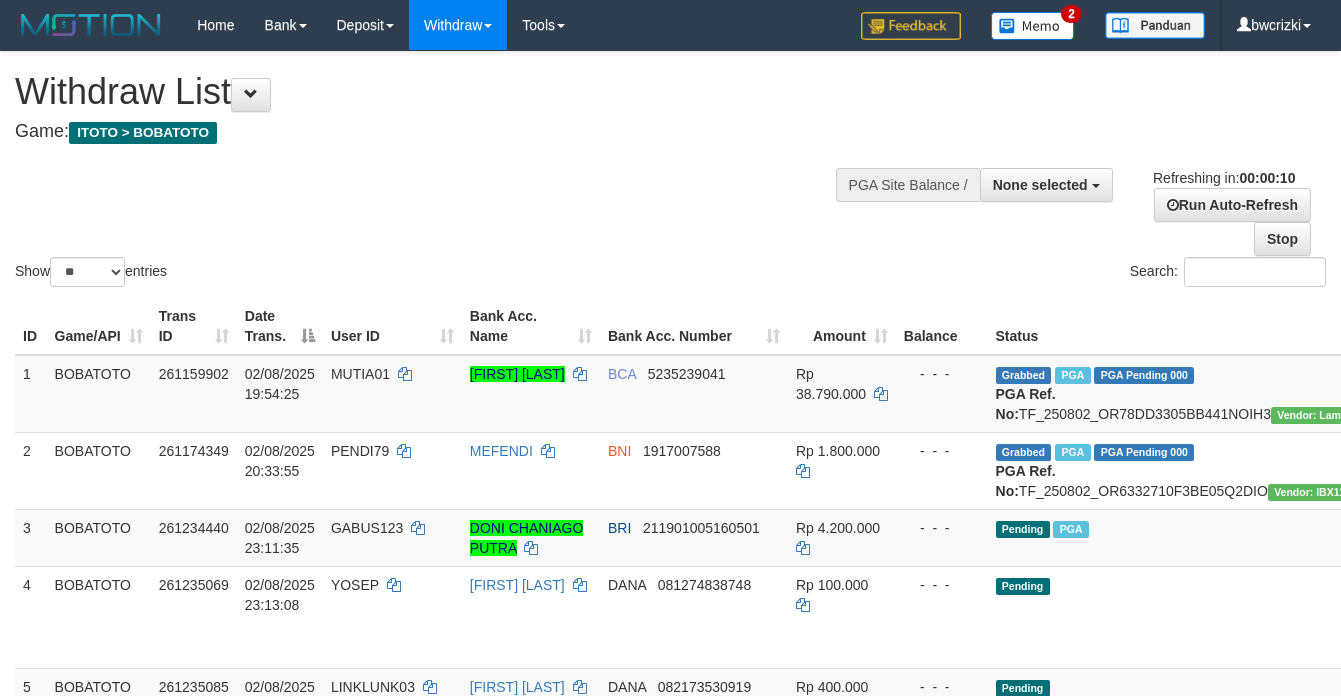 select 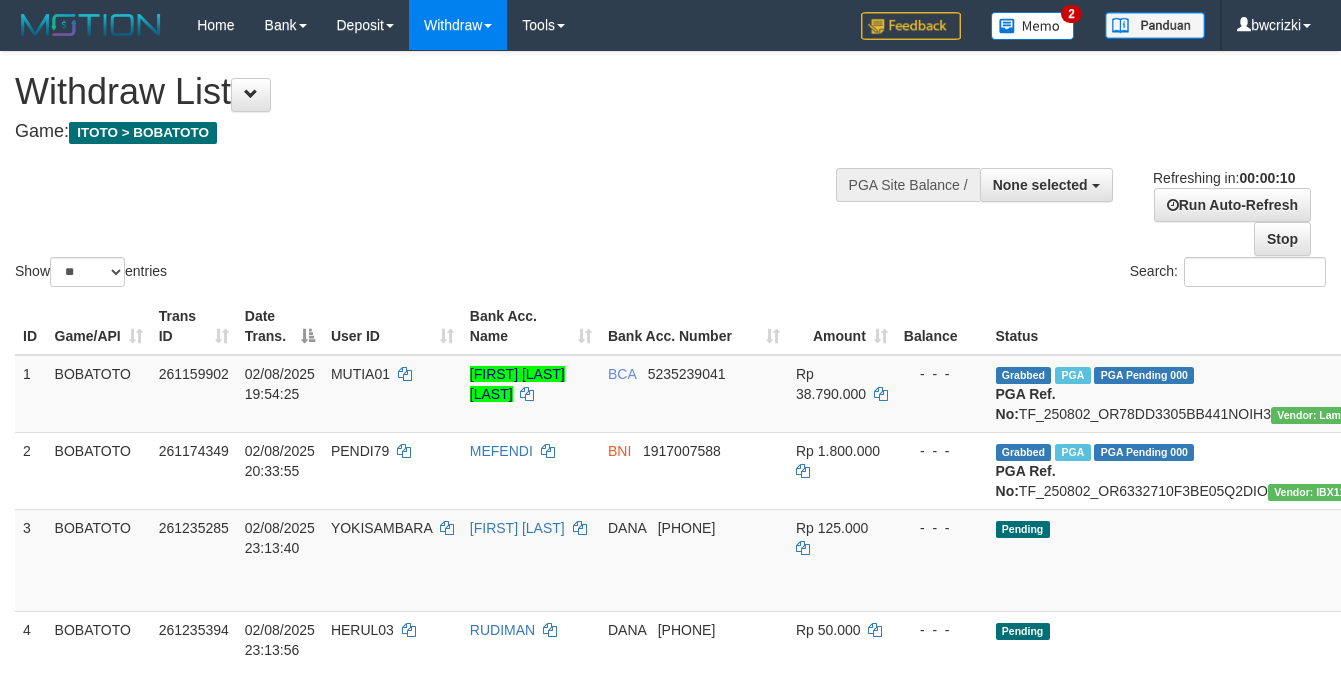 select 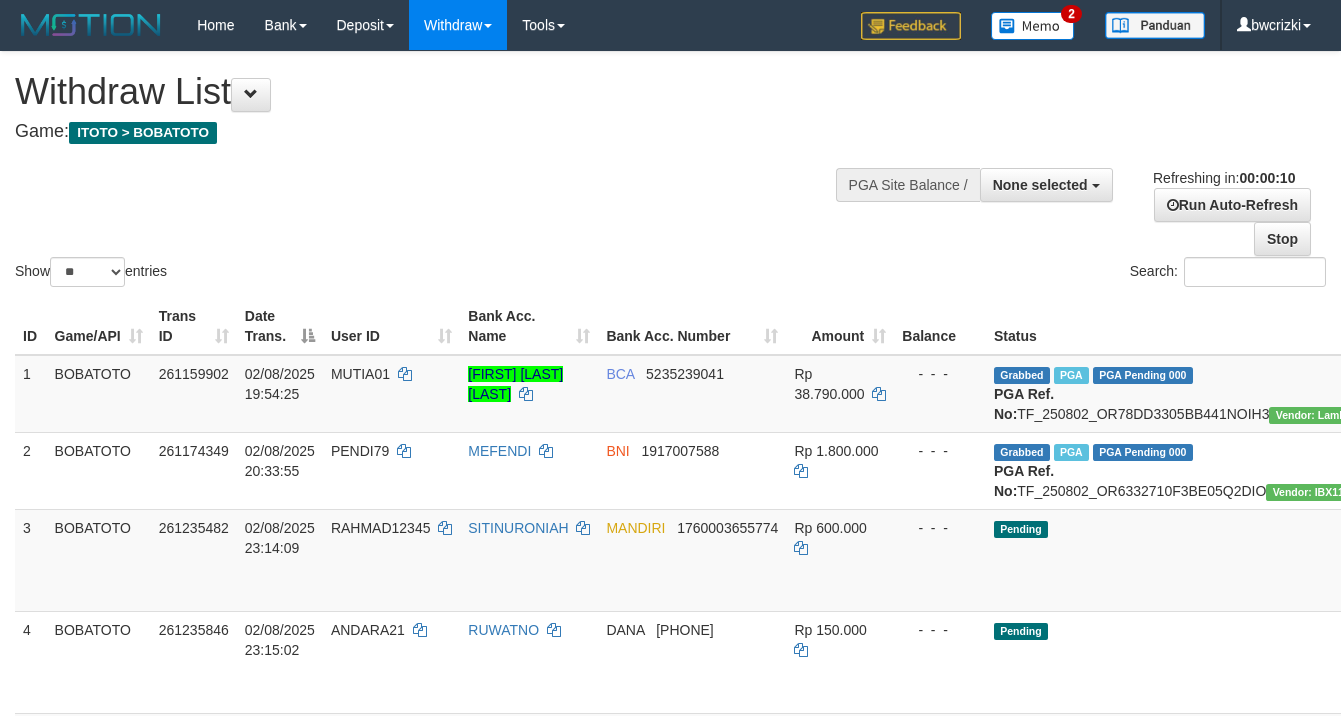 select 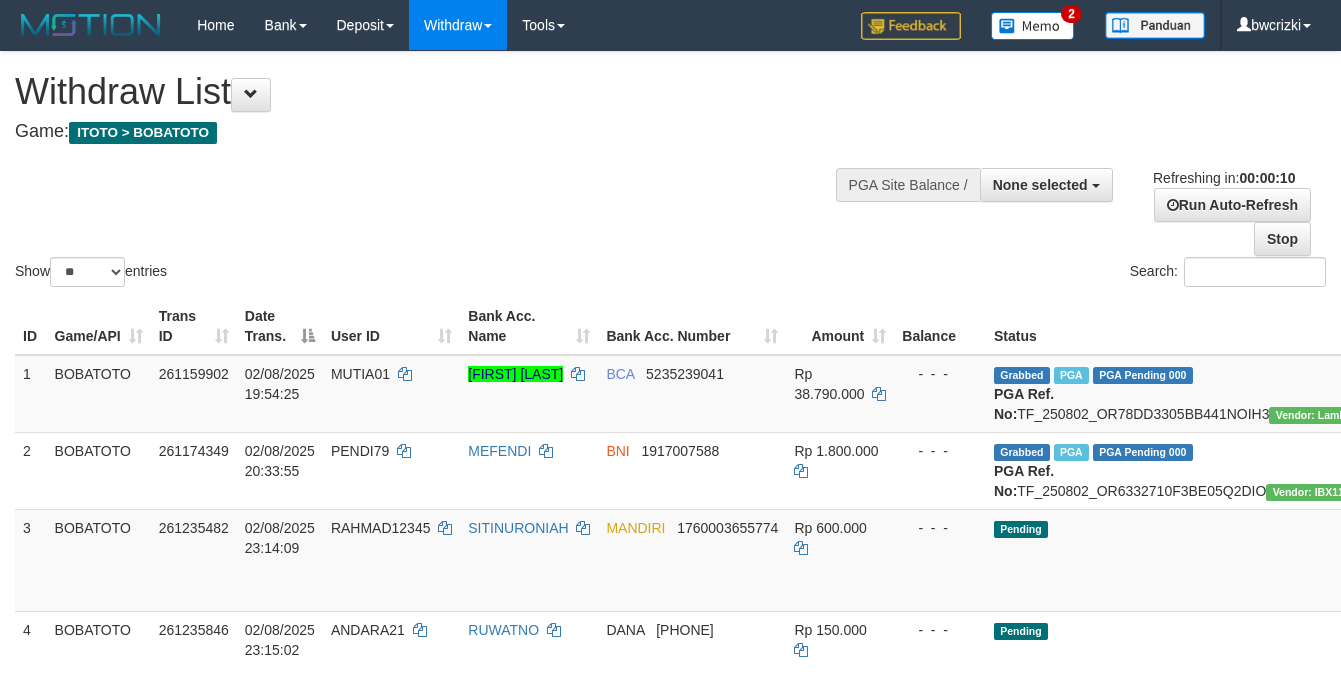 select 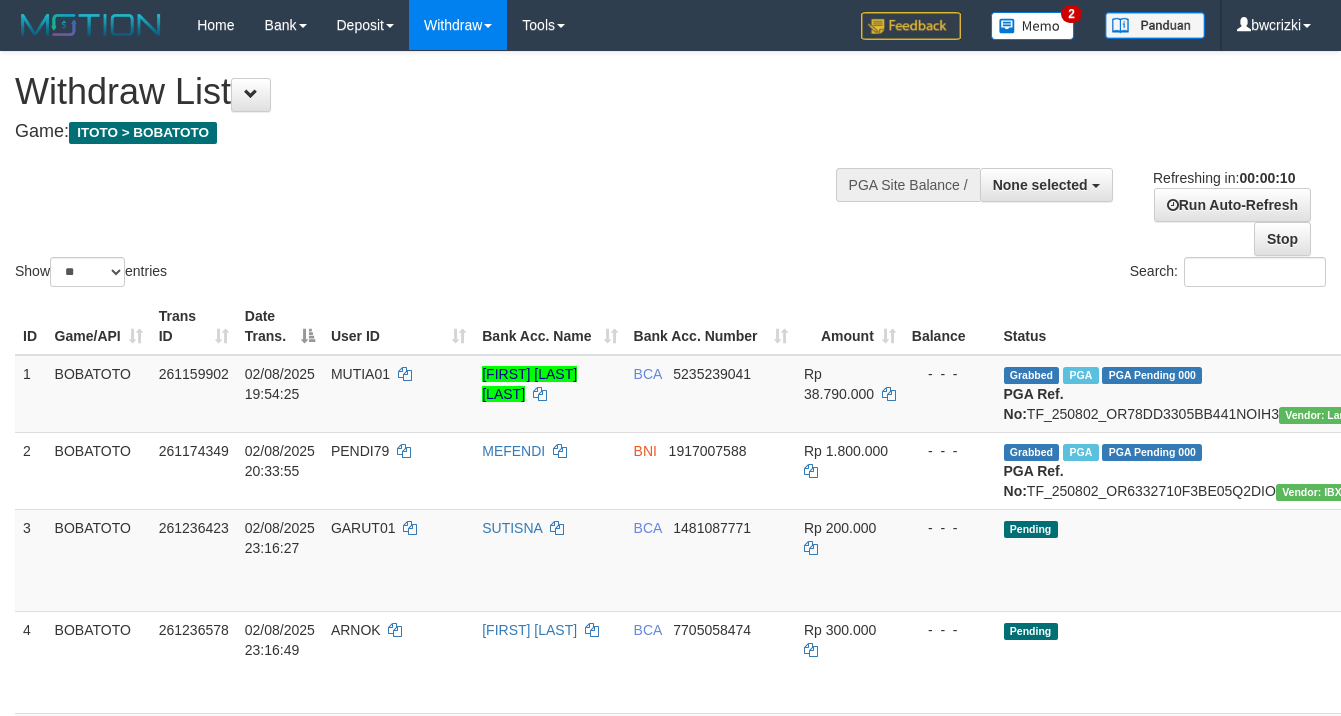 select 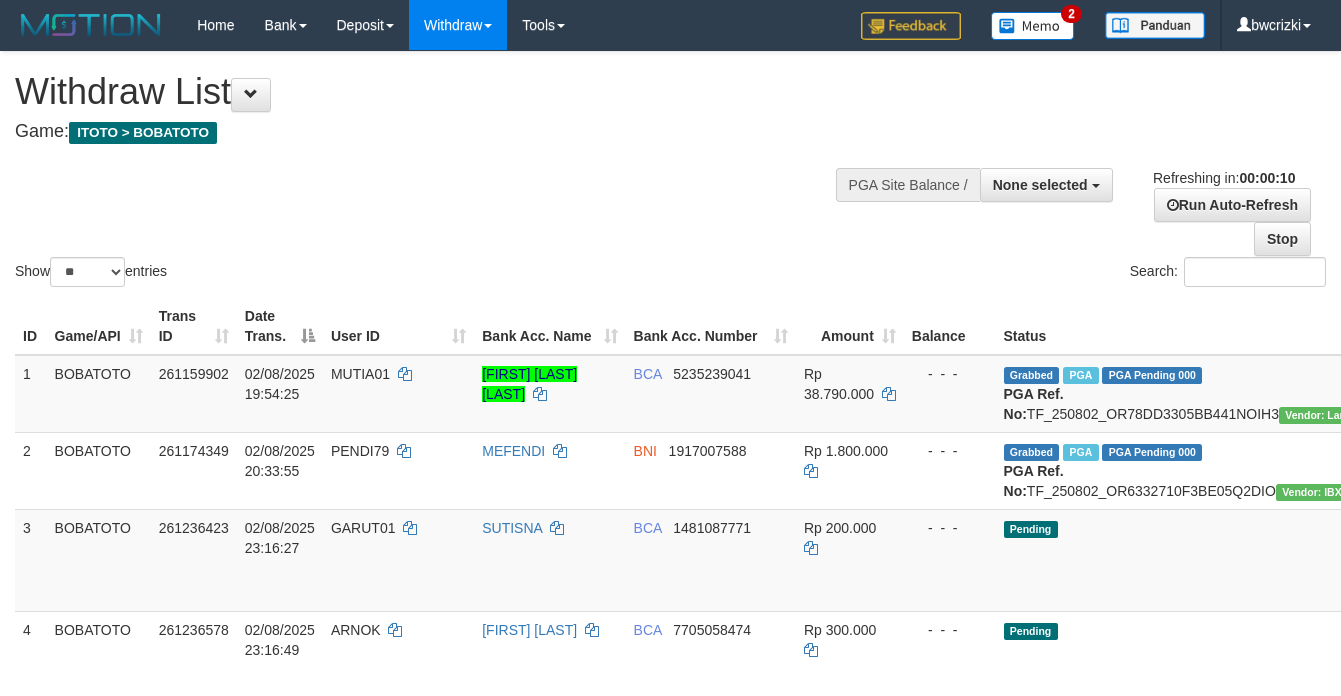 select 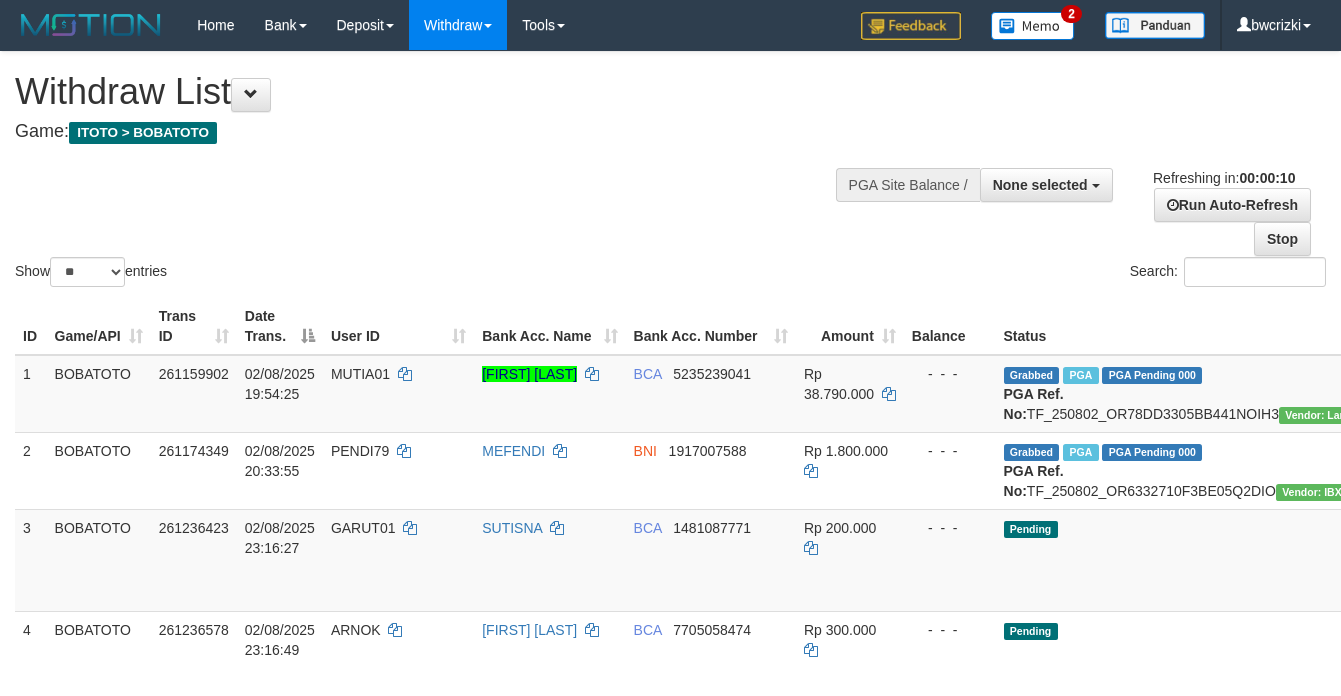 select 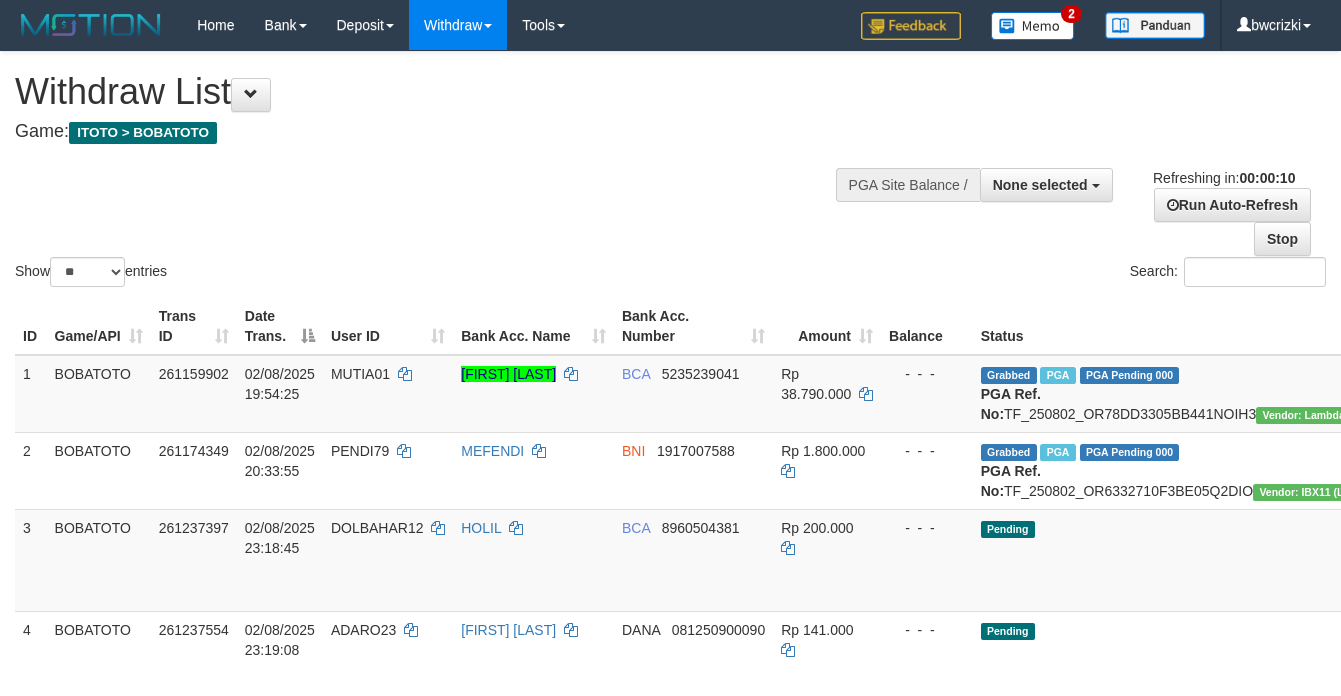 select 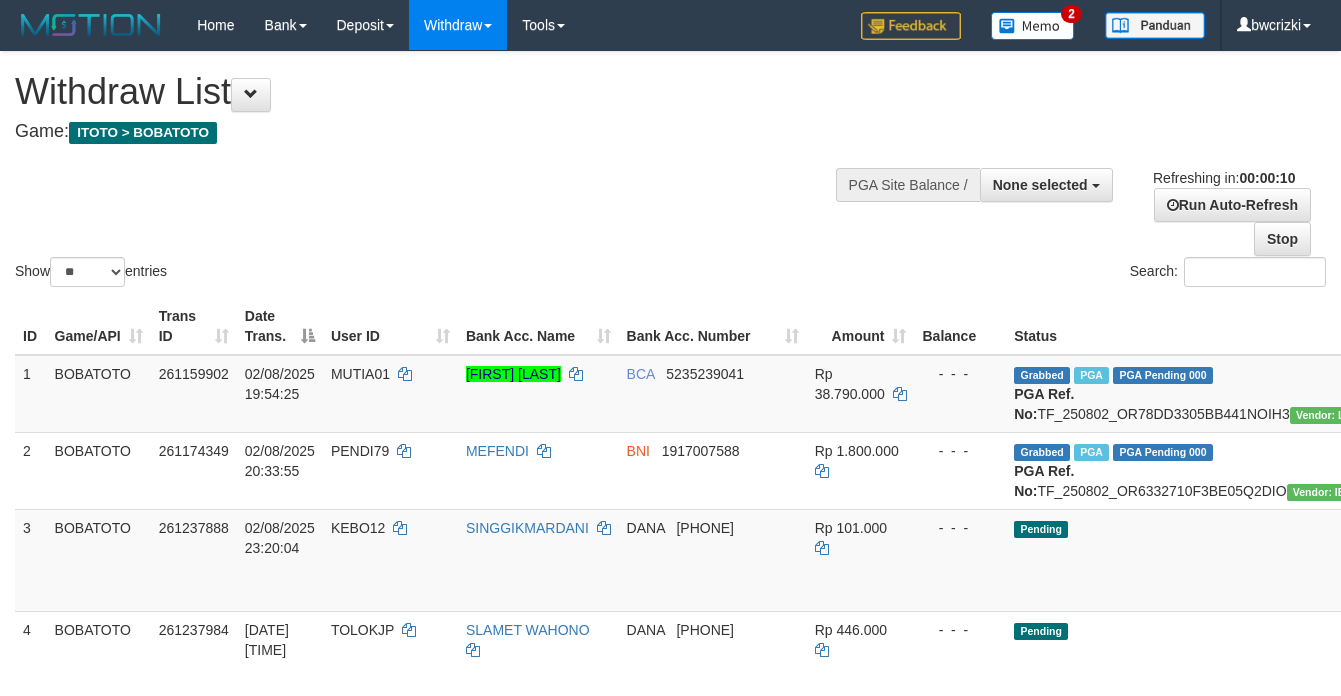 select 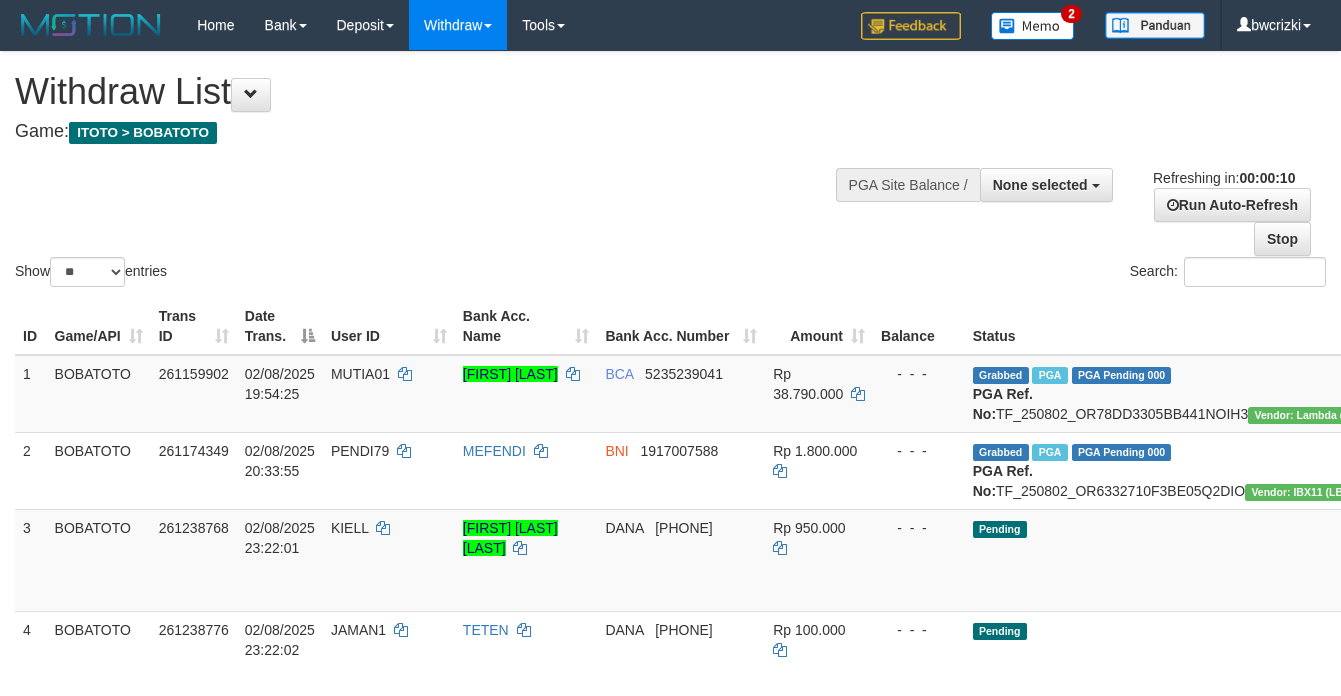 select 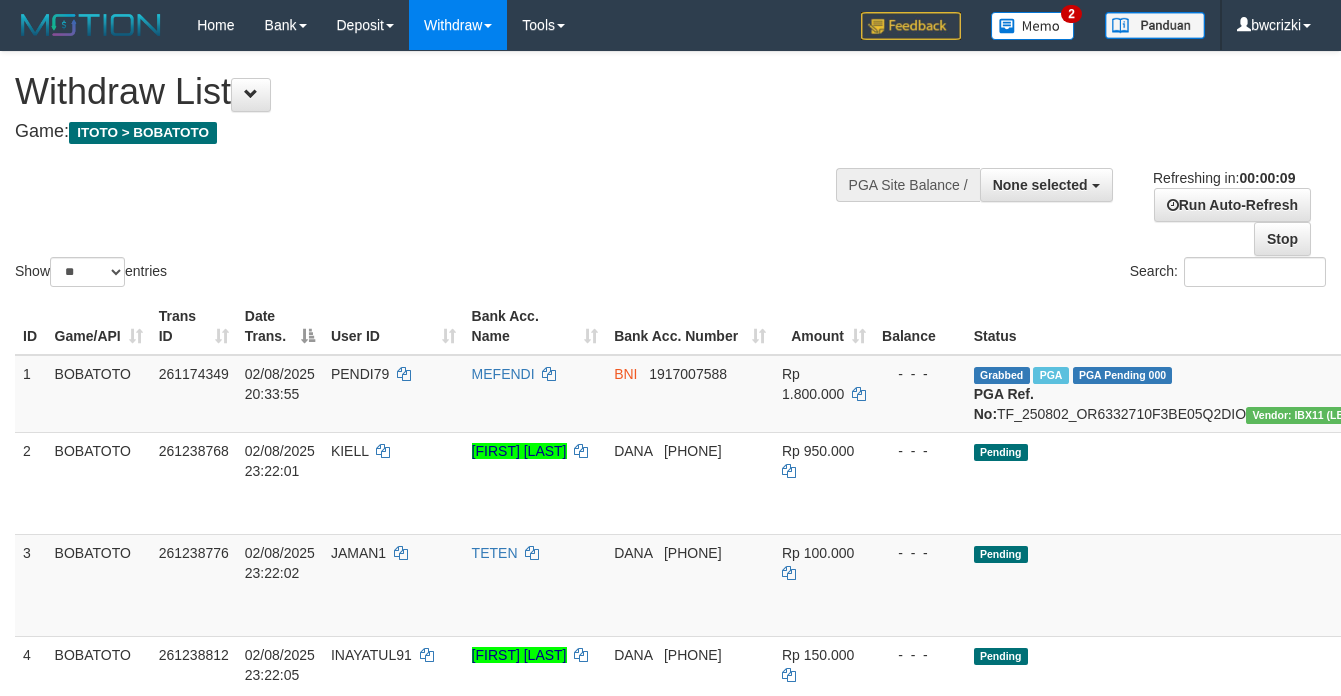 select 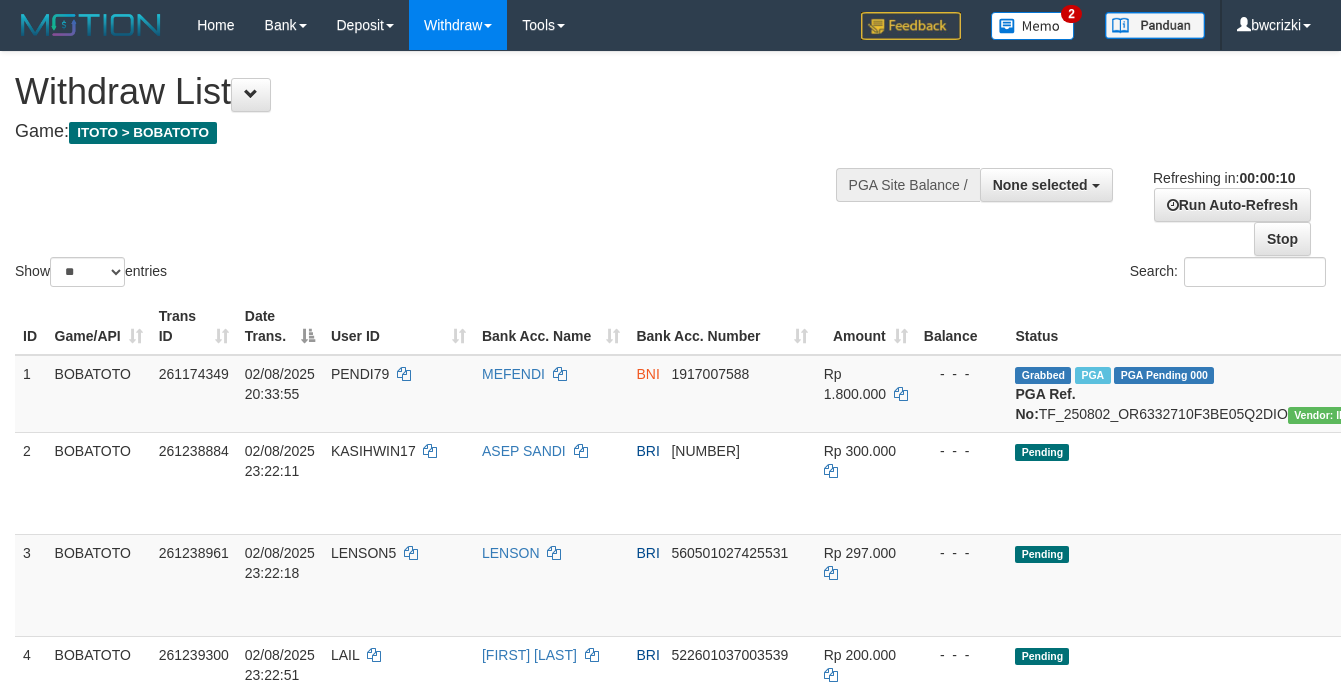 select 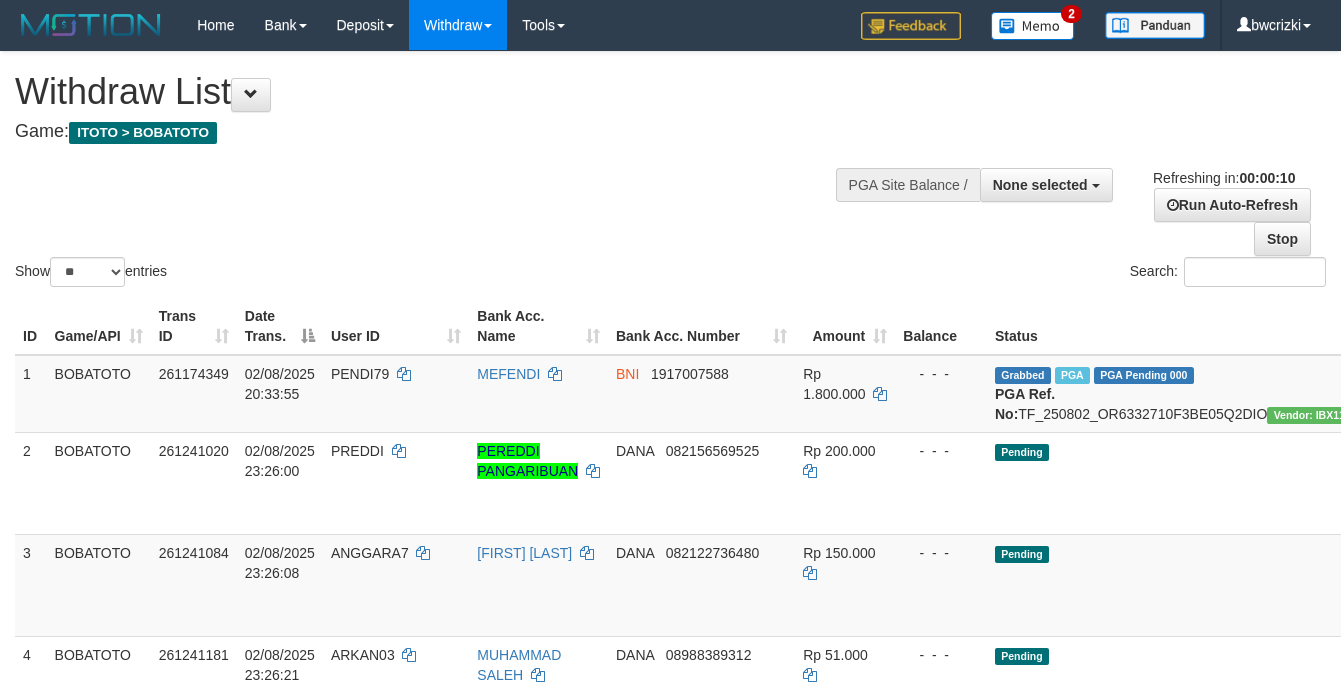 select 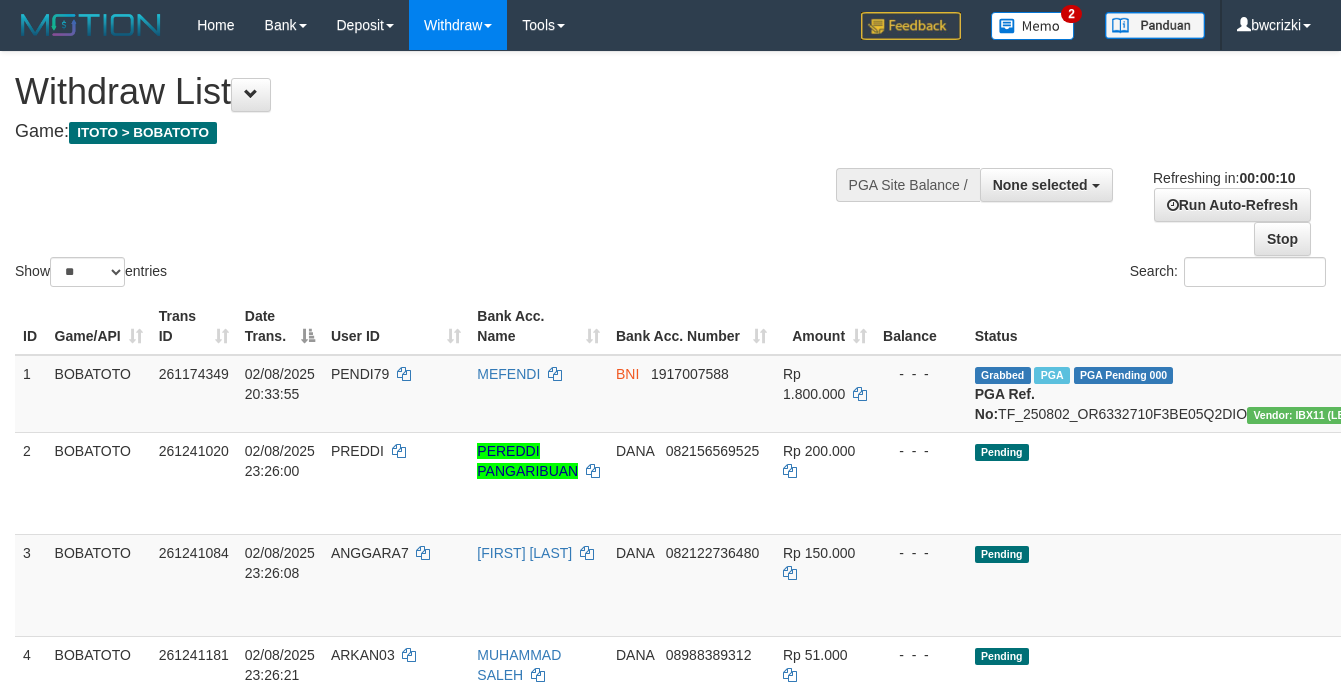 select 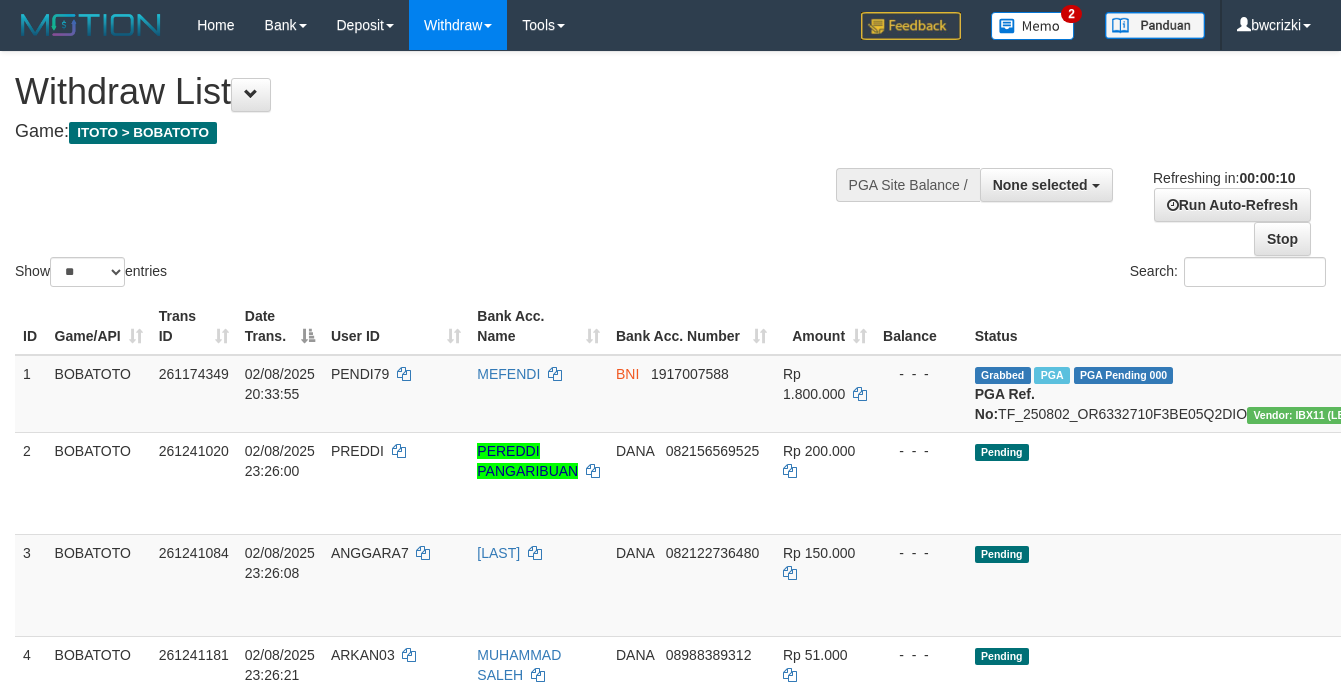 select 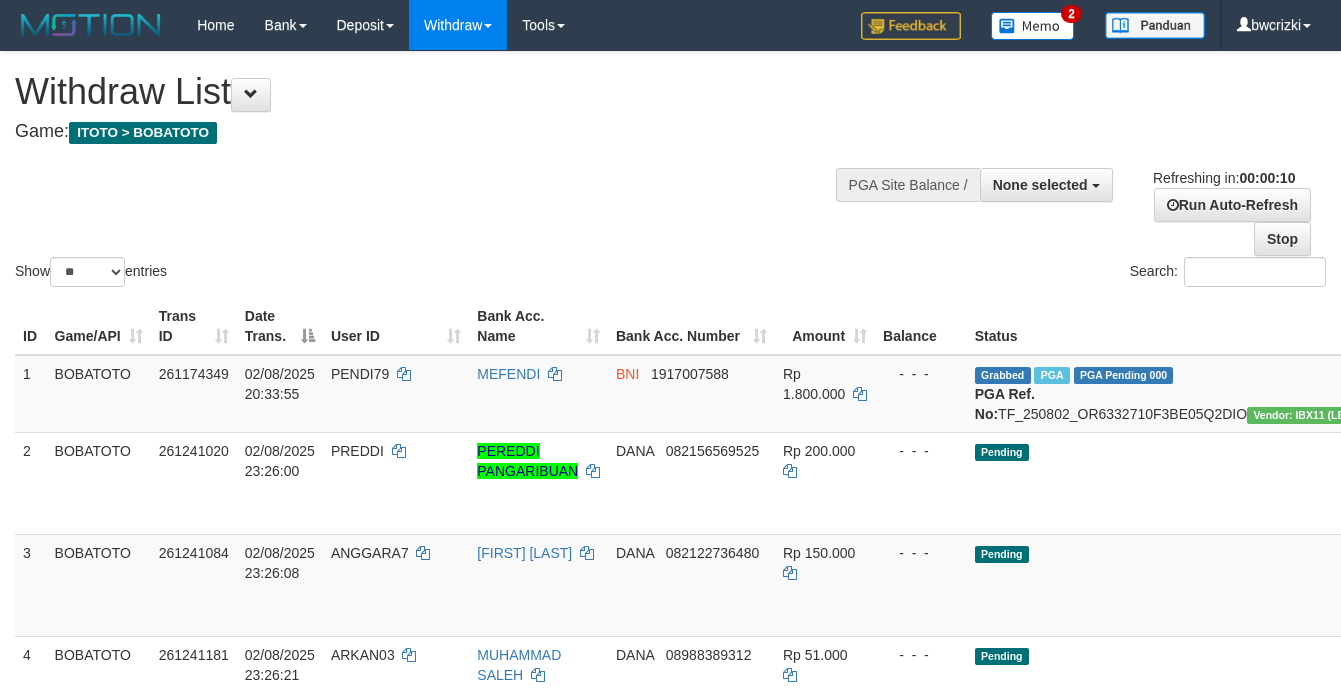 select 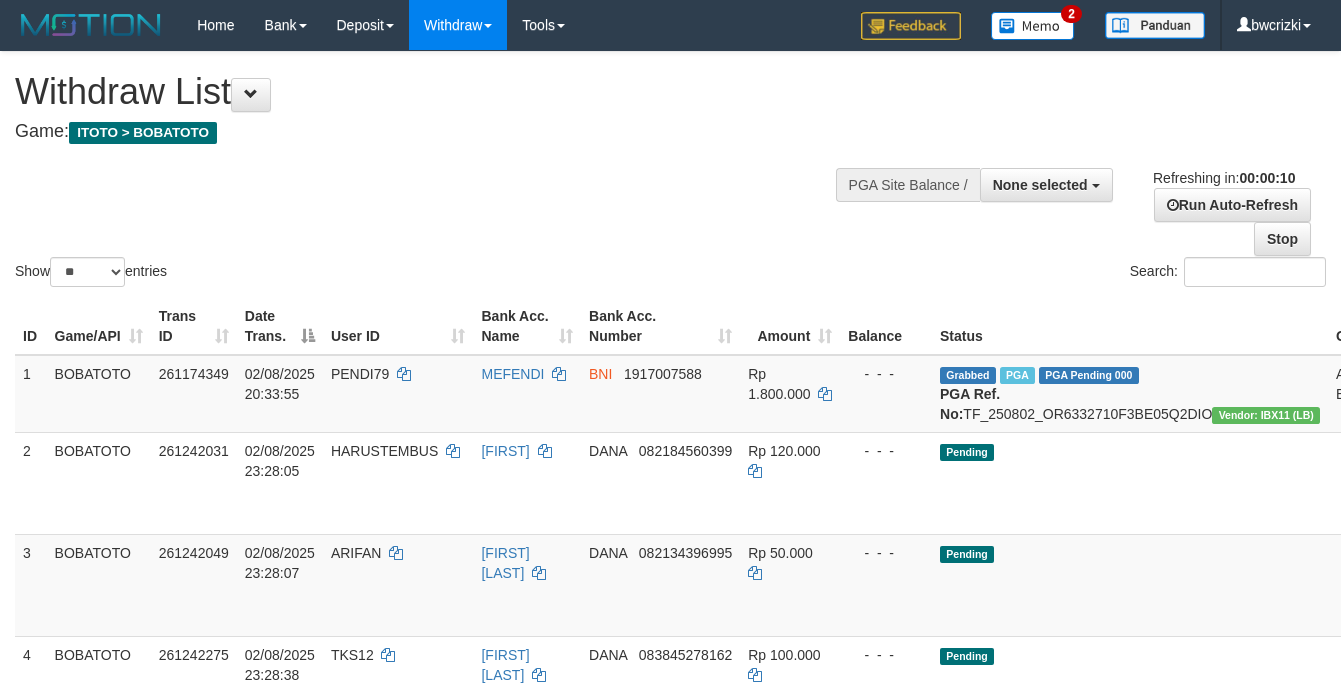 select 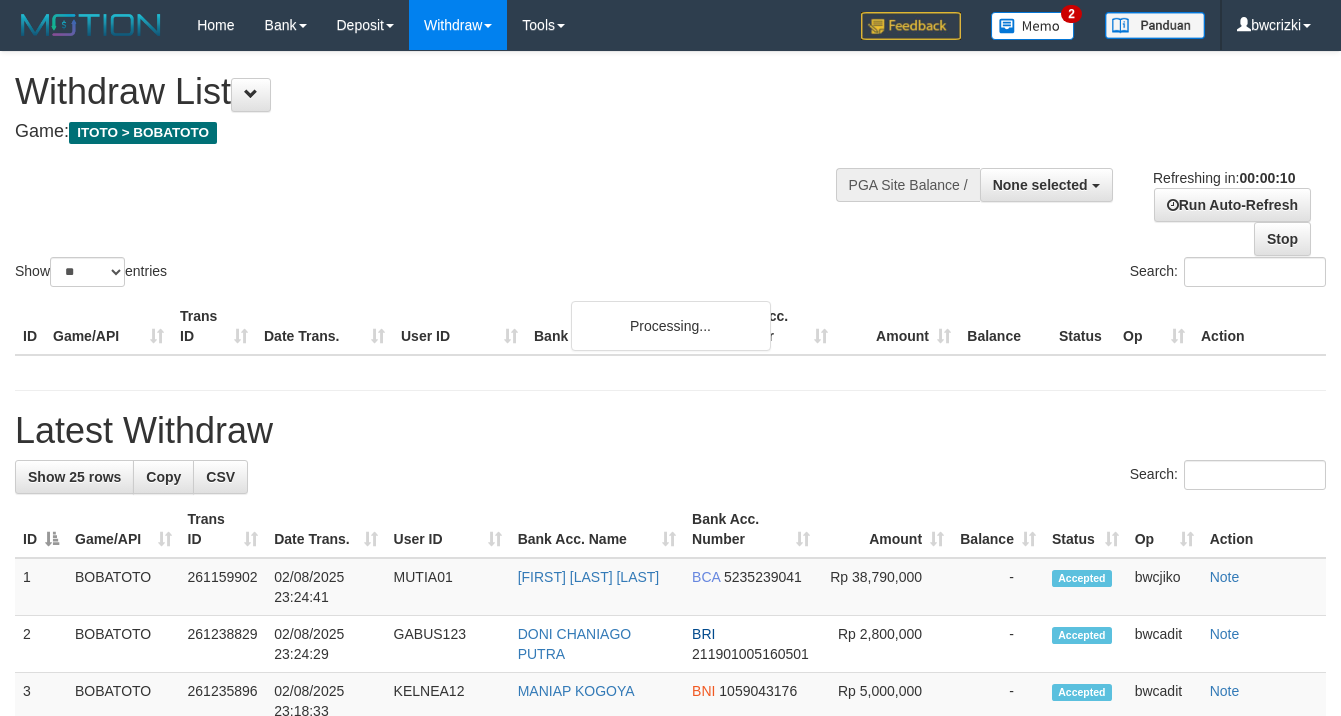select 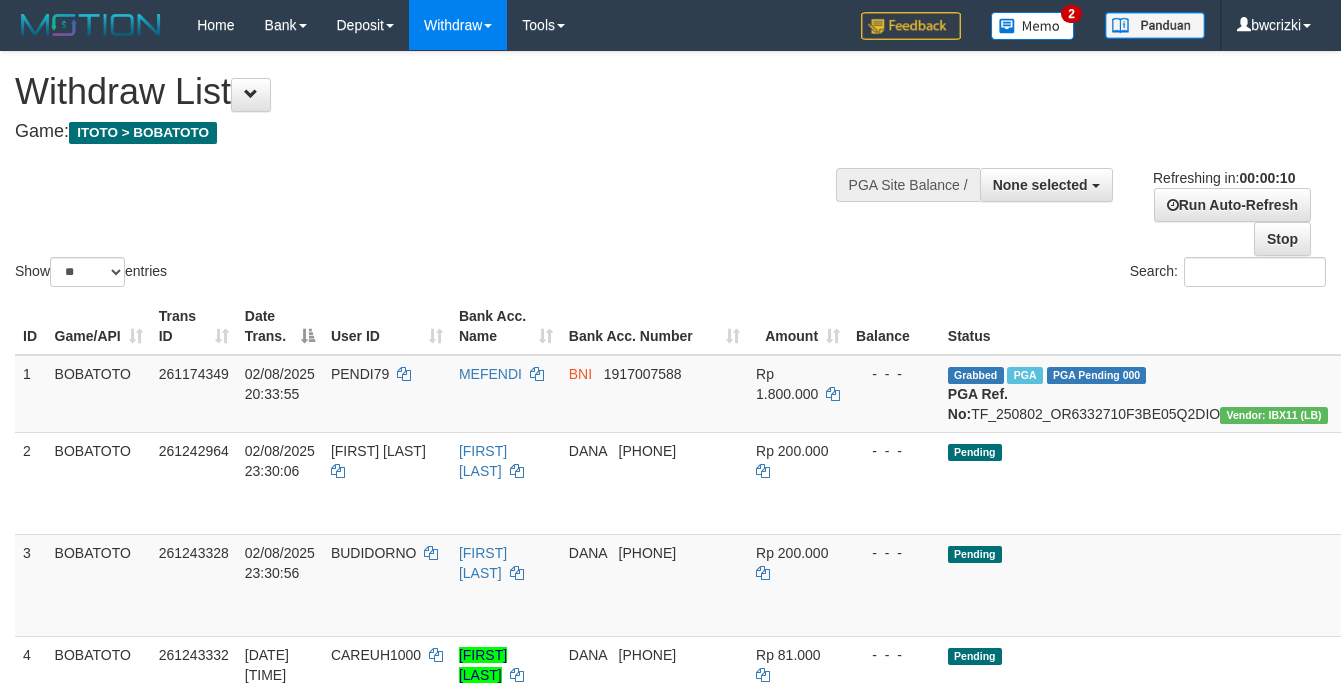 select 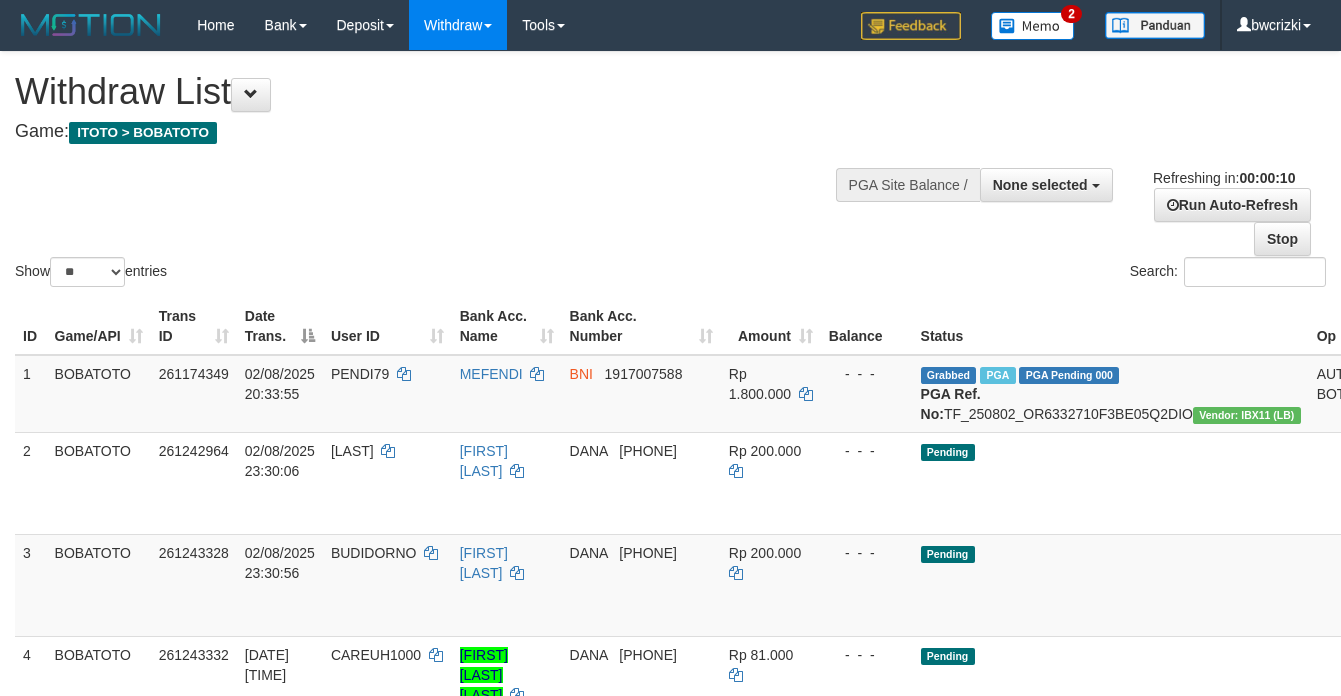 select 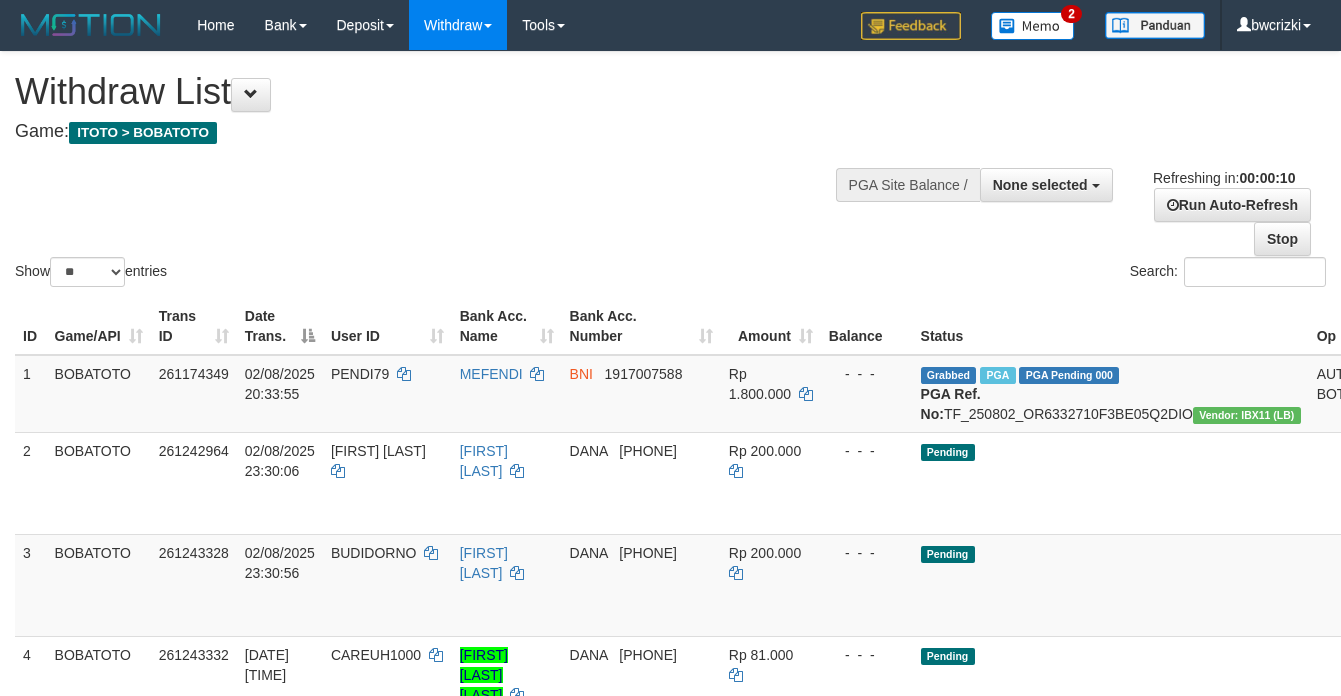 select 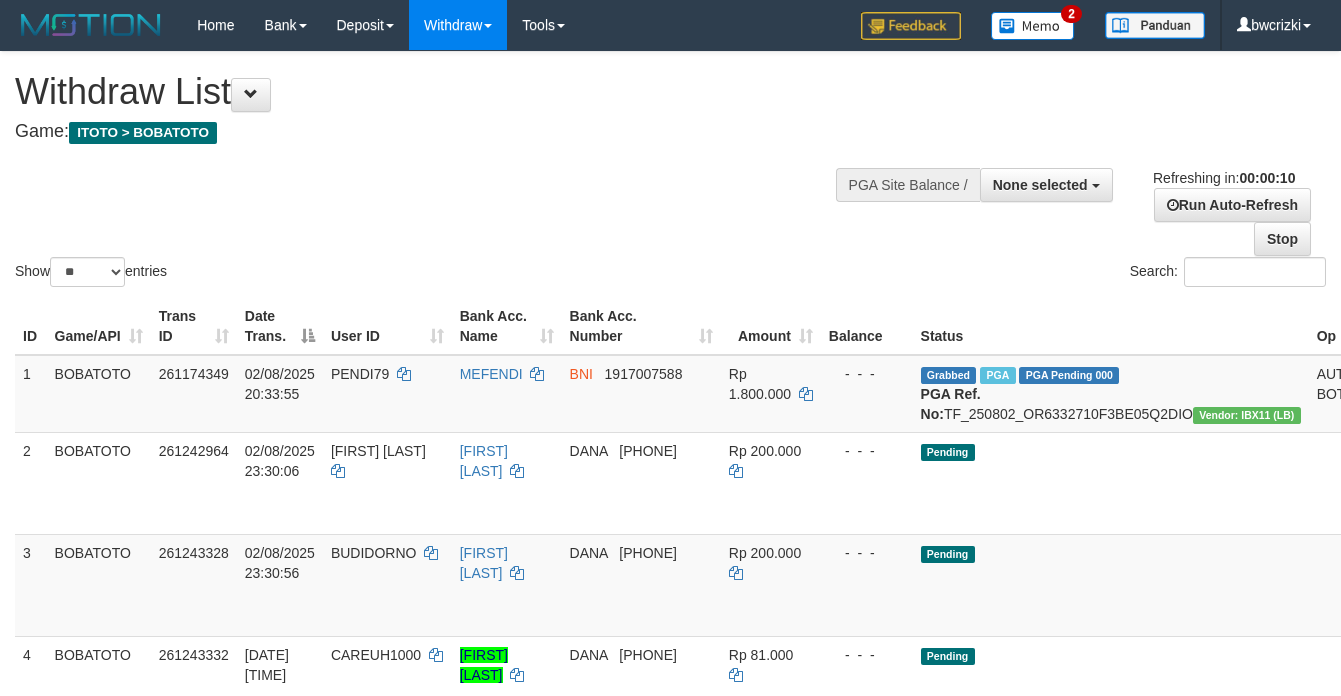 select 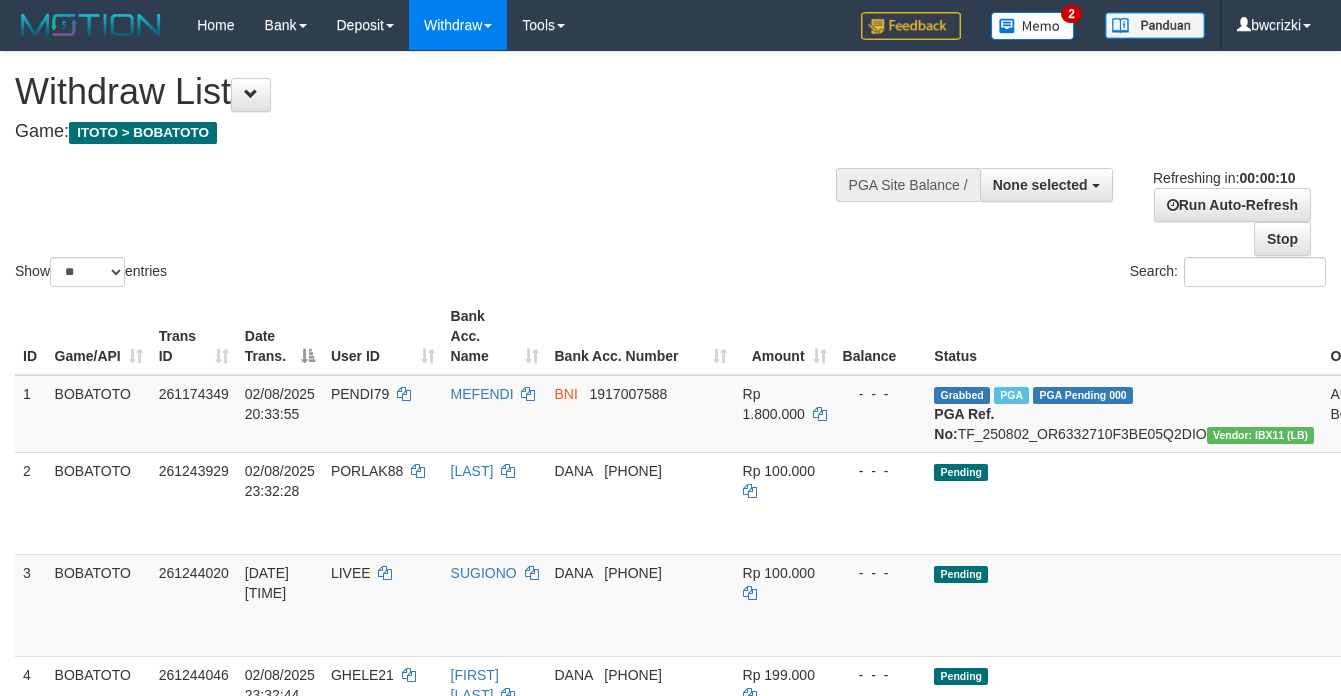 select 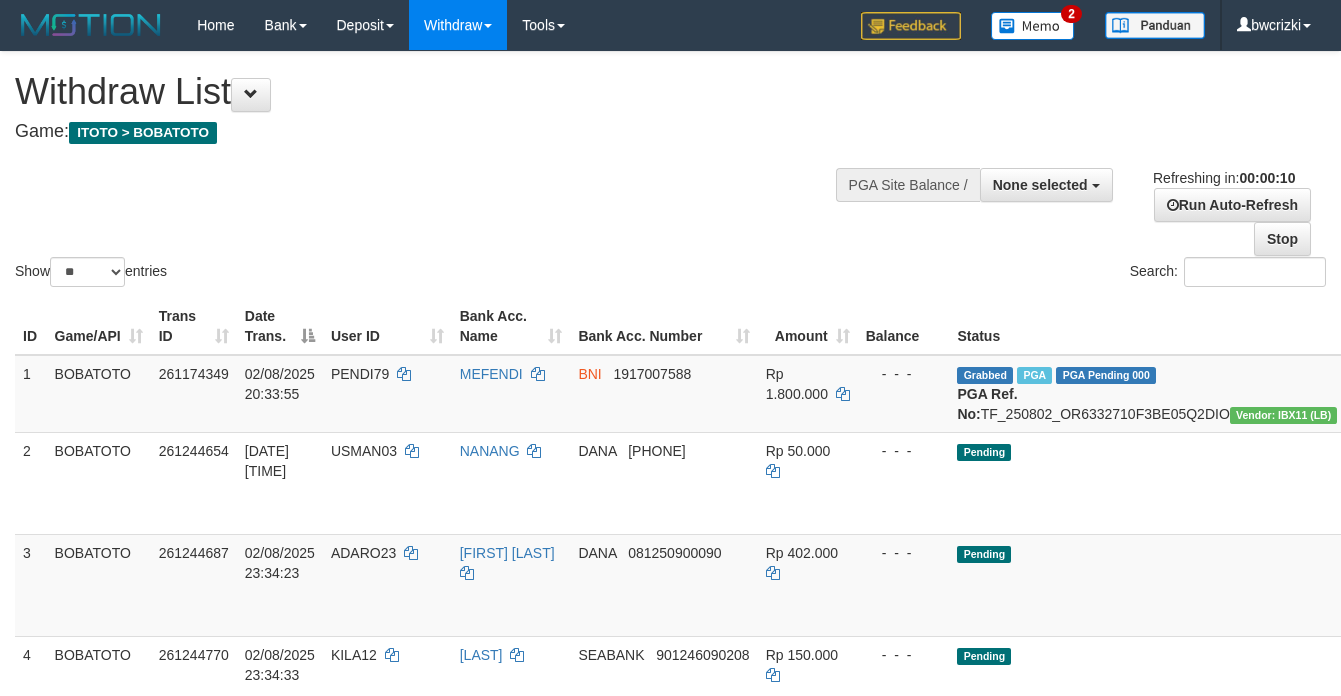 select 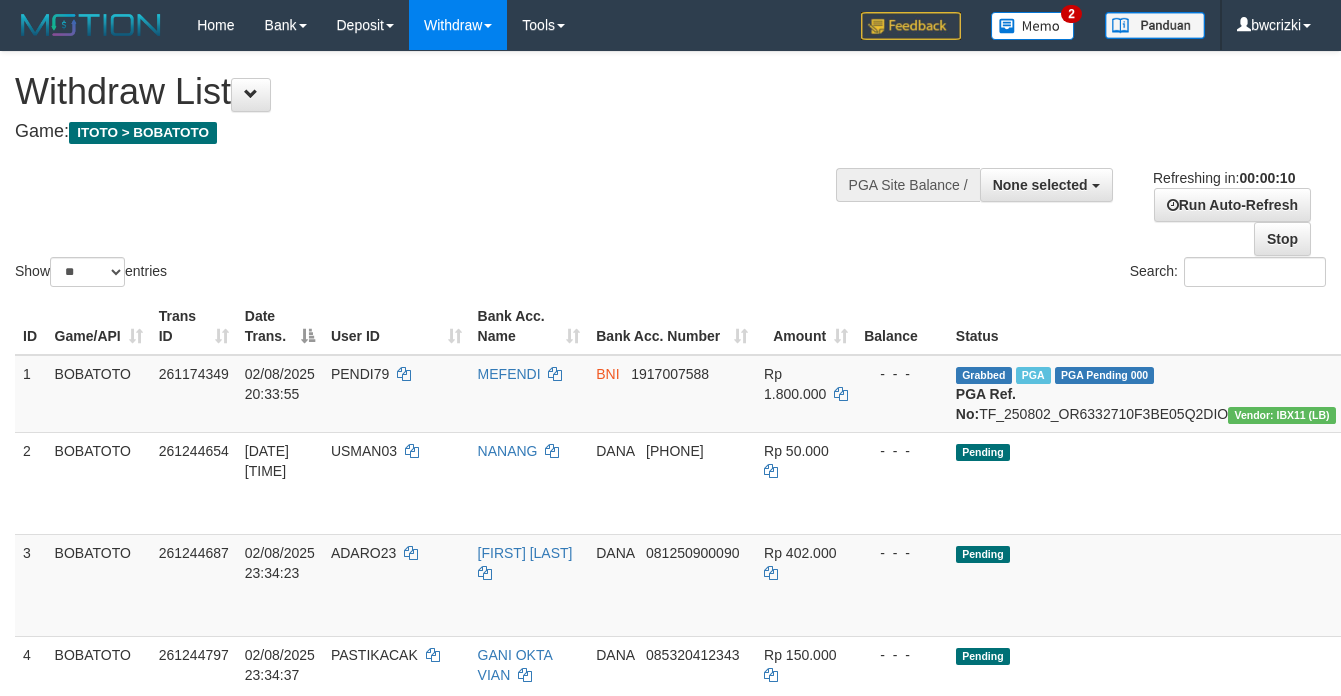 select 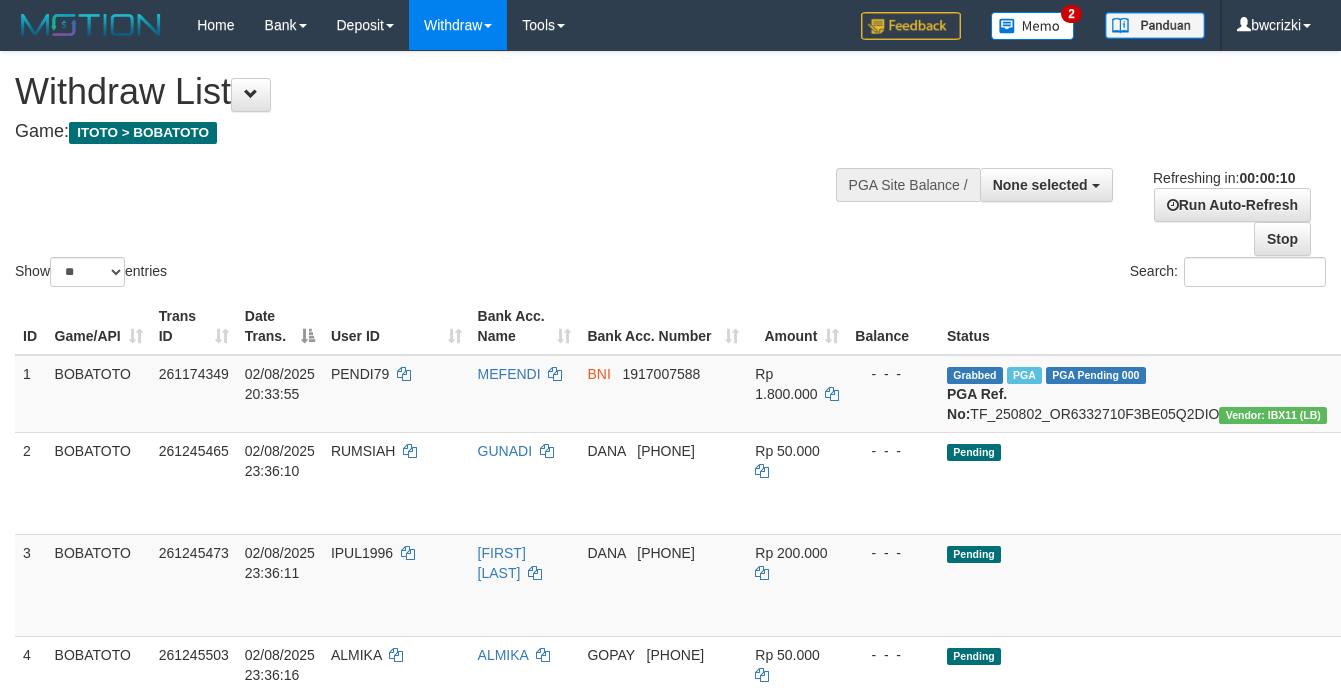 select 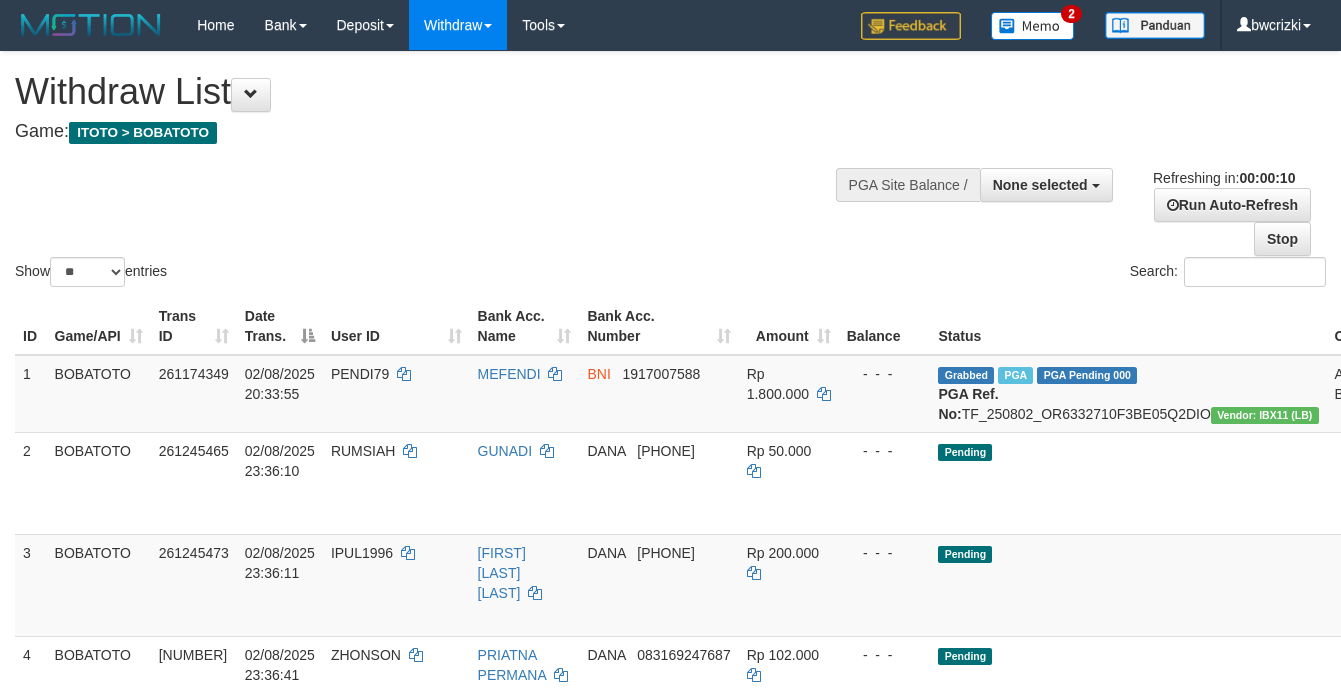 select 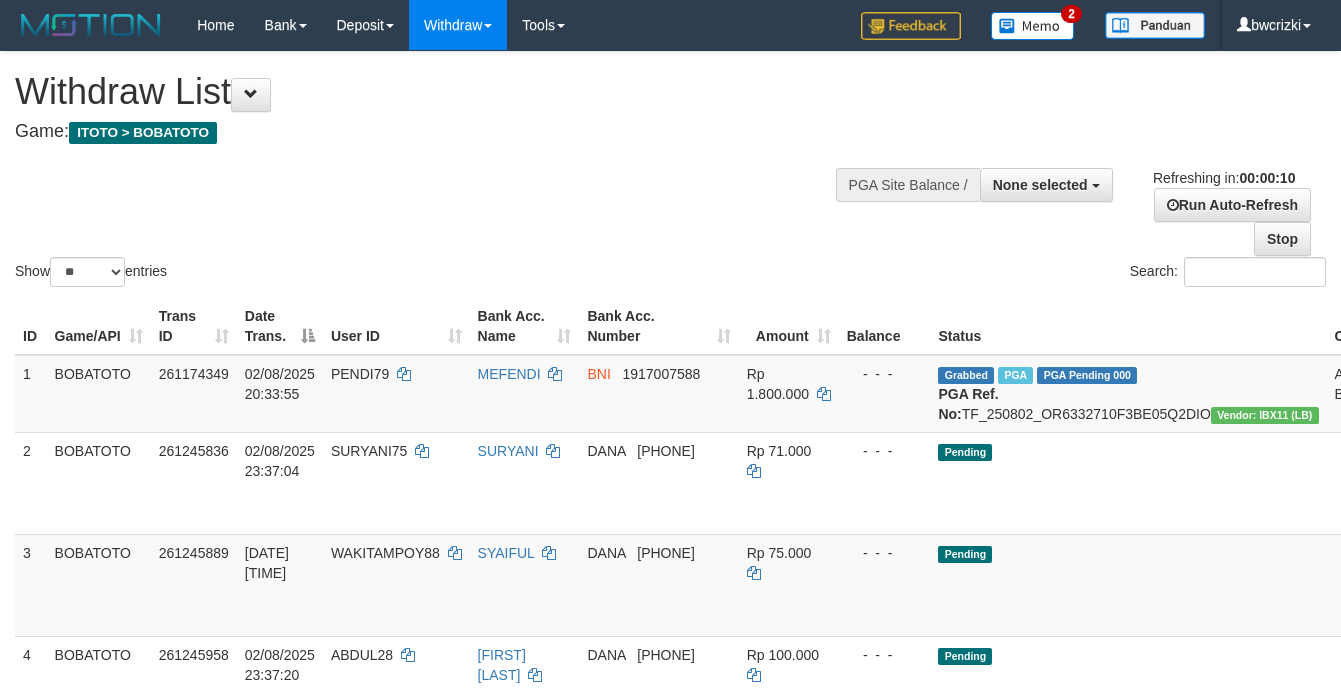 select 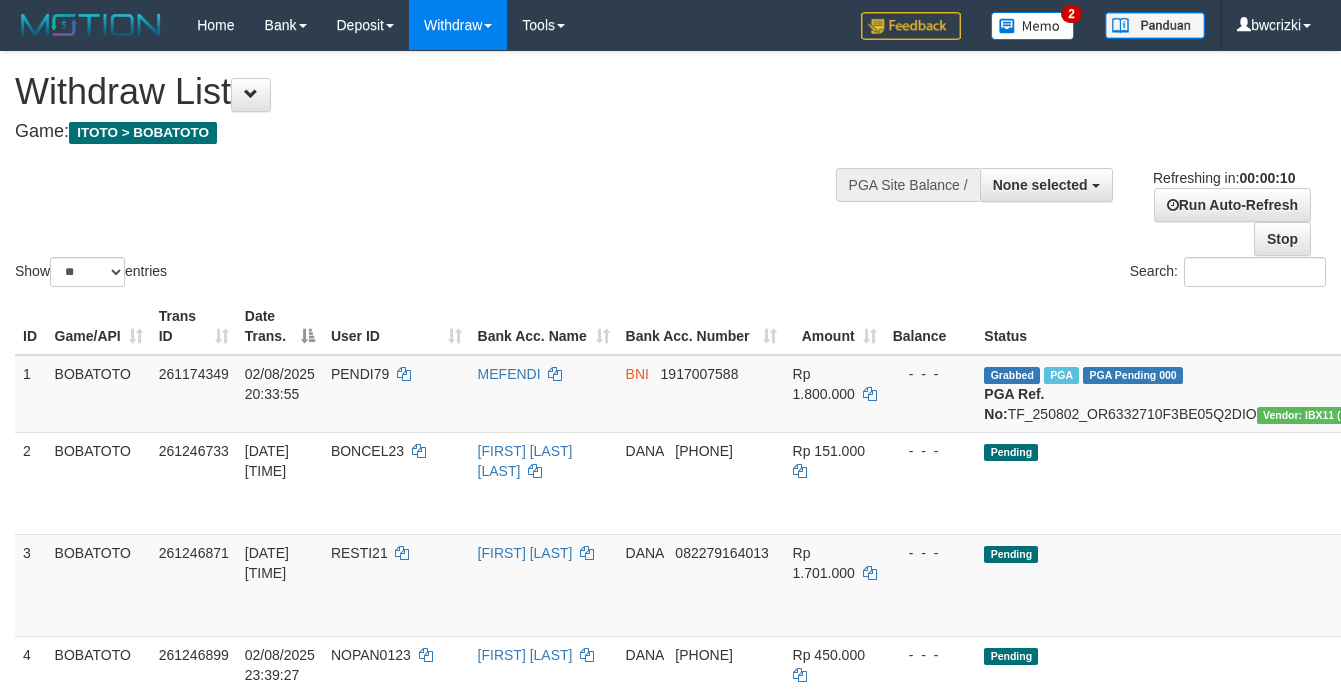 select 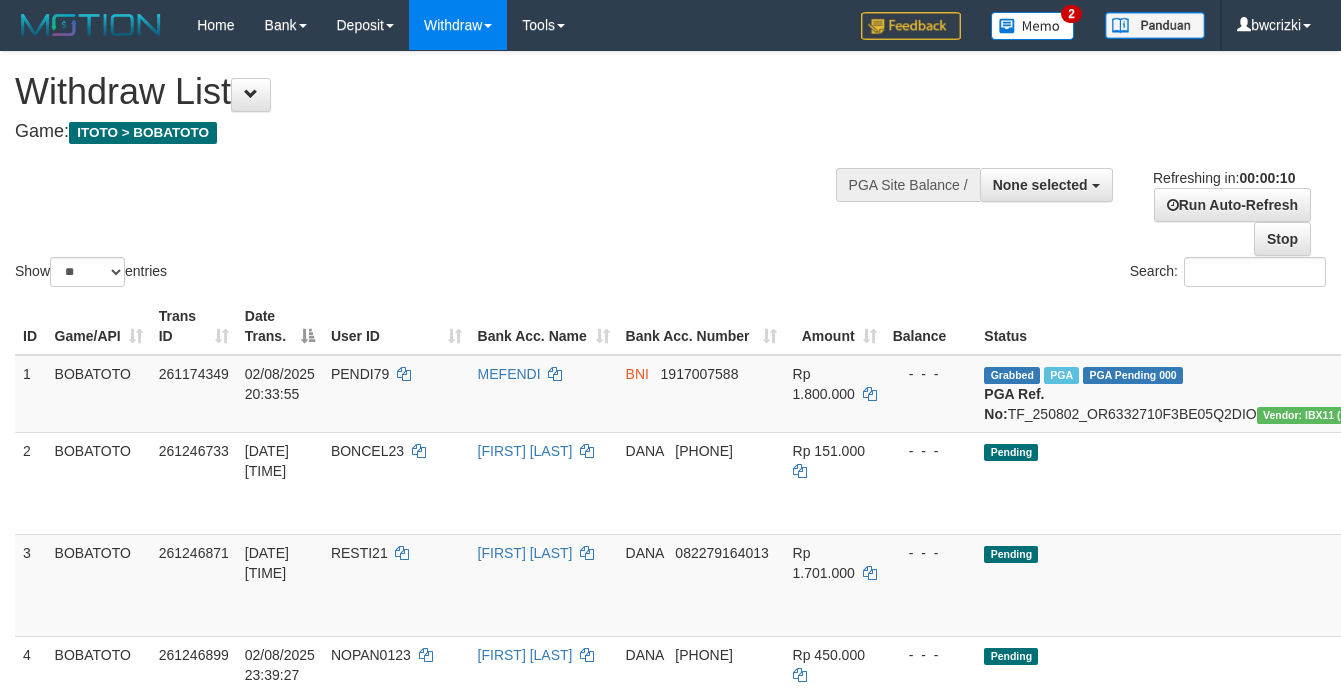 select 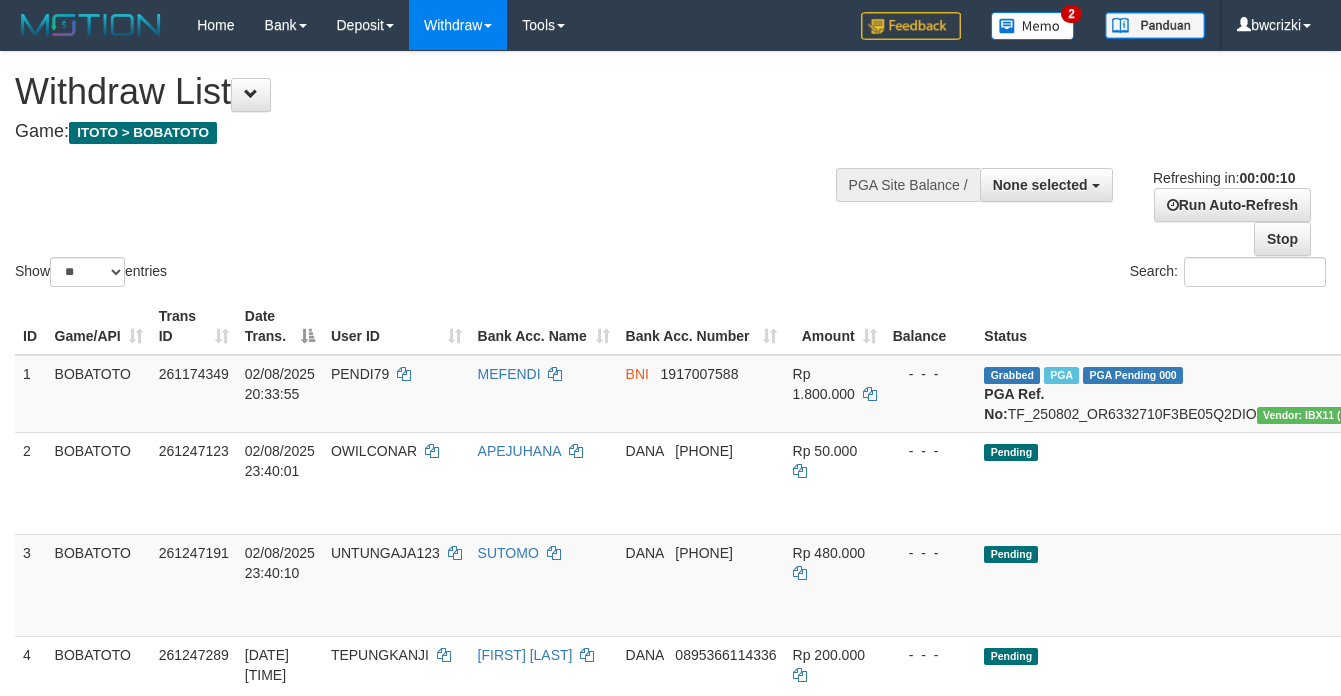 select 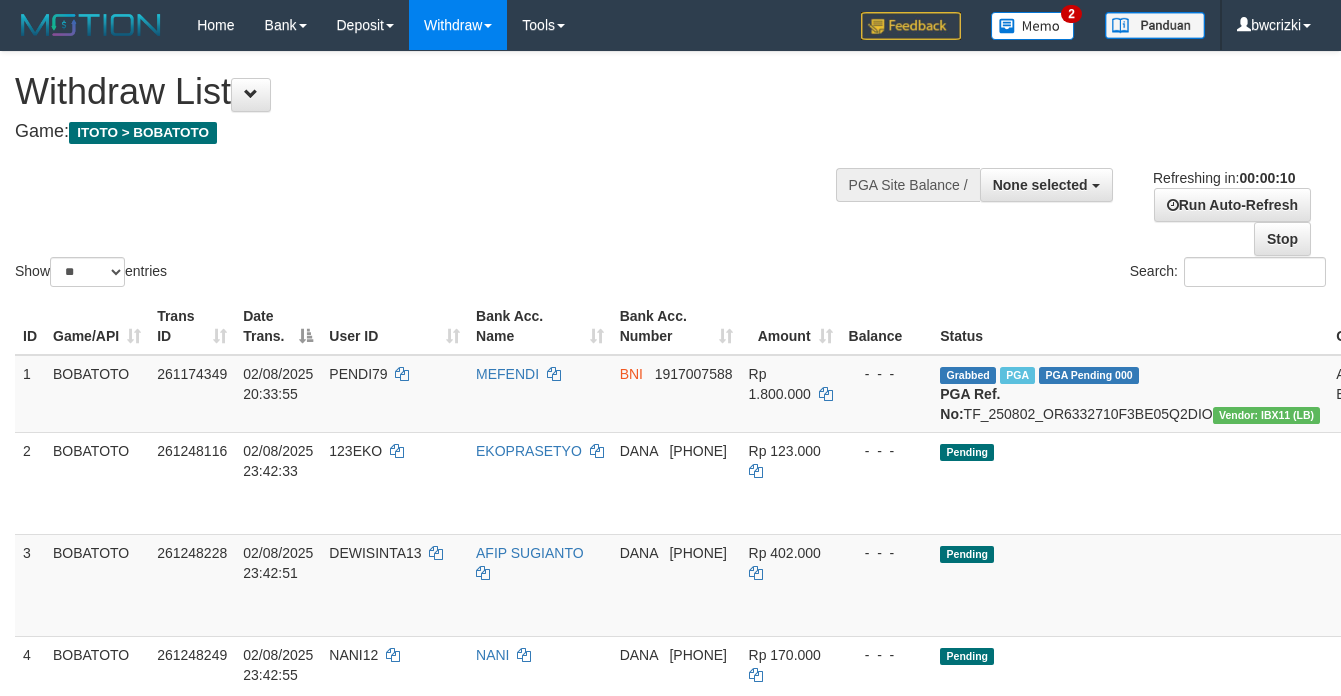 select 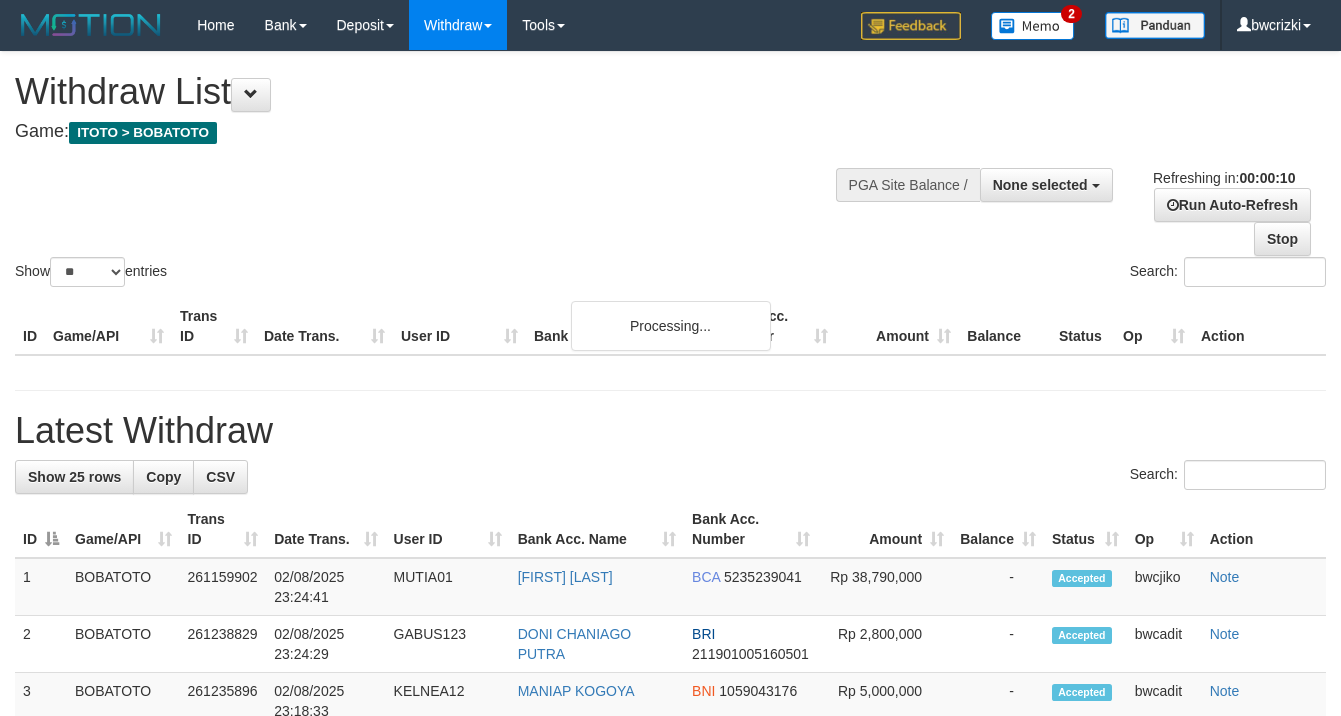 select 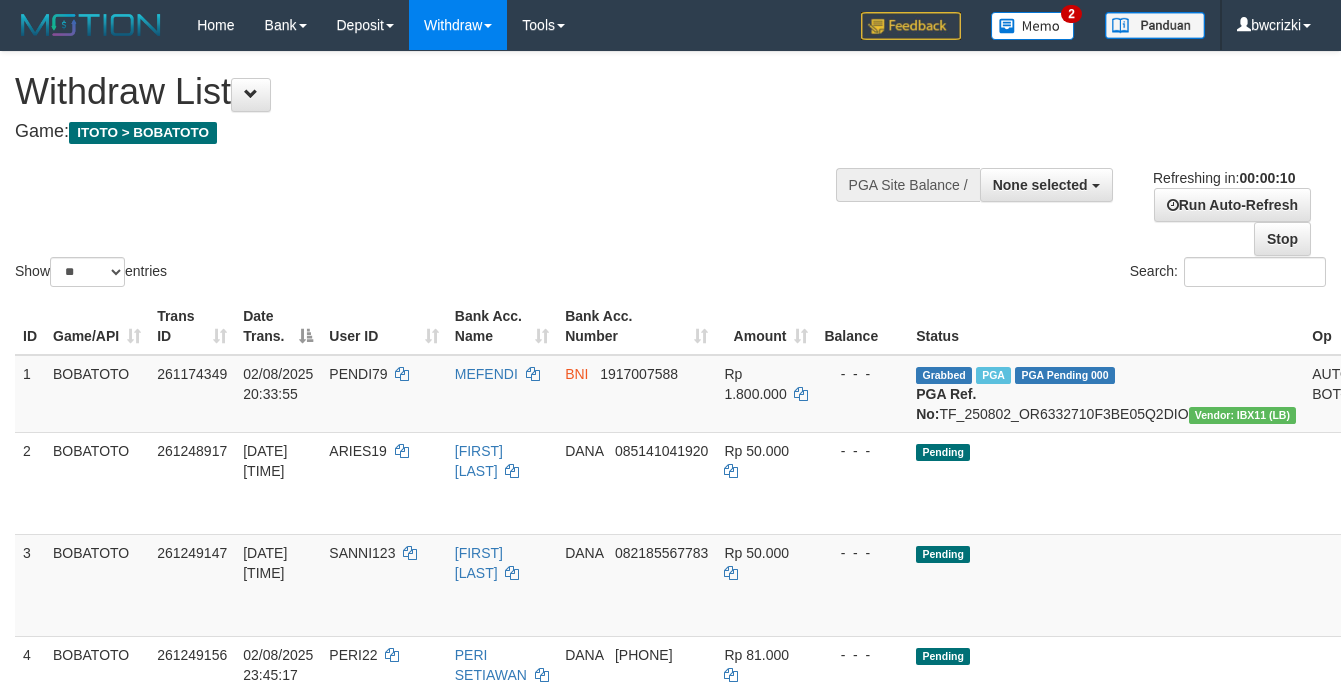 select 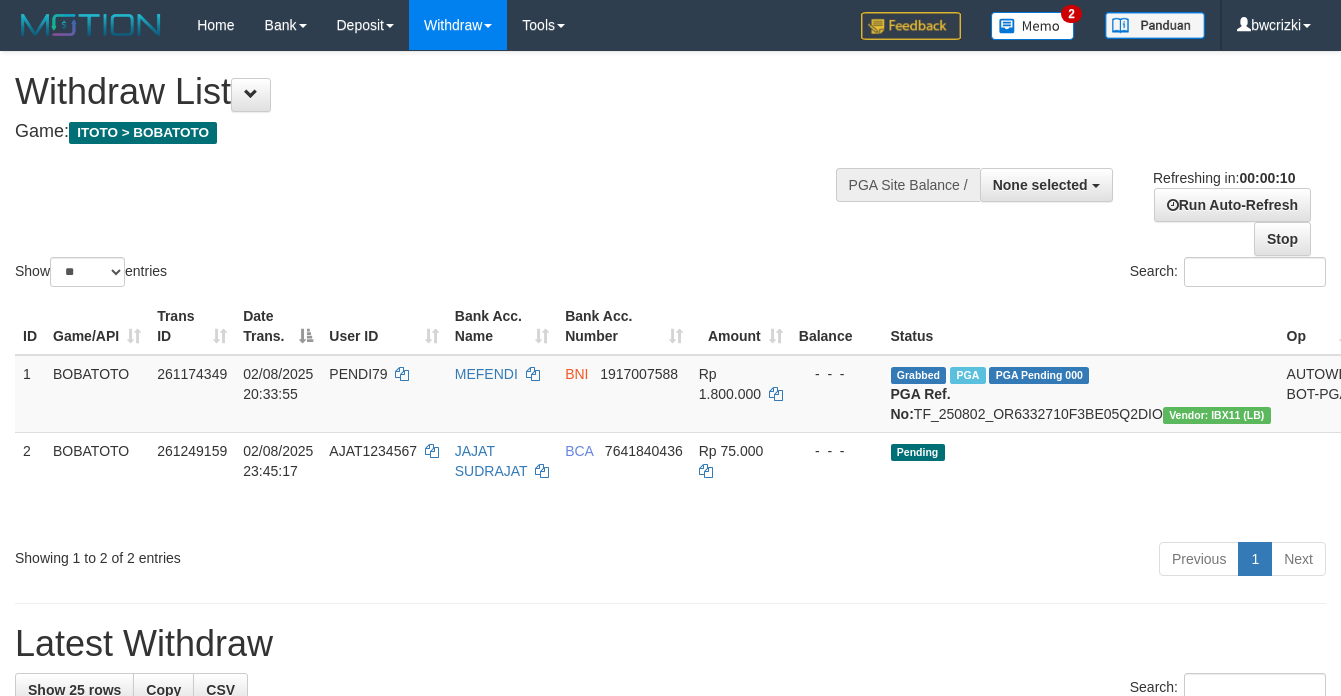 select 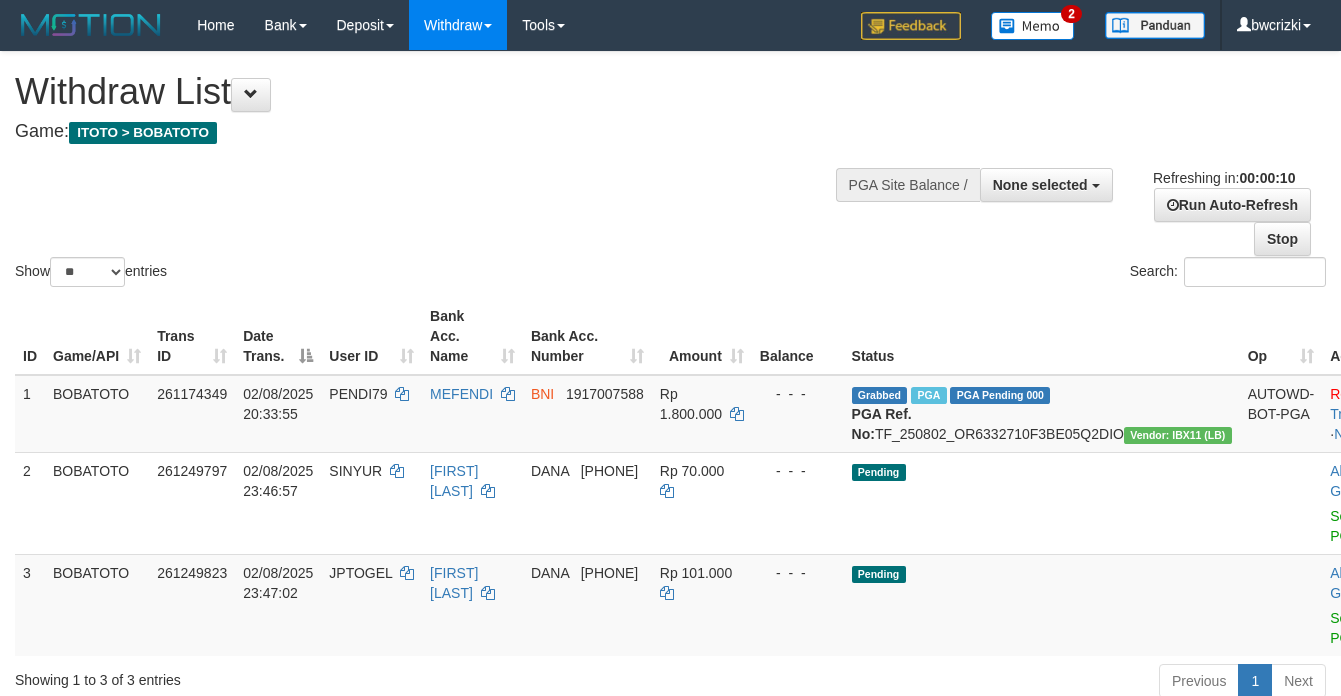 select 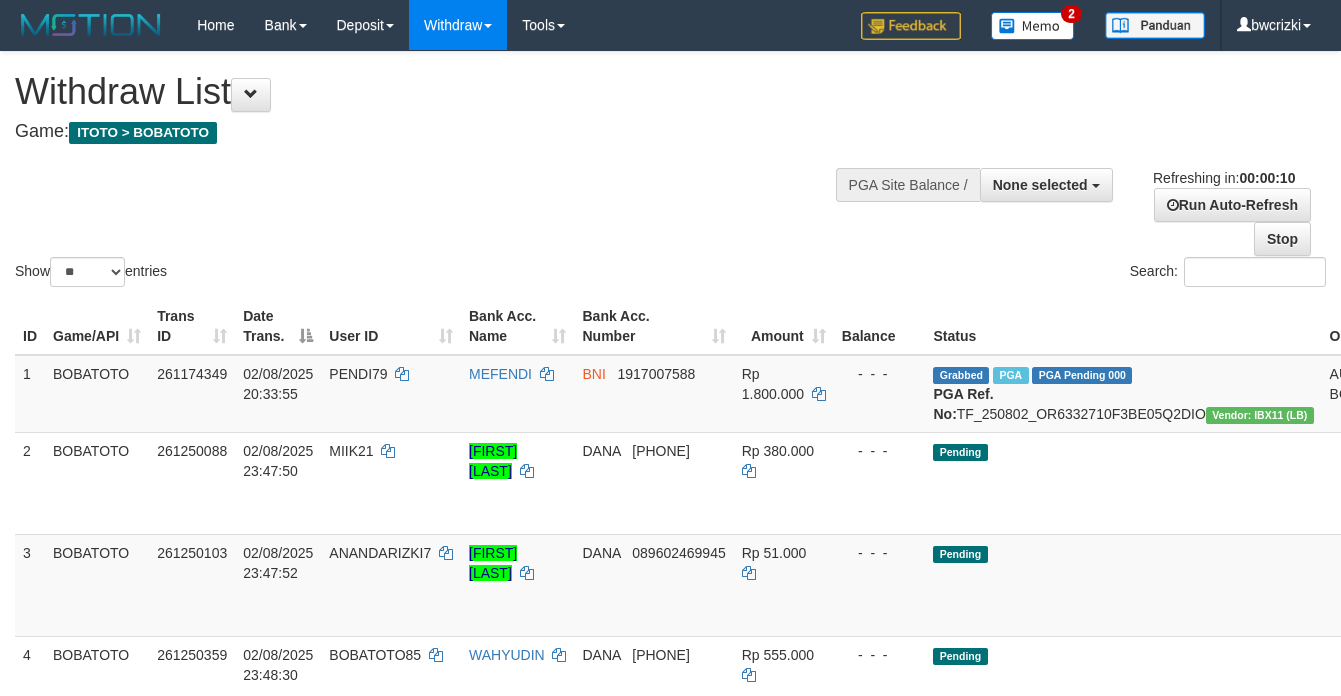 select 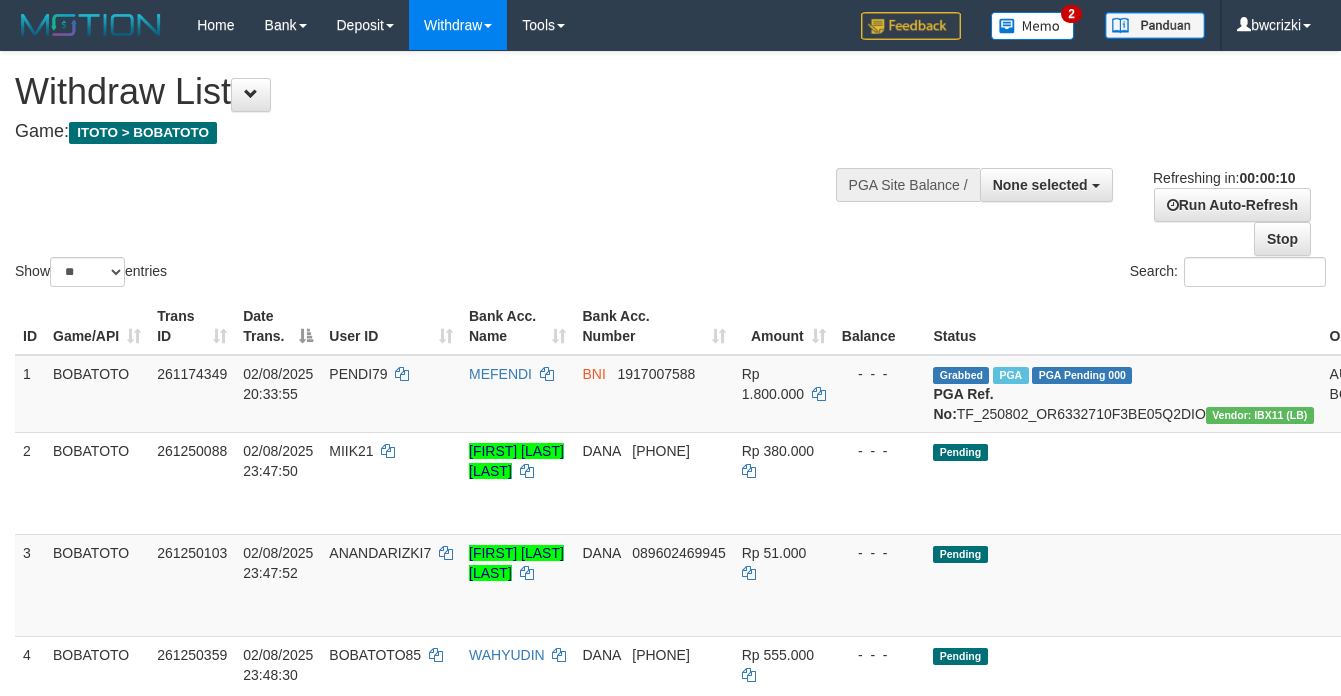 select 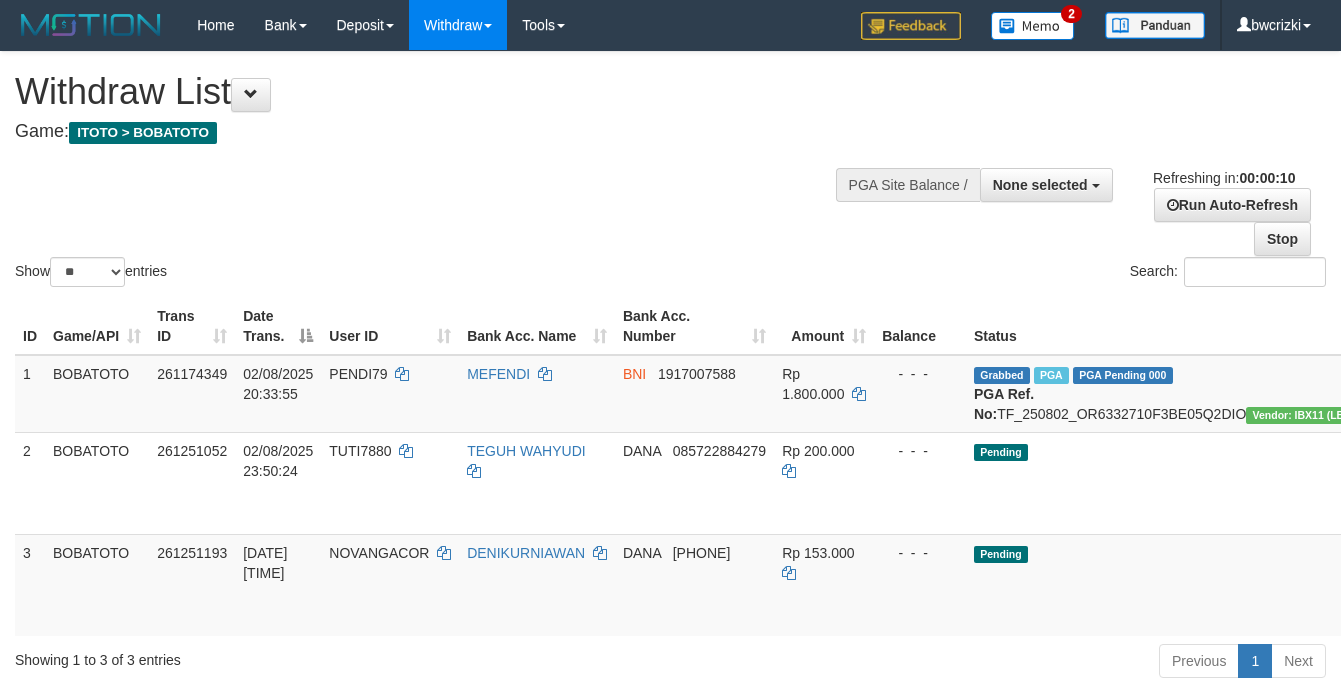 select 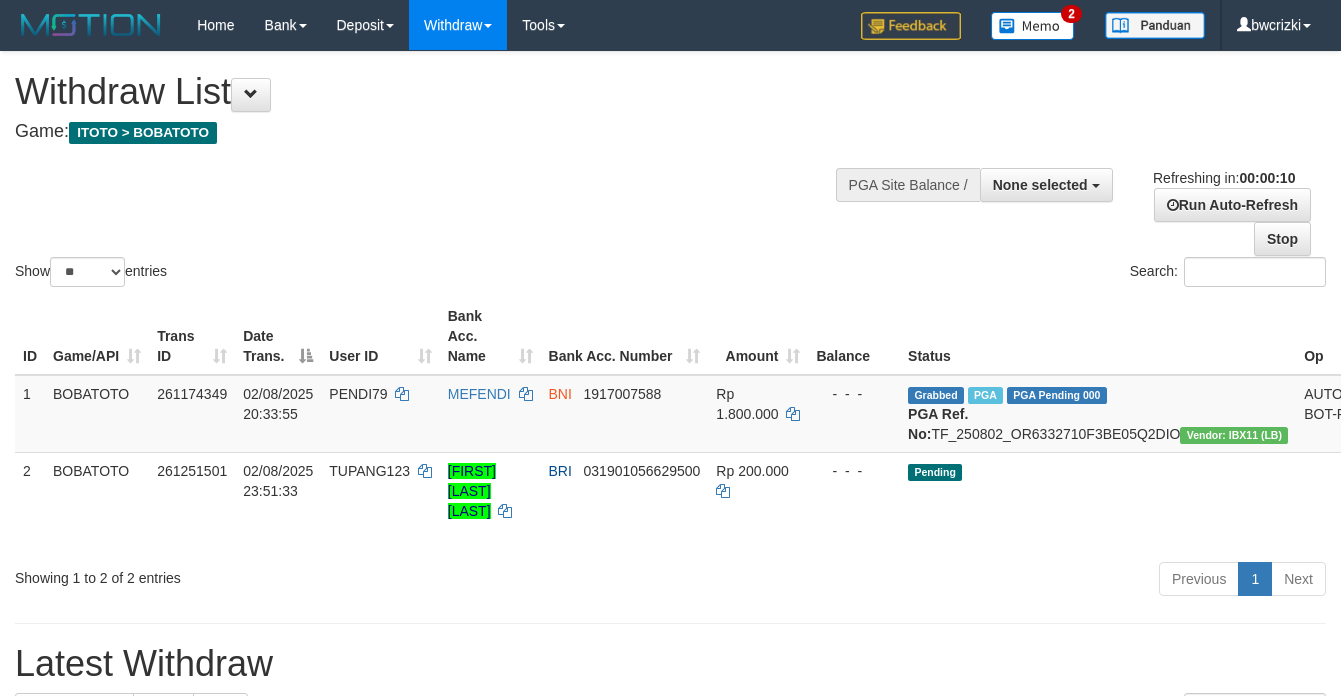 select 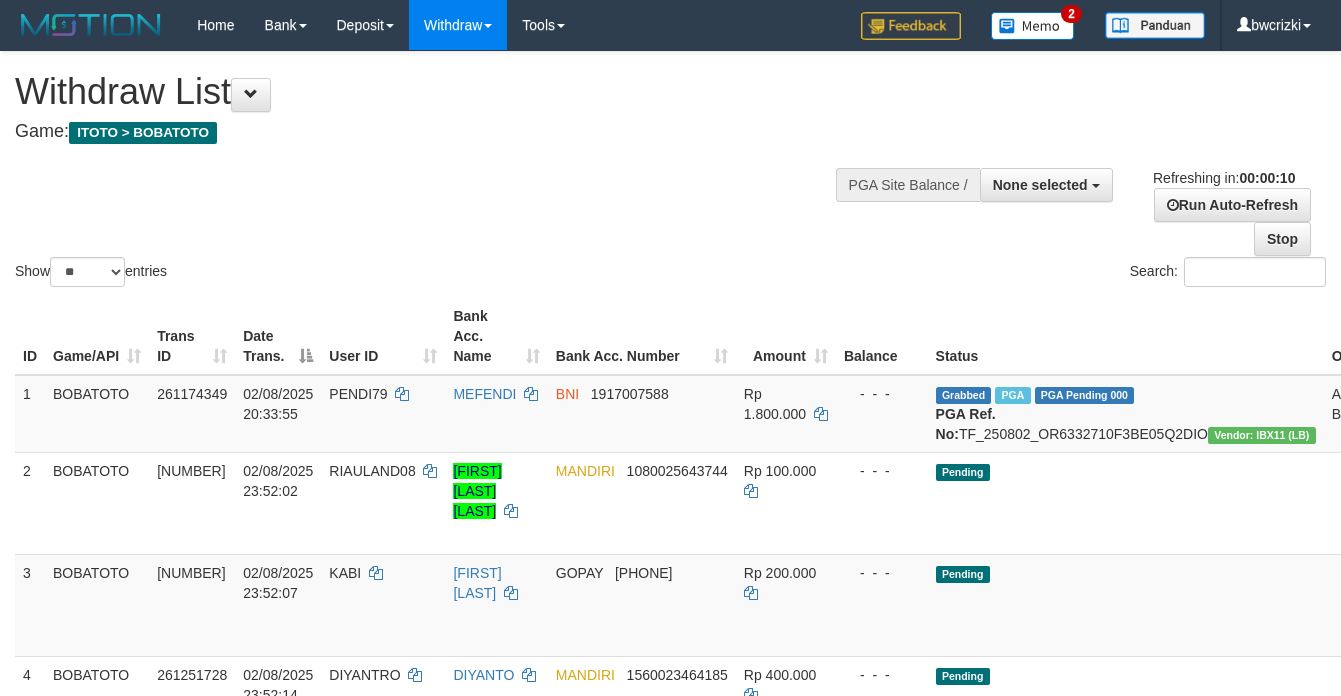 select 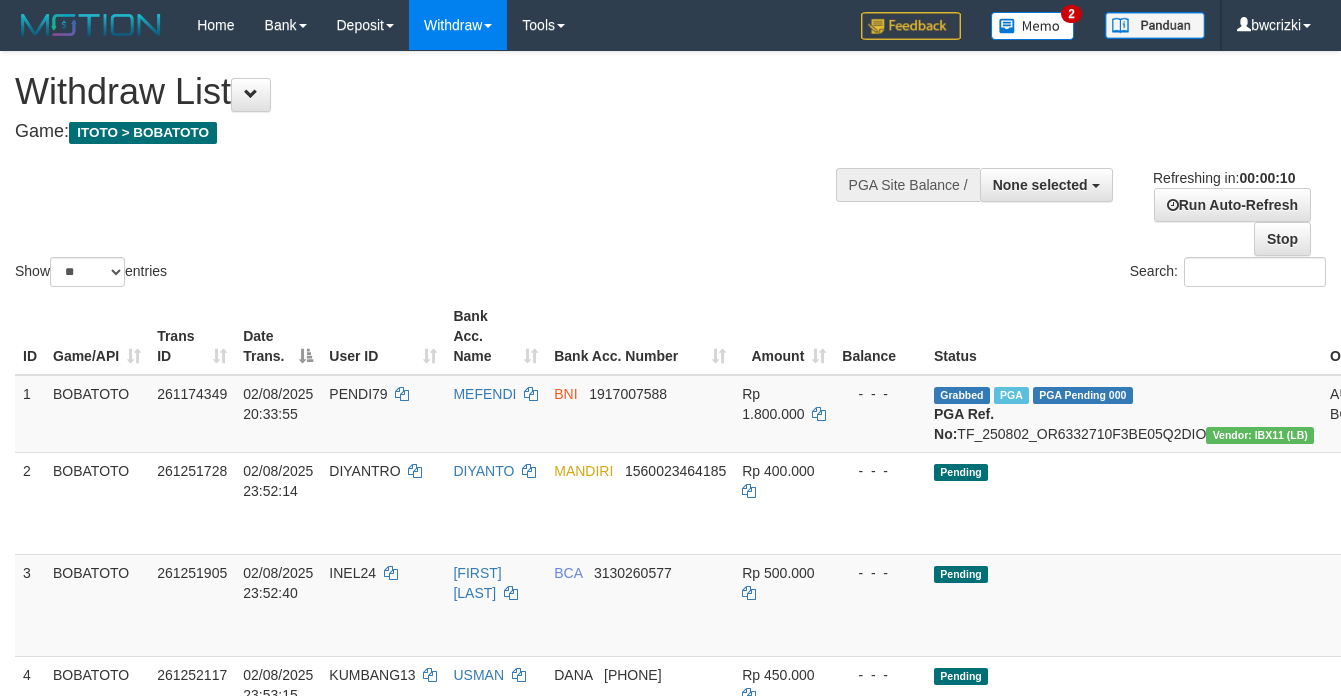 select 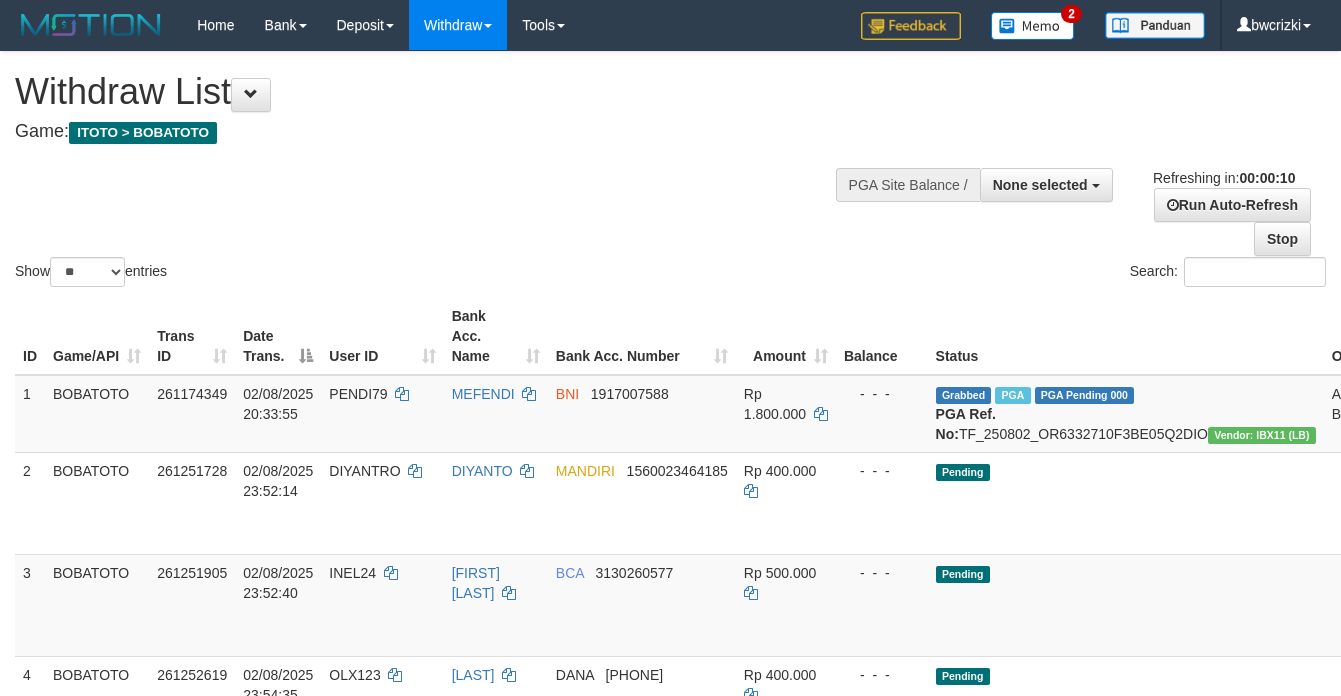 select 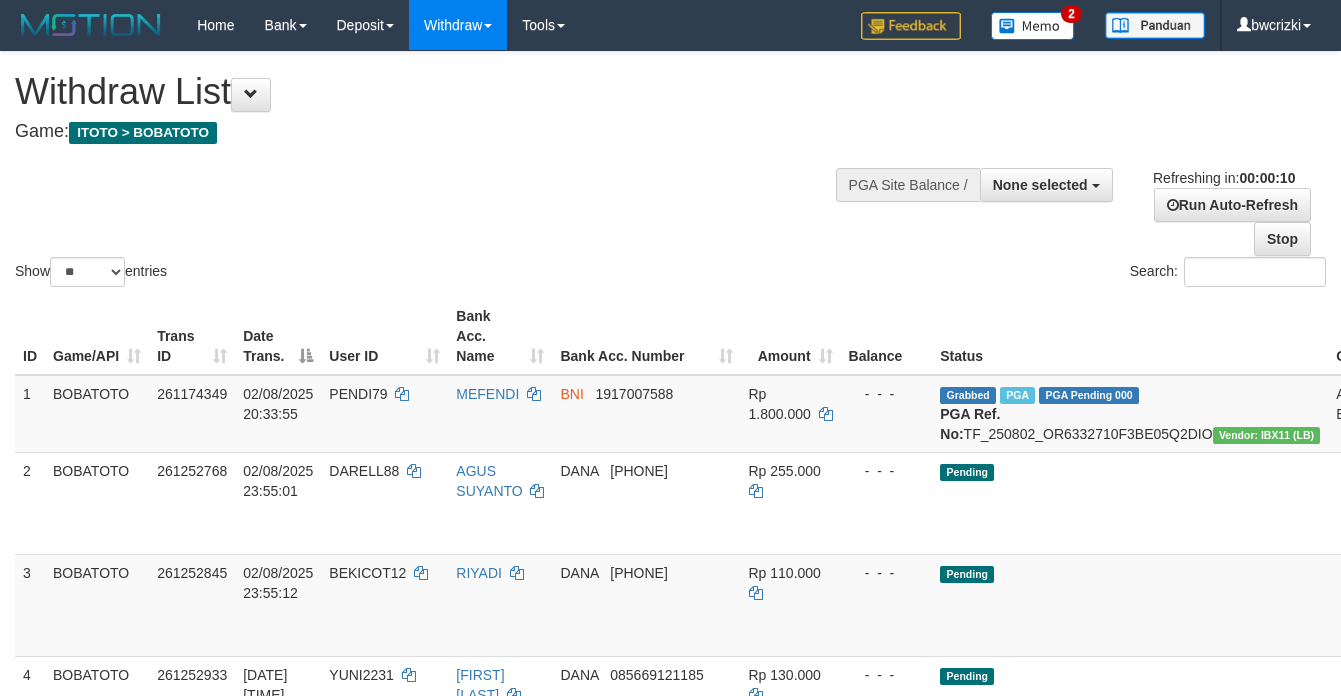 select 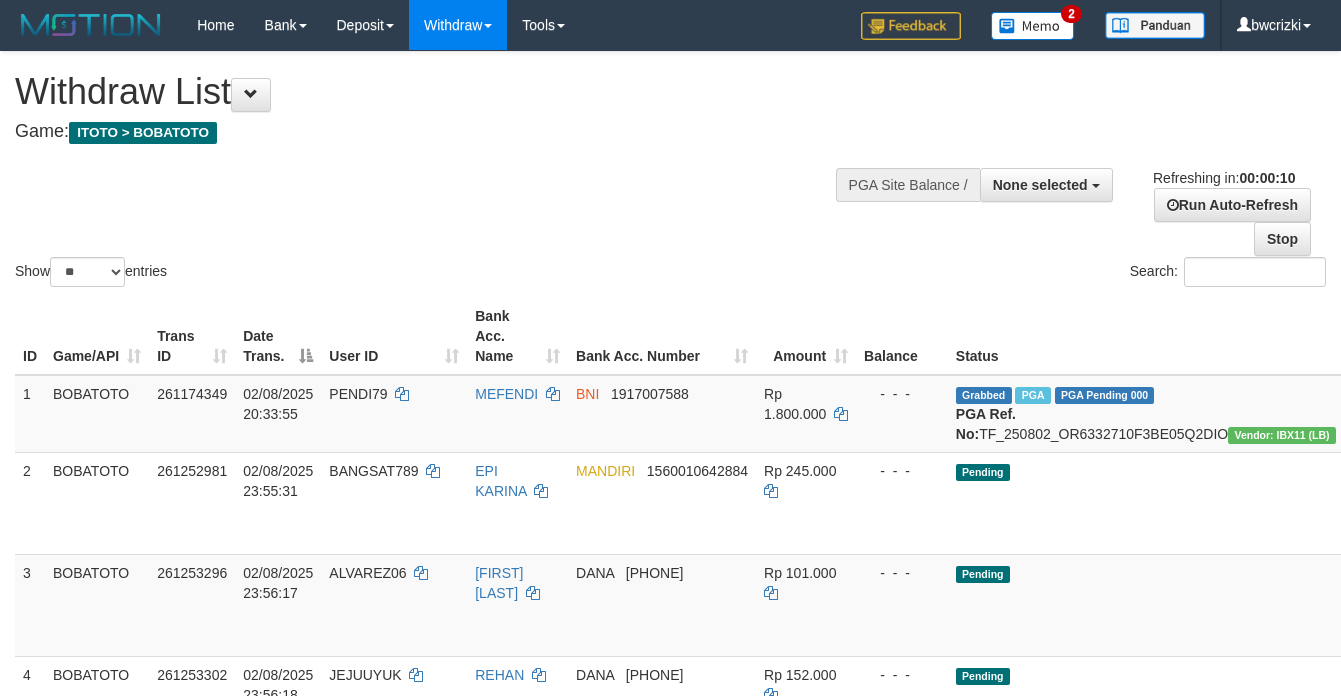 select 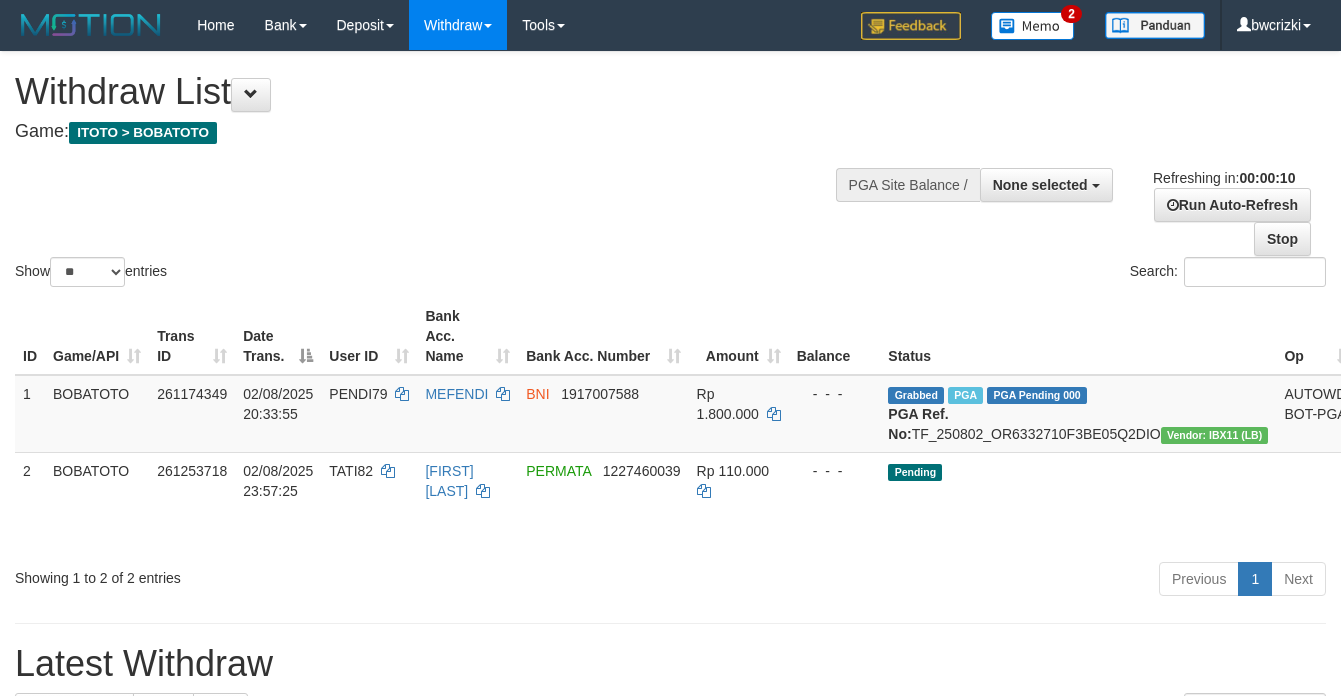 select 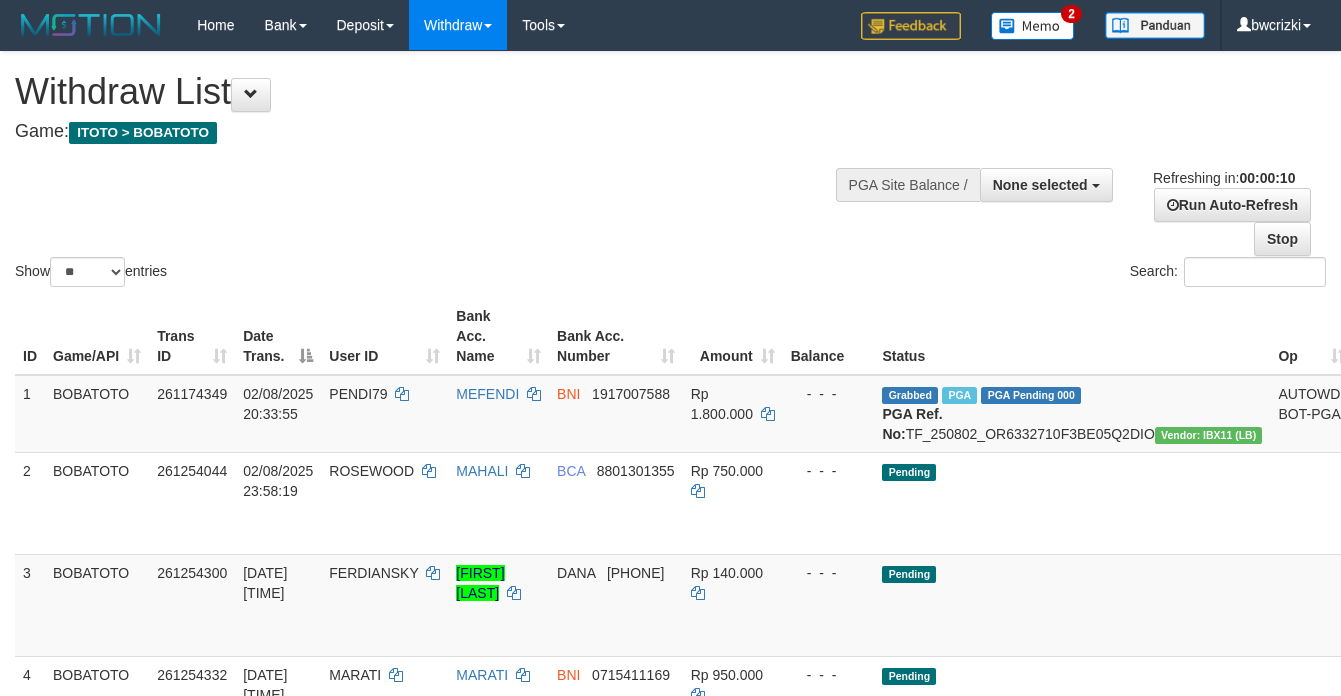 select 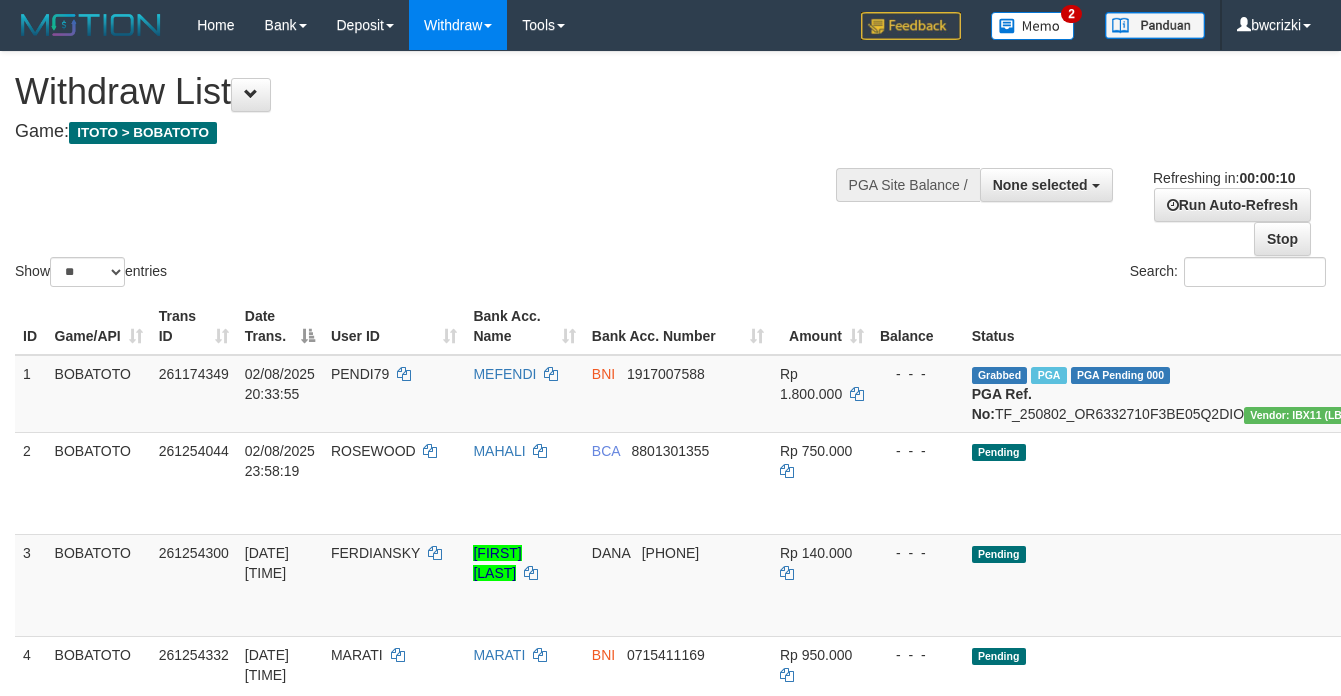 select 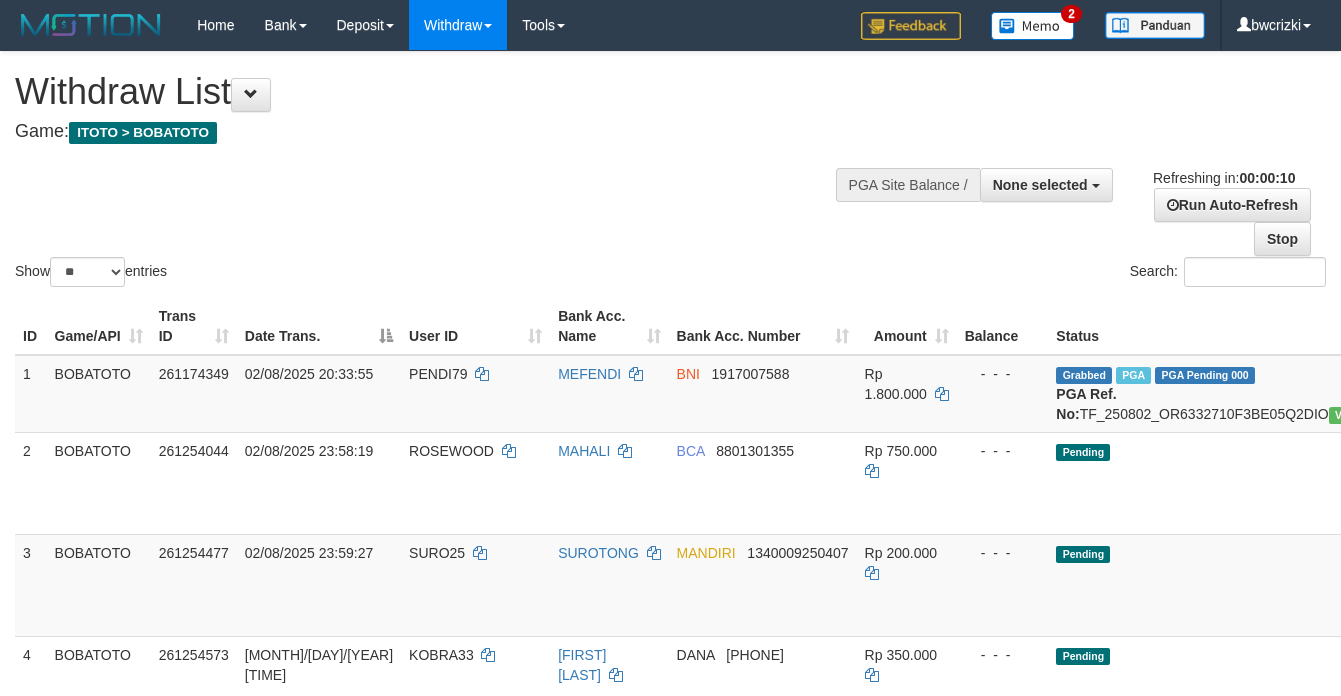 select 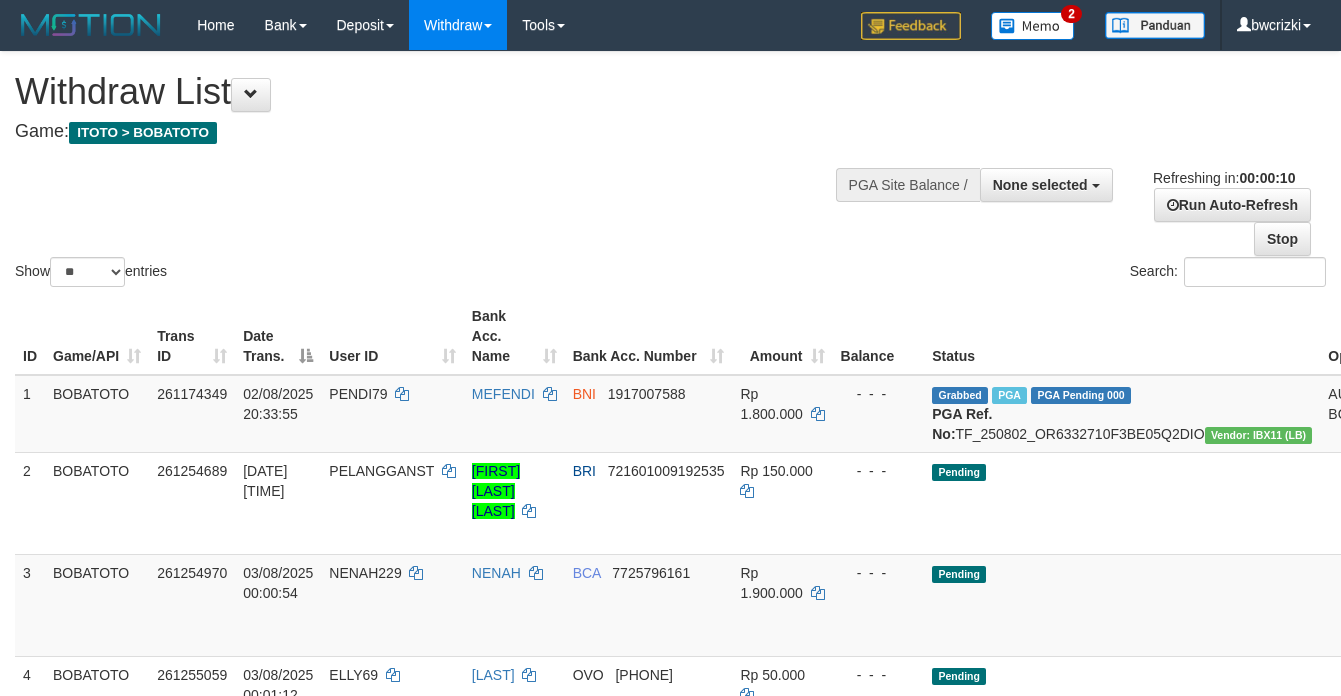 select 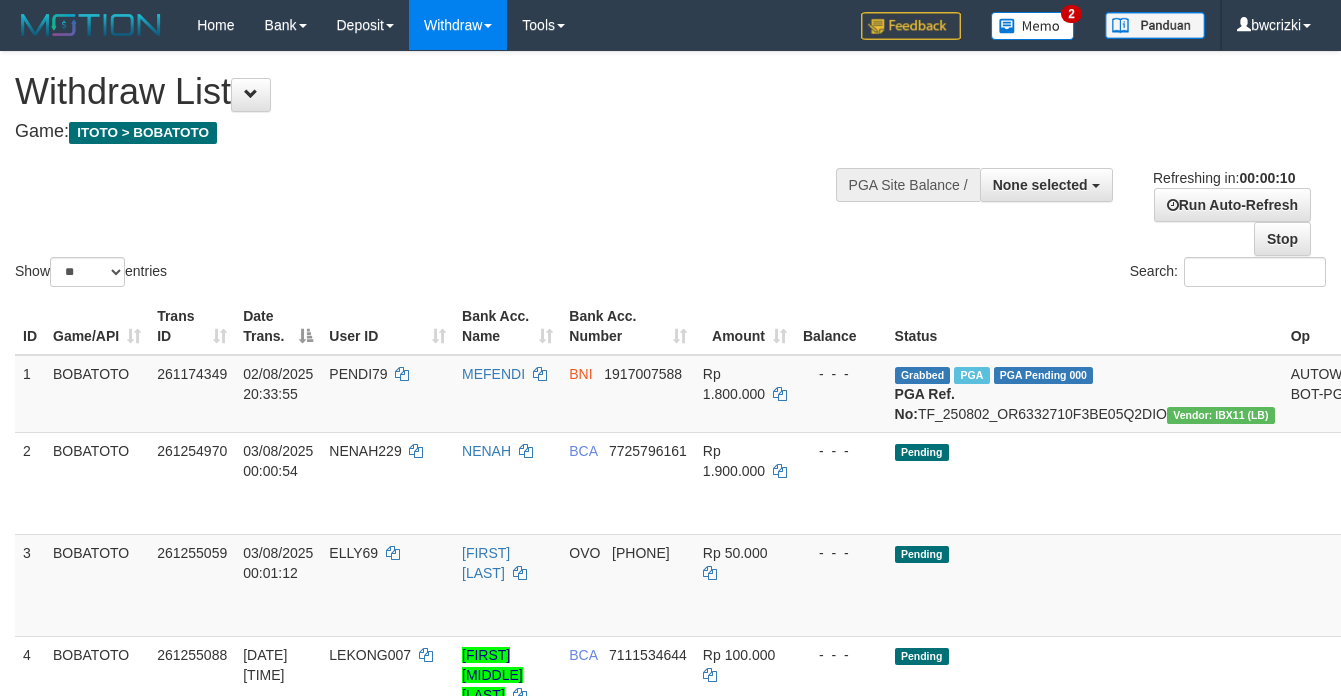 select 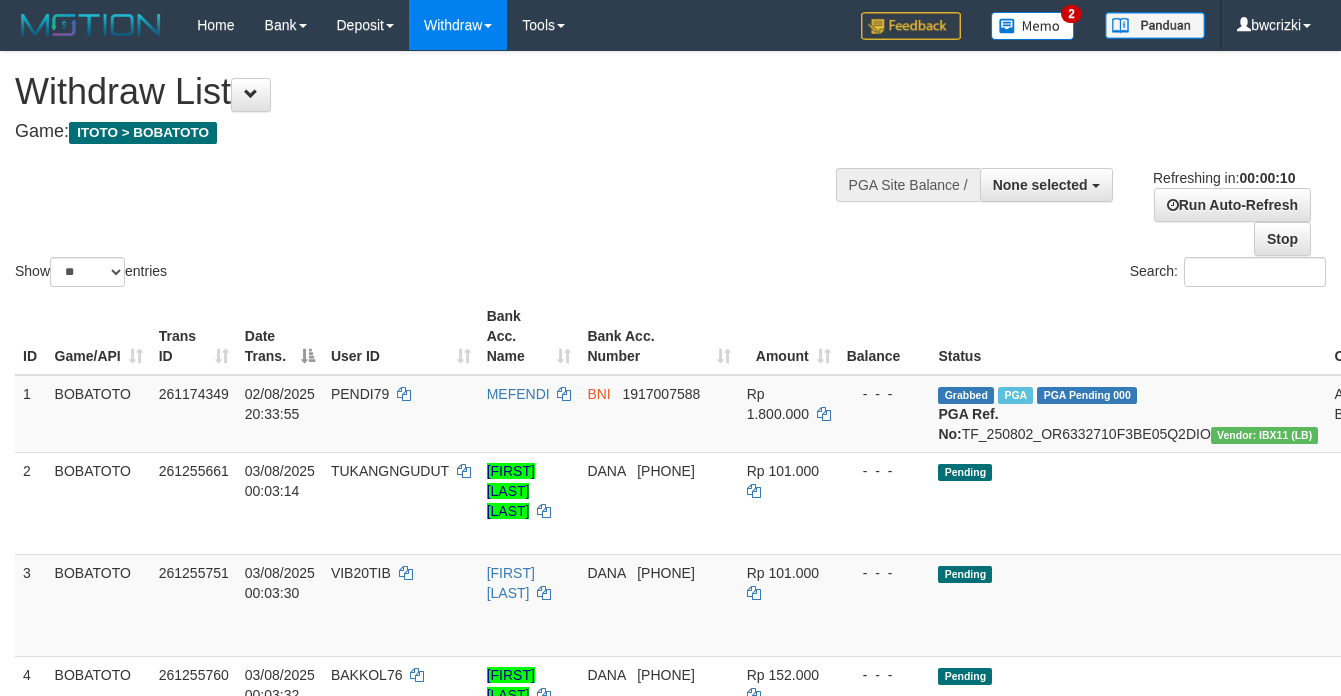 select 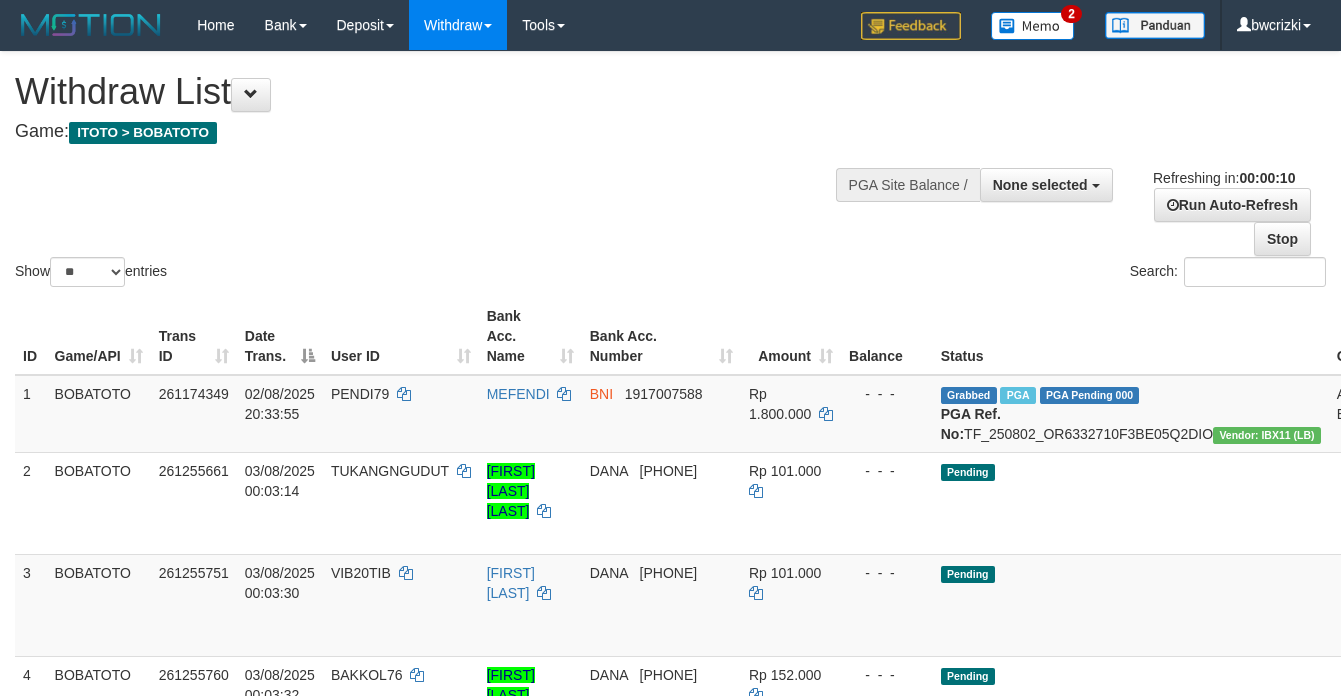 select 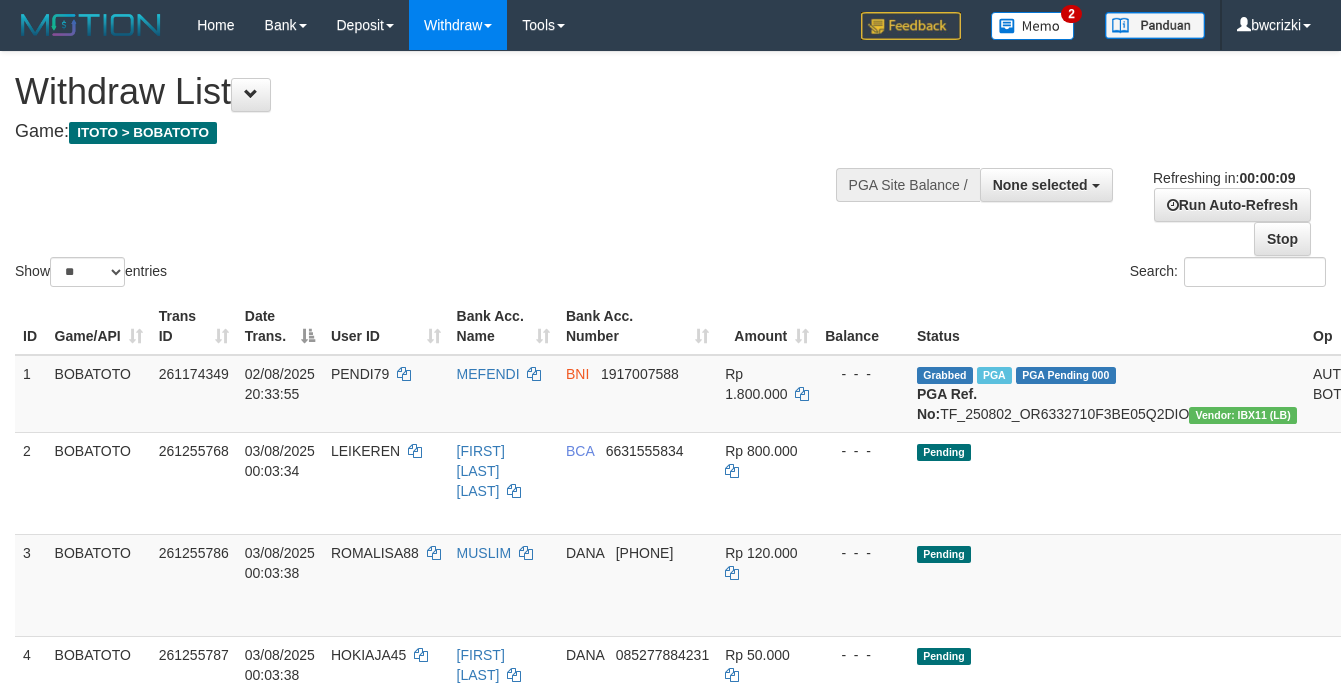select 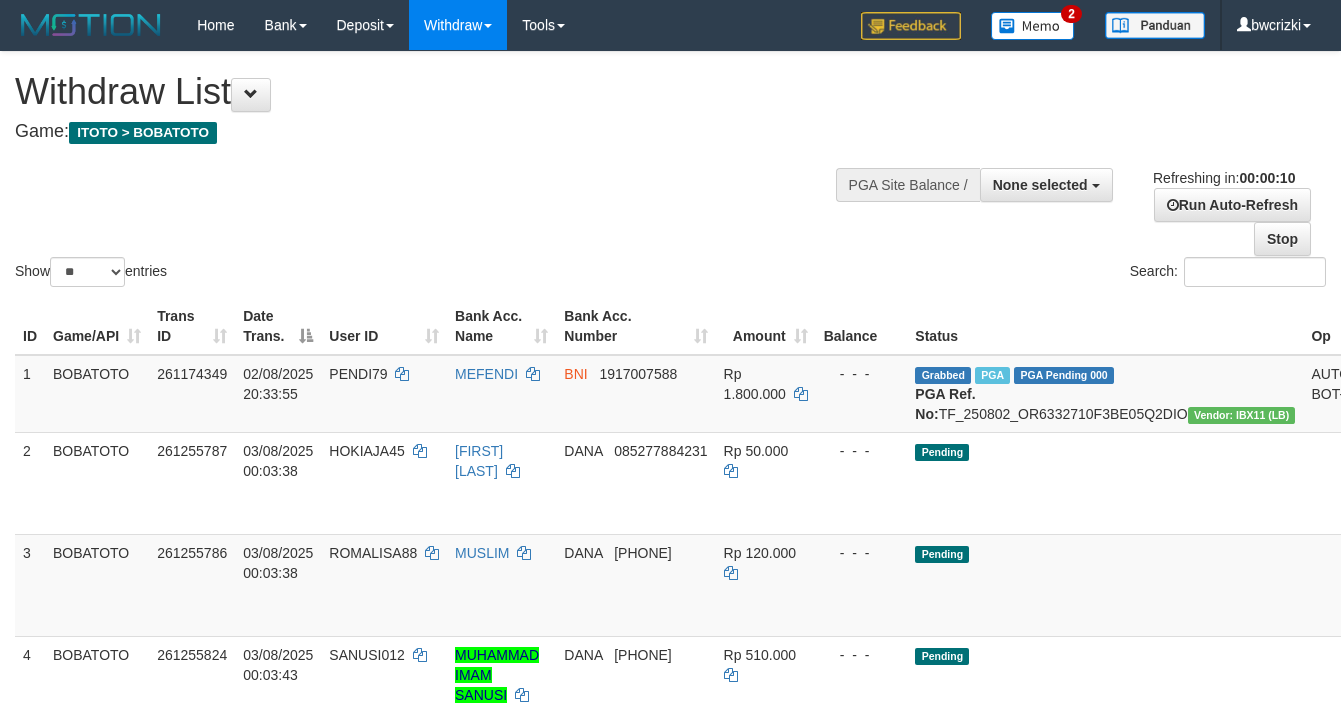 select 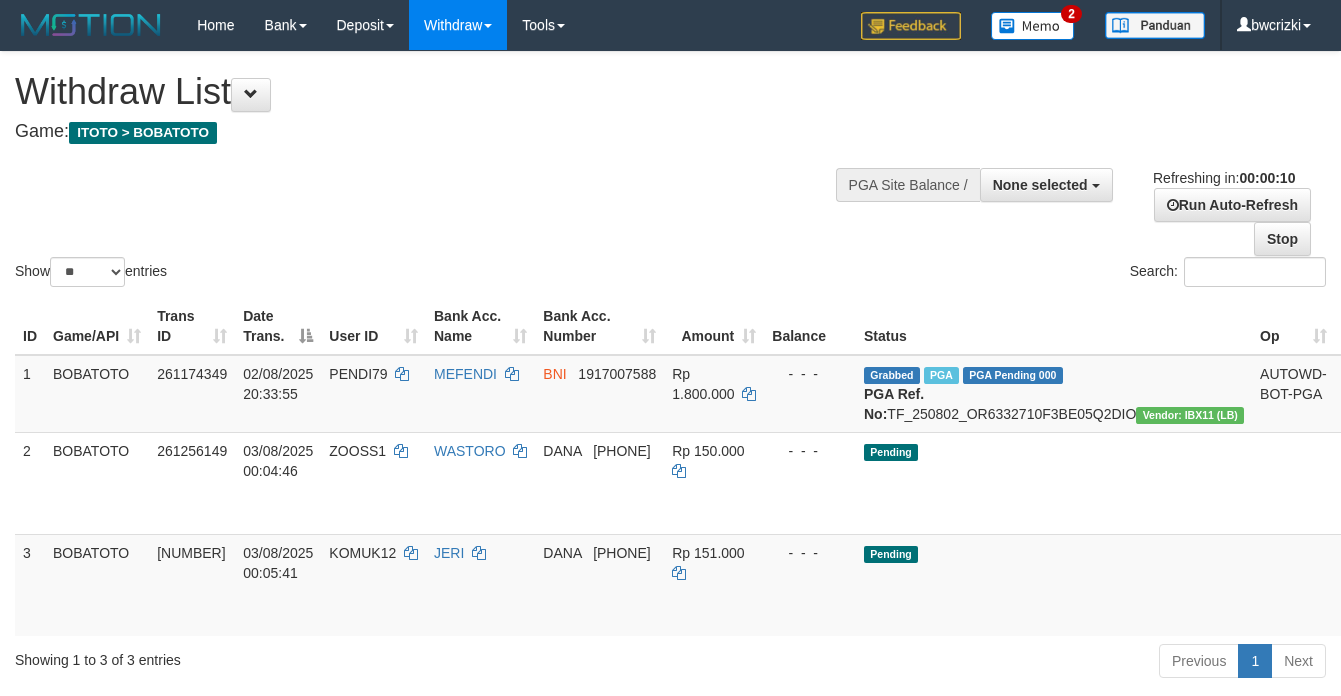select 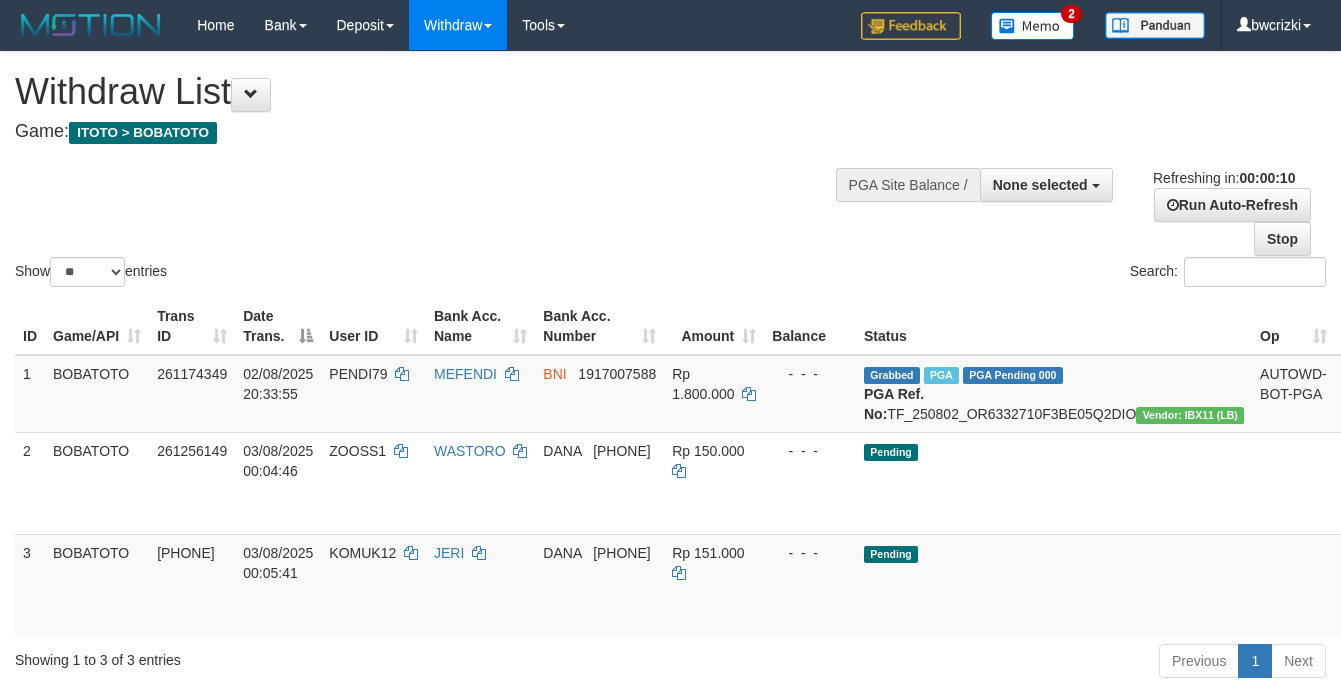 select 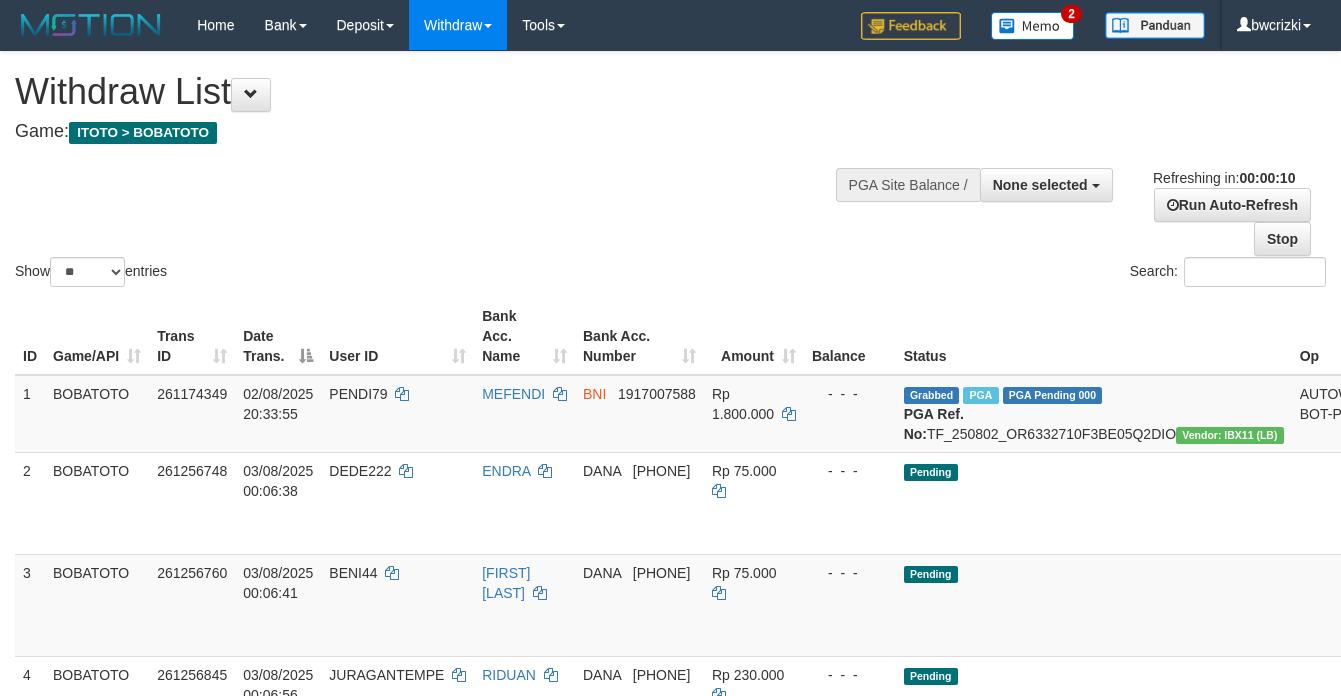 select 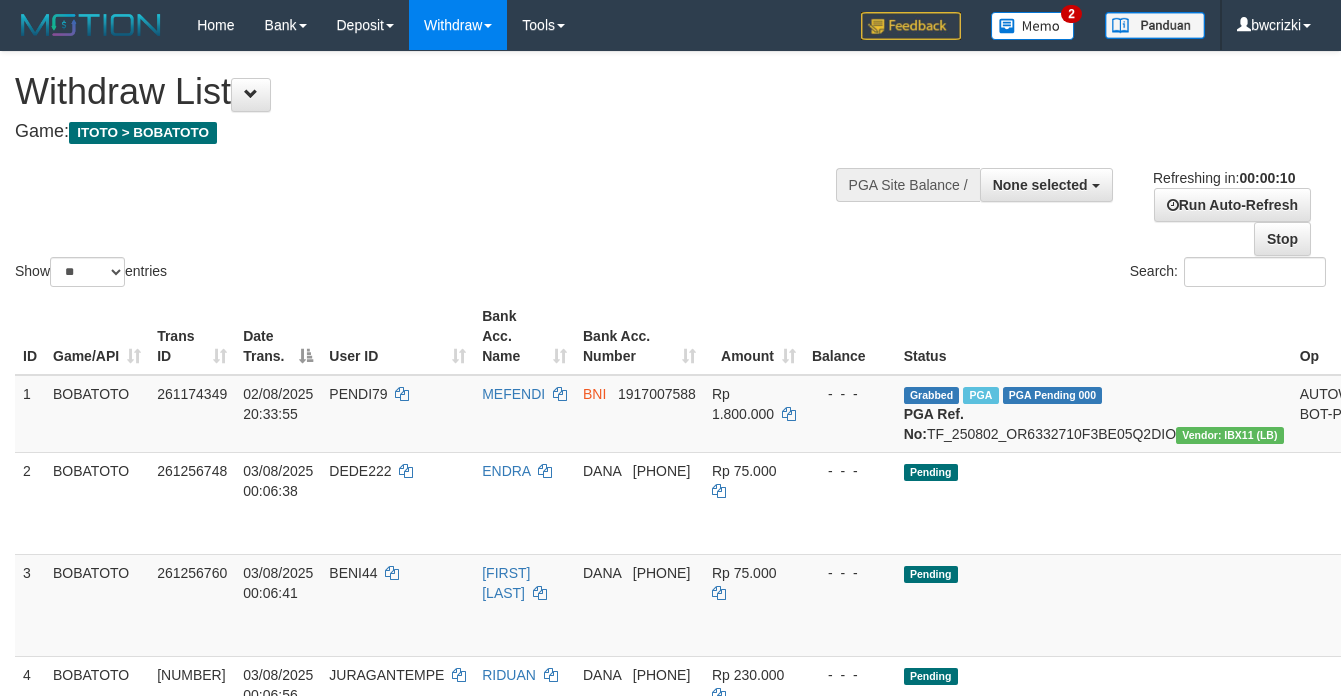 select 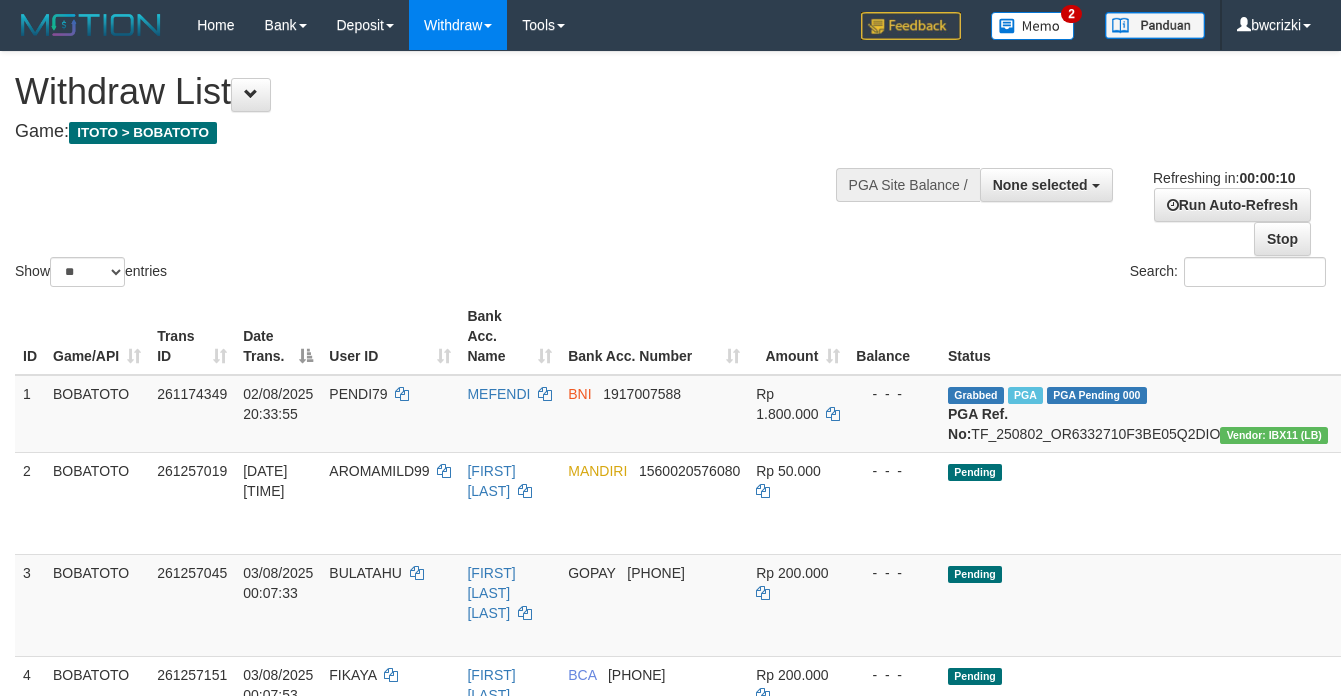 select 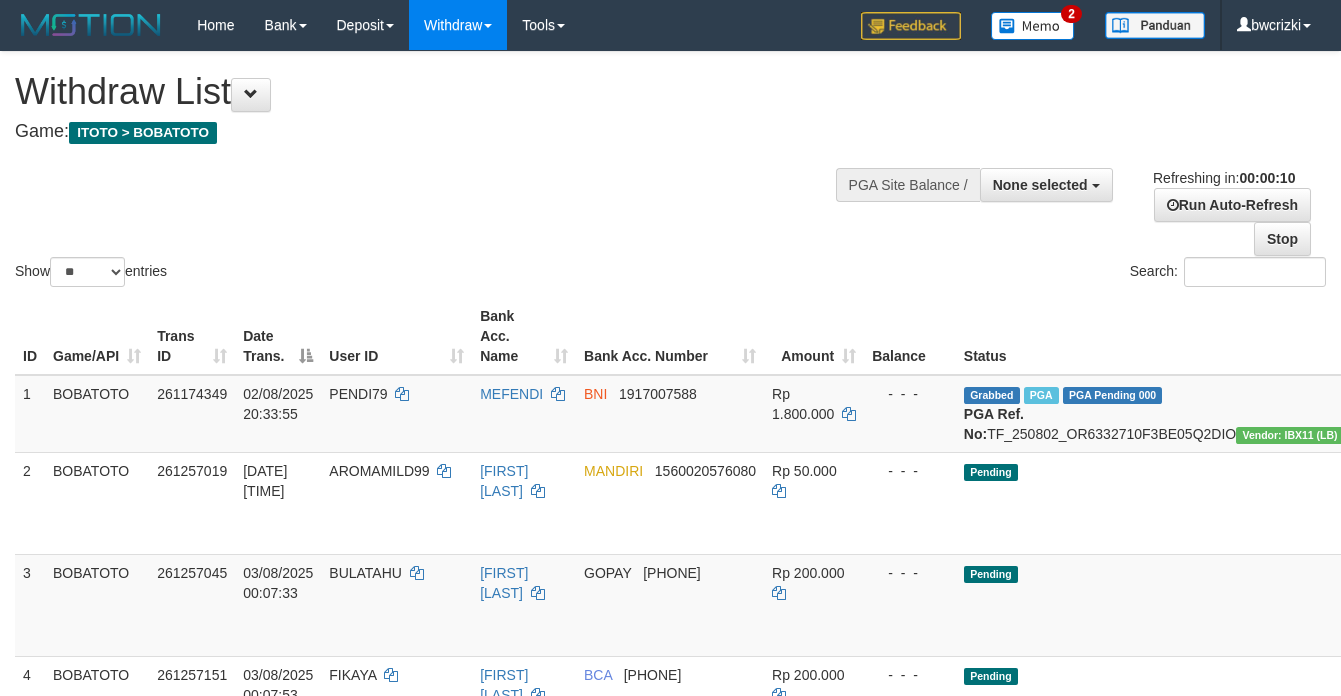 select 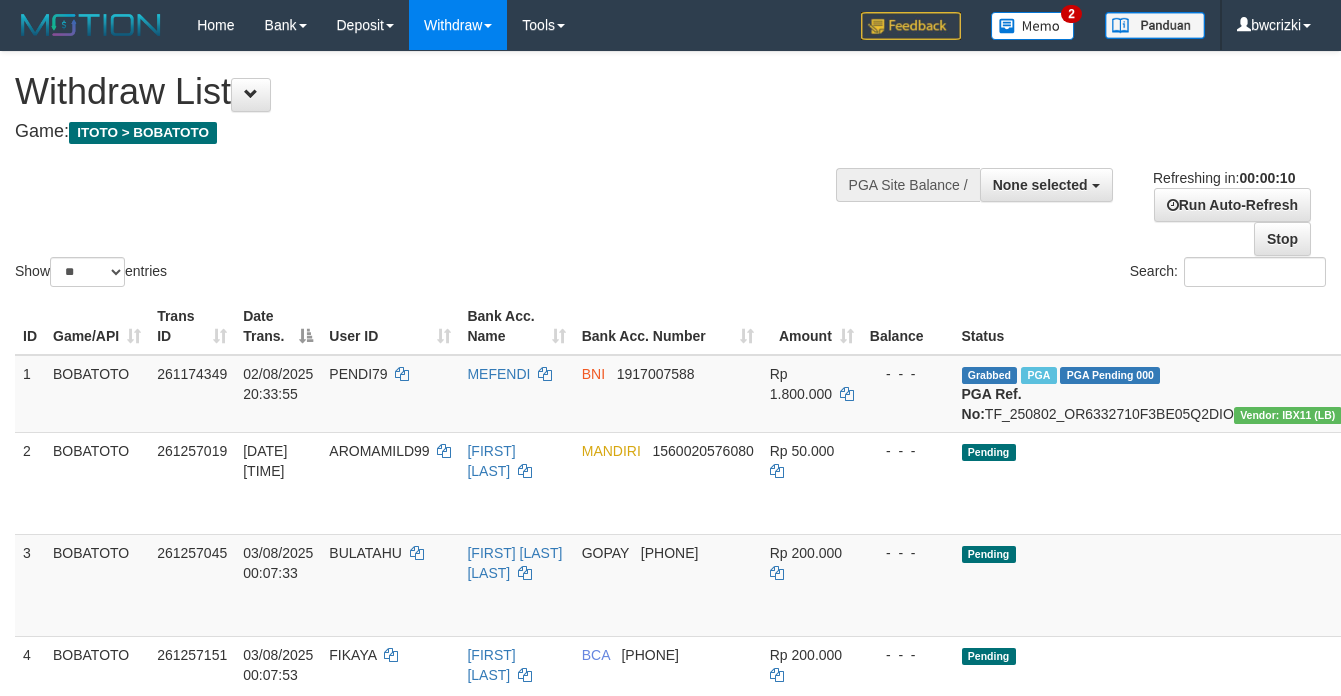 select 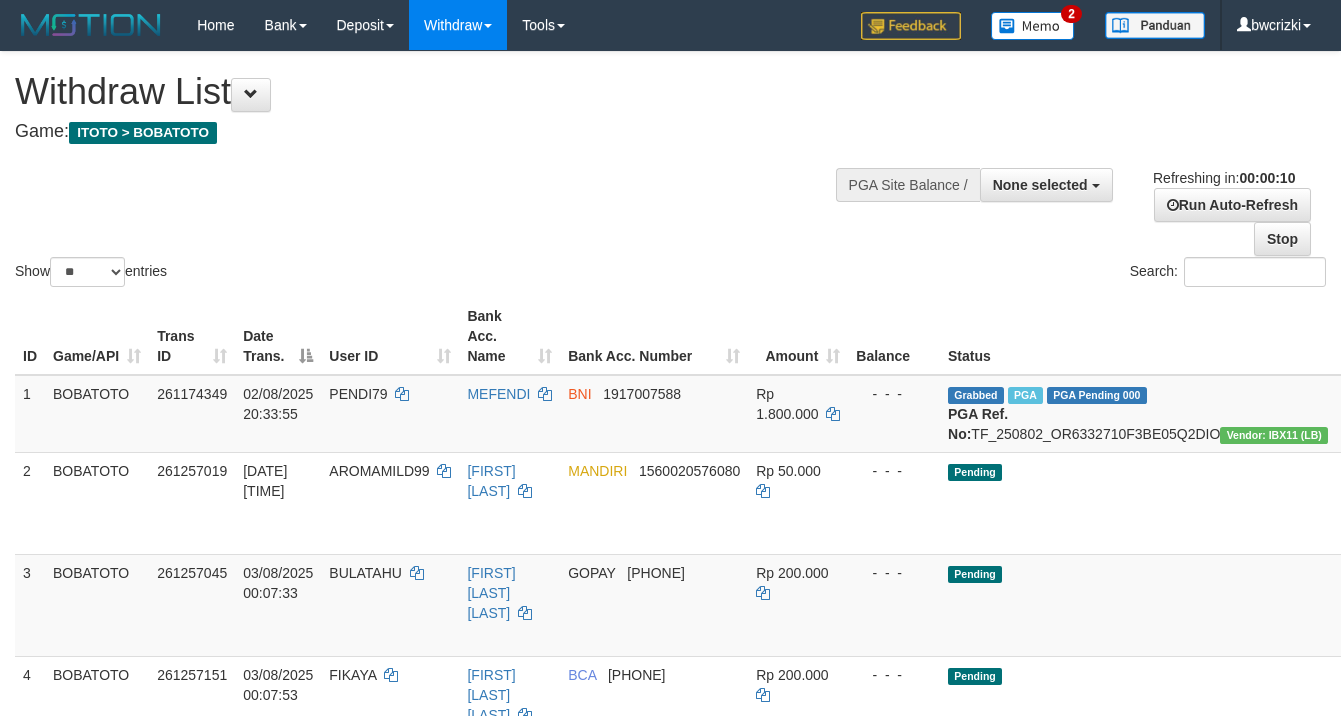 select 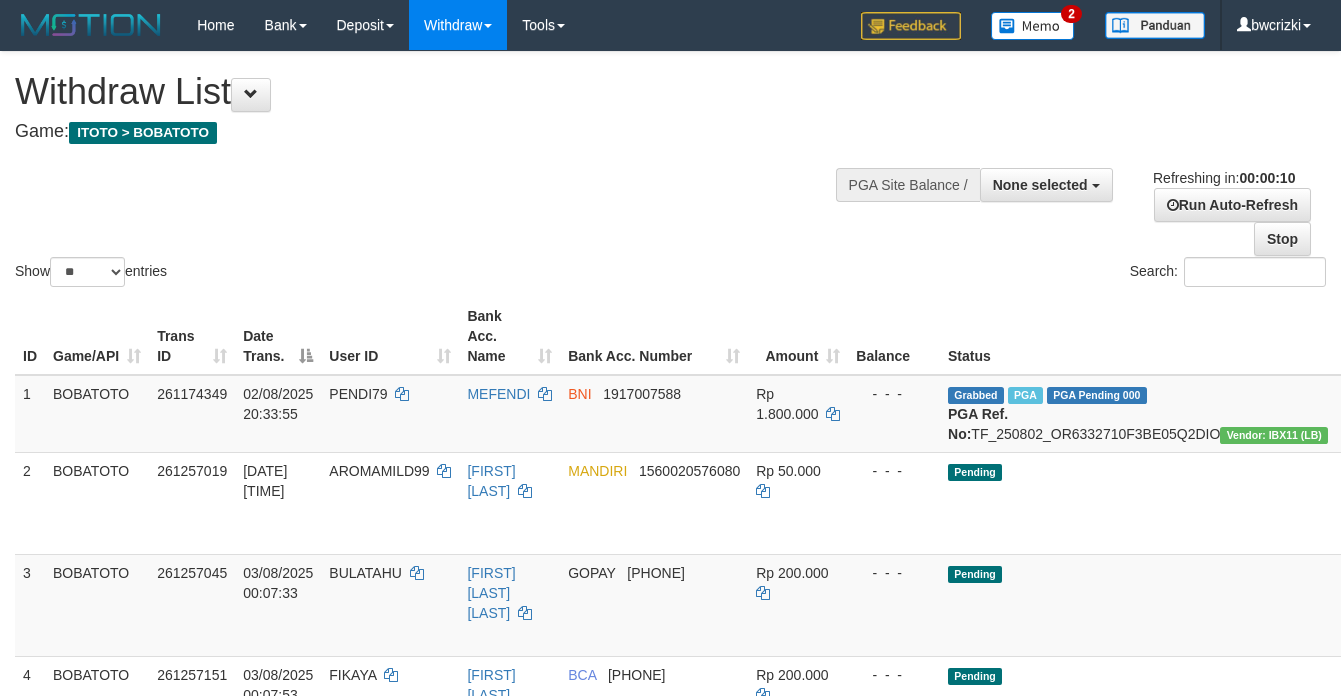 select 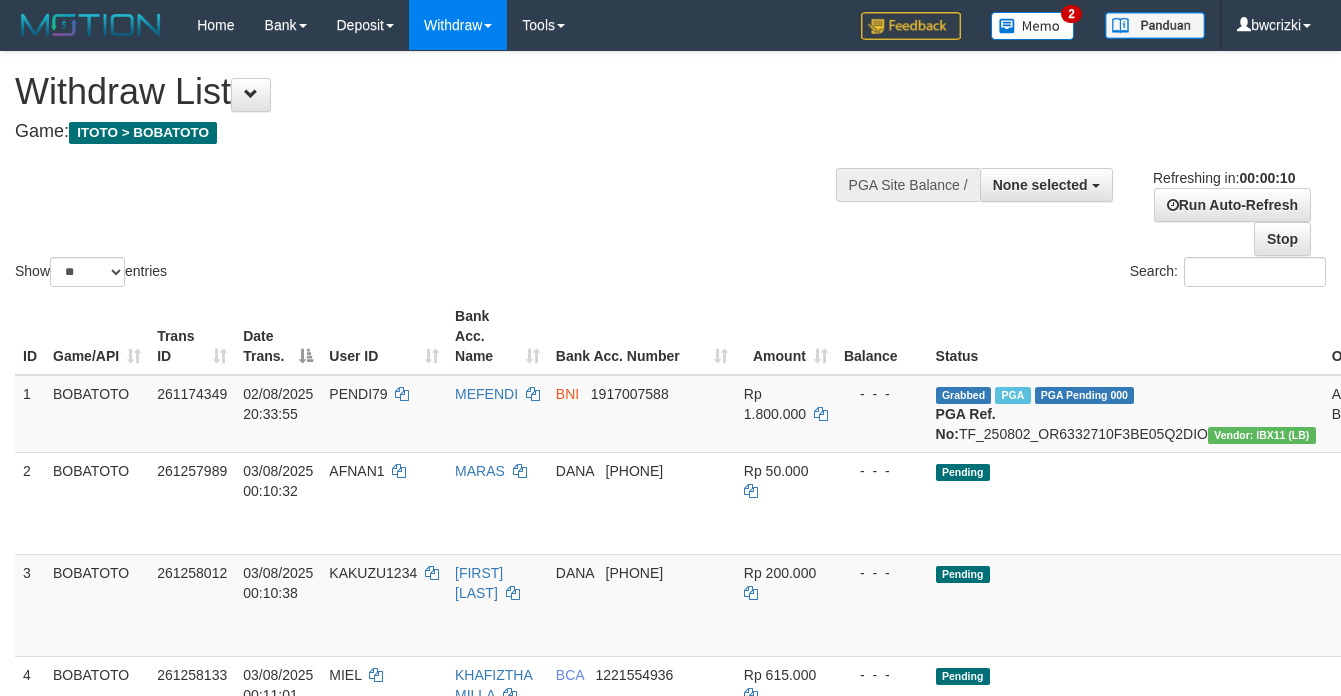 select 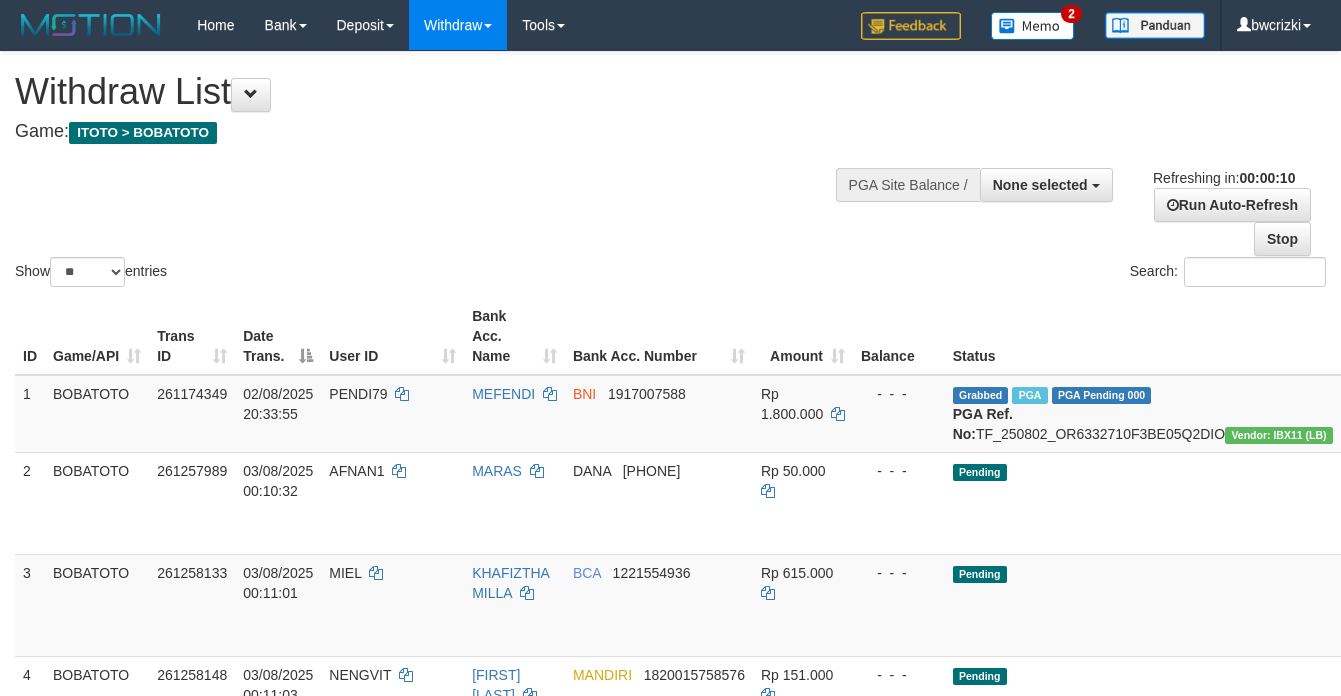 select 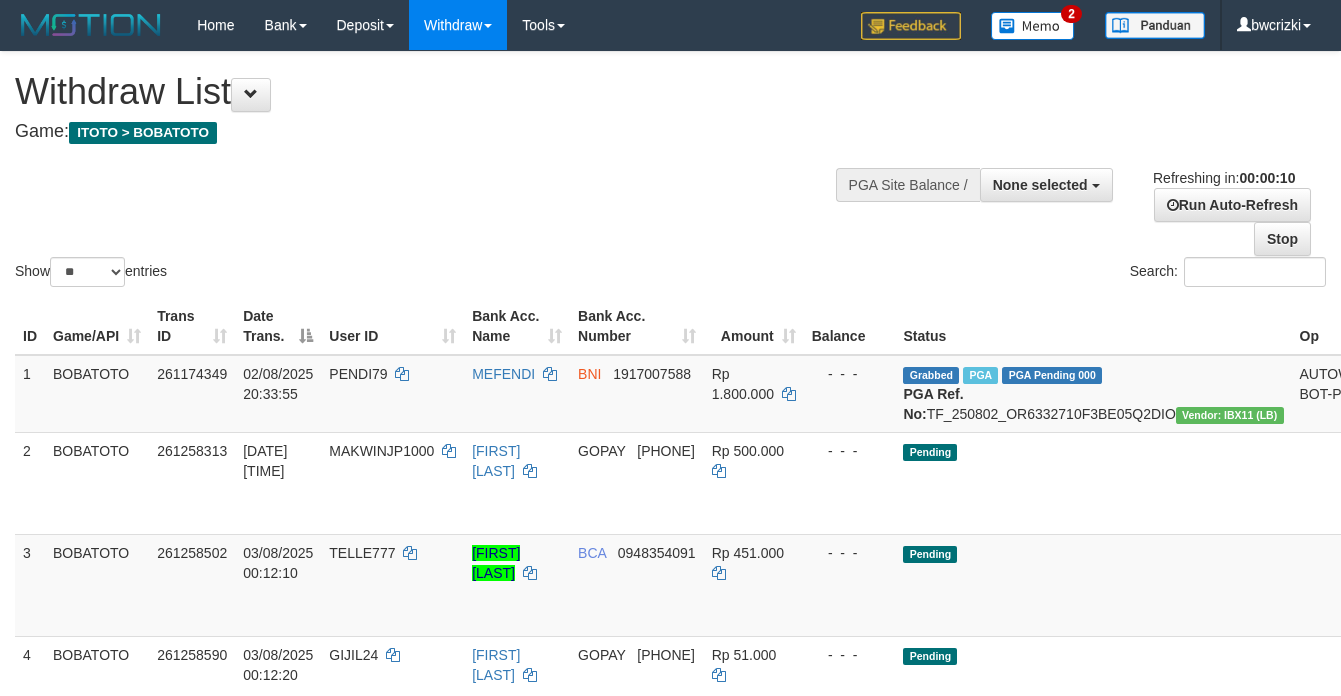 select 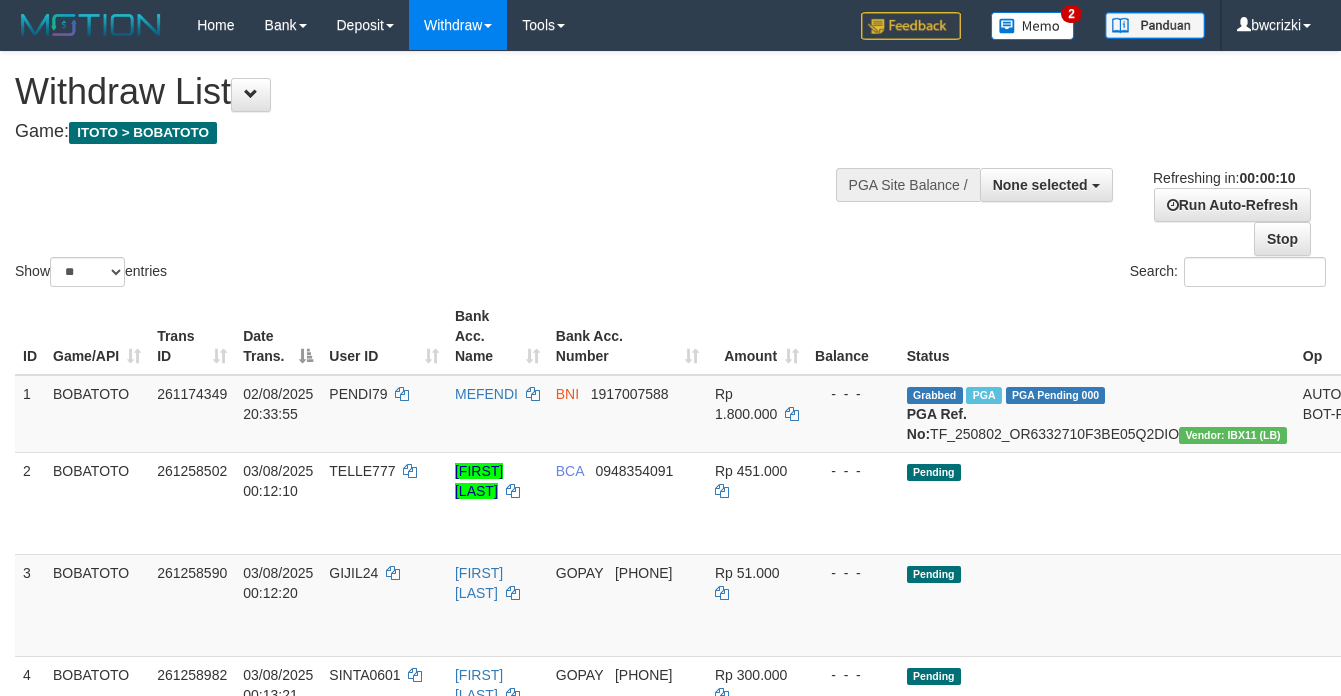 select 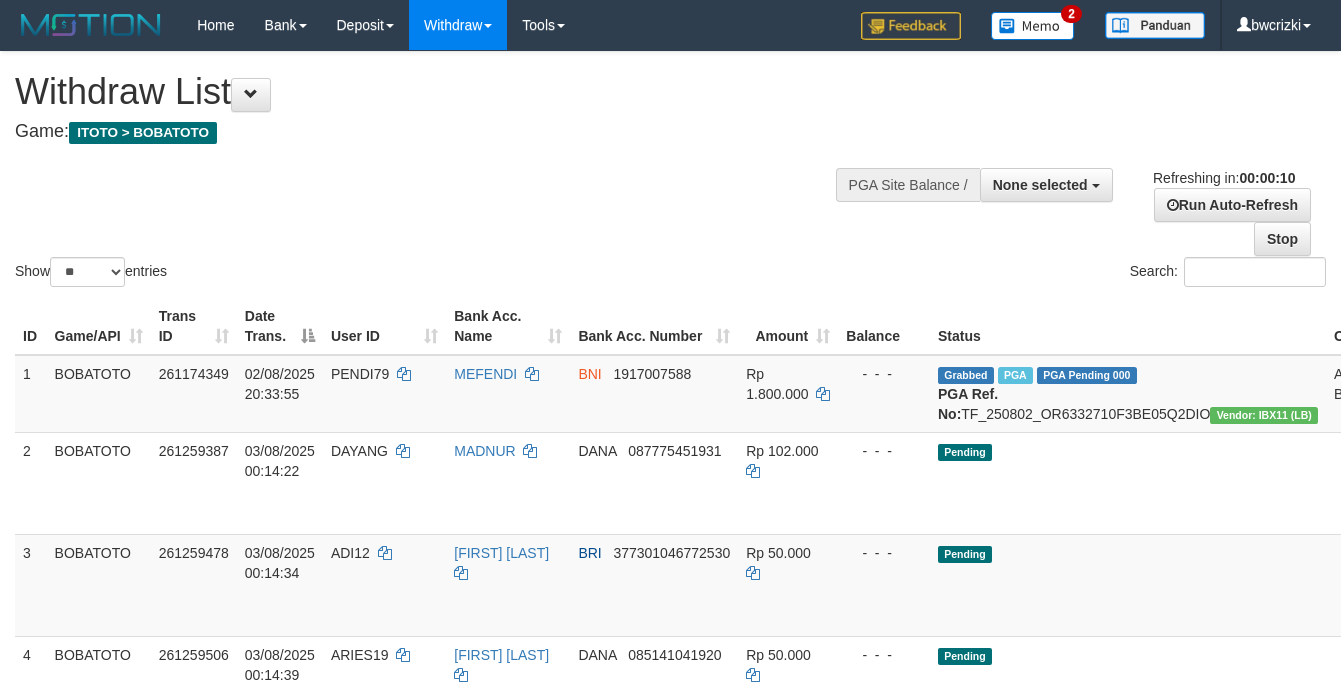 select 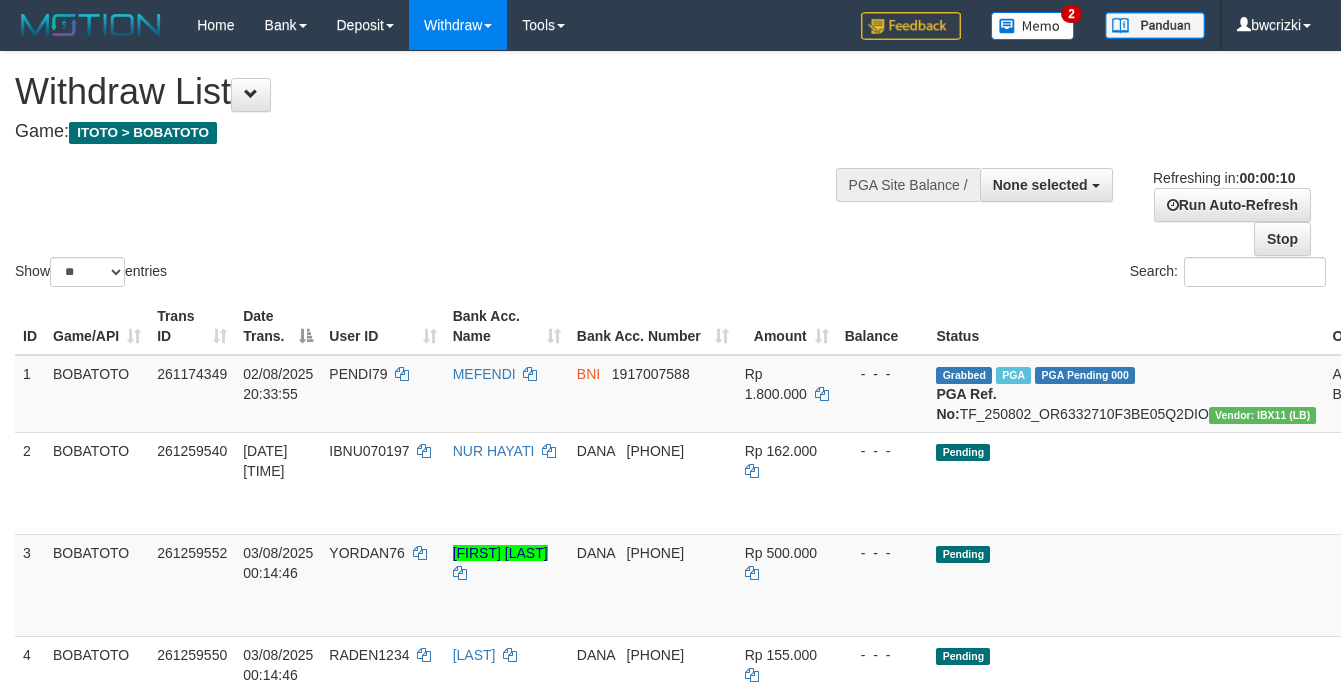 select 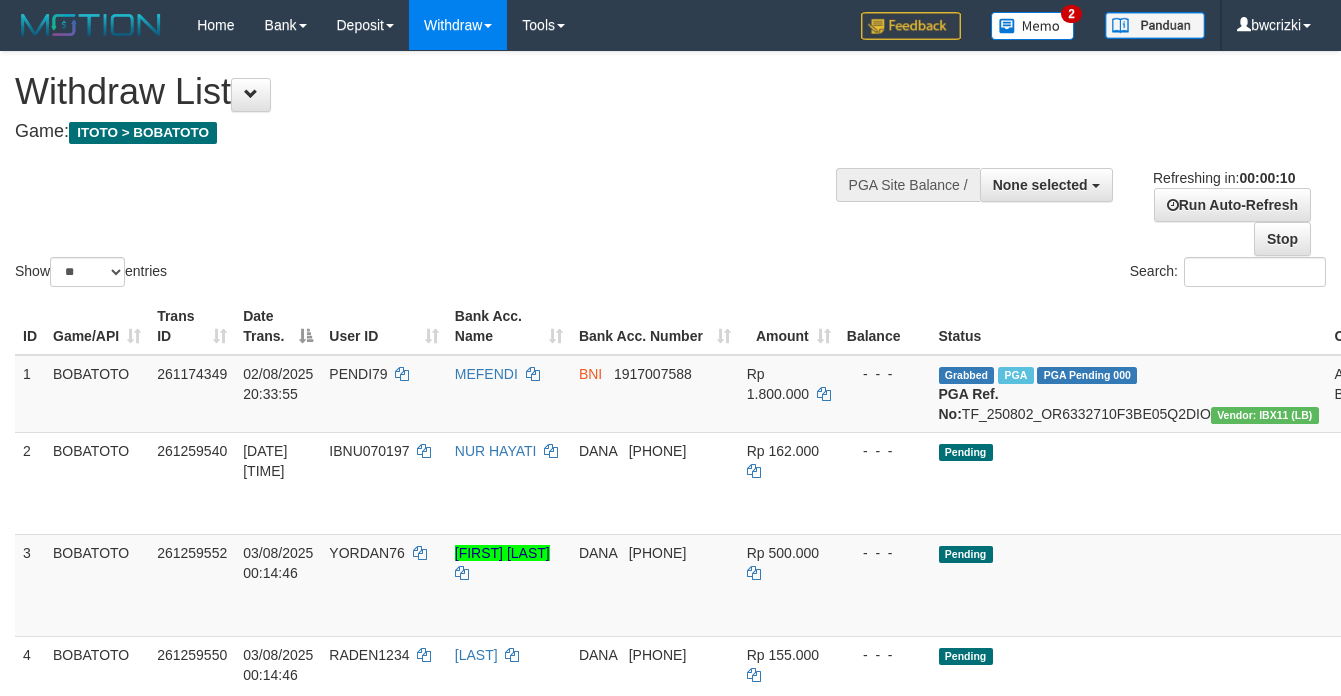 select 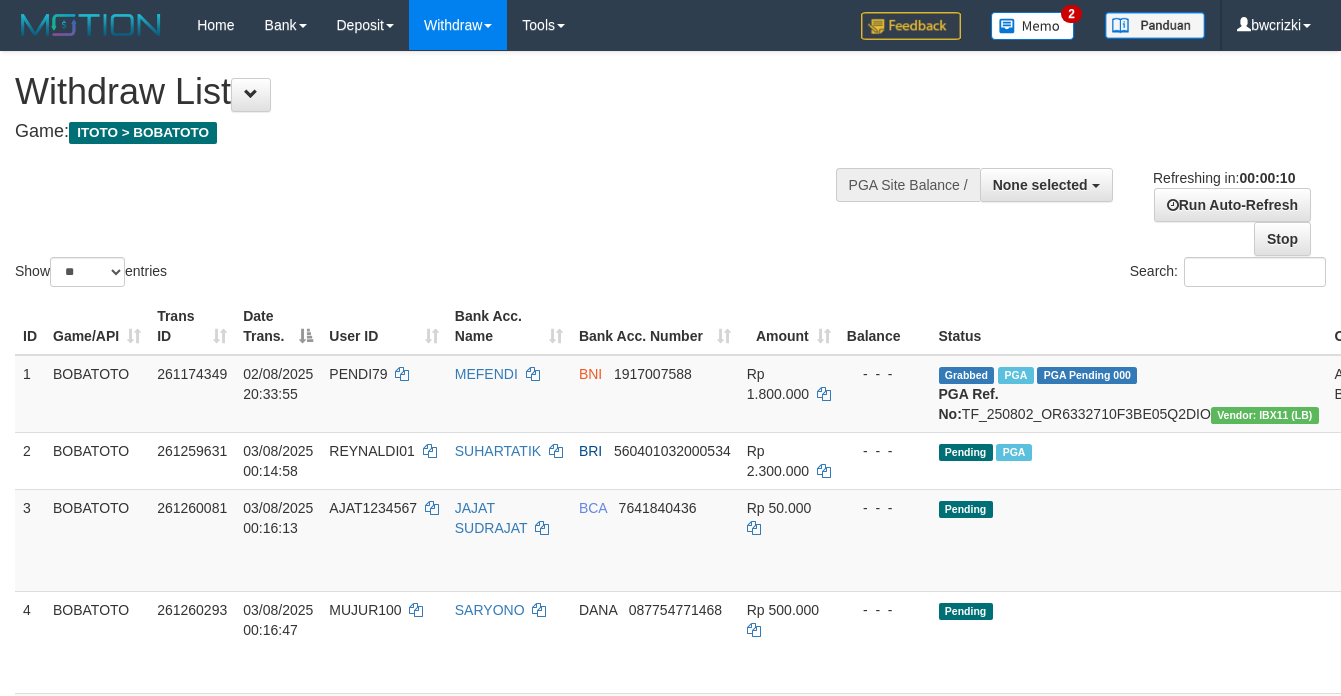 select 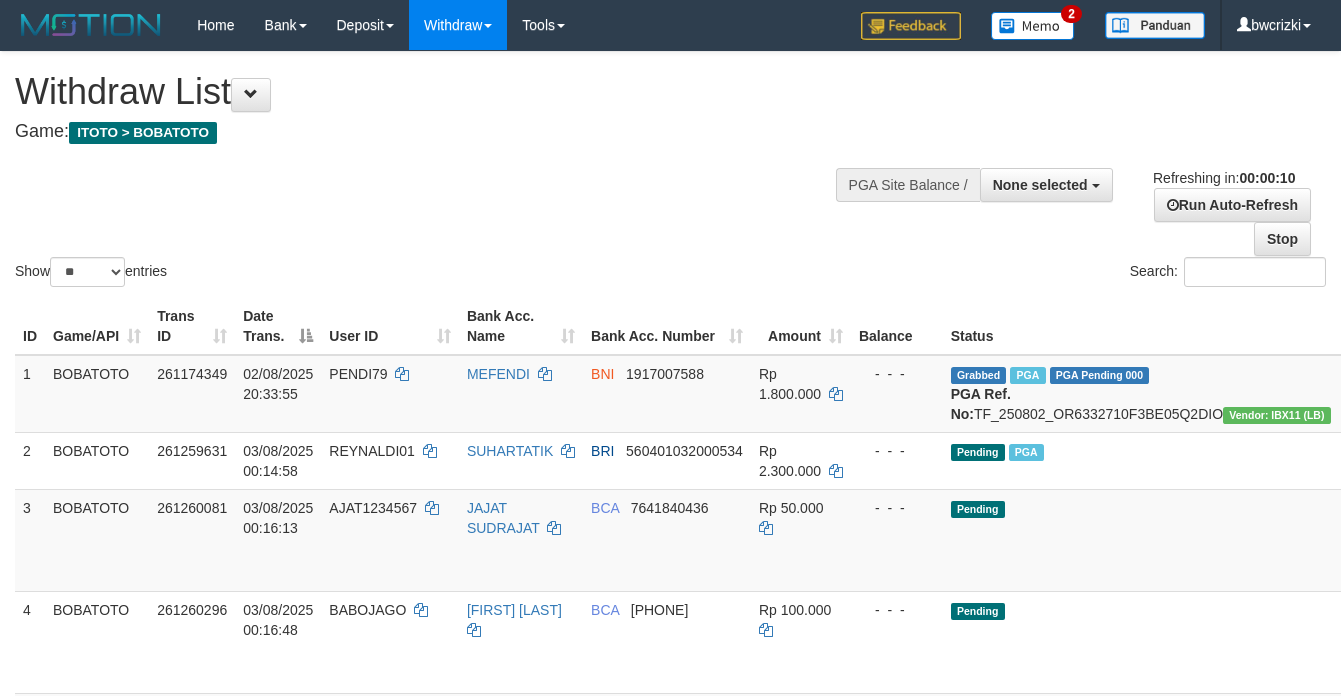 select 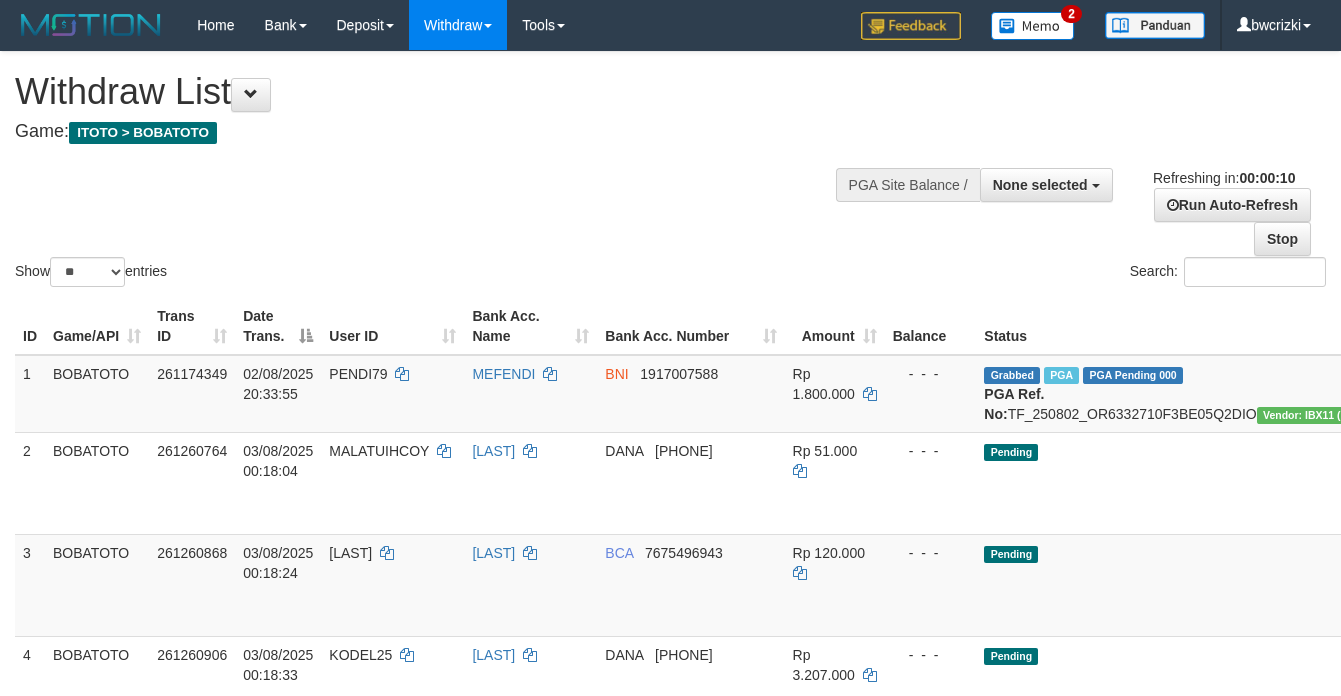 select 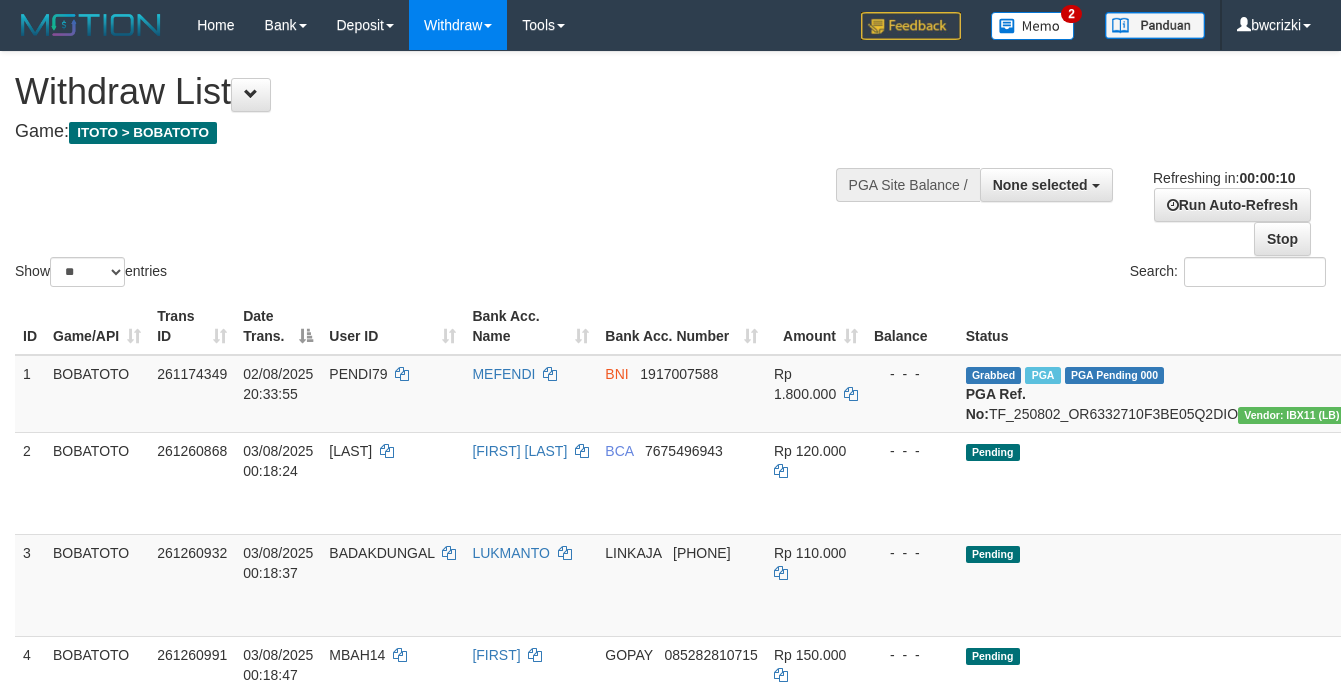 select 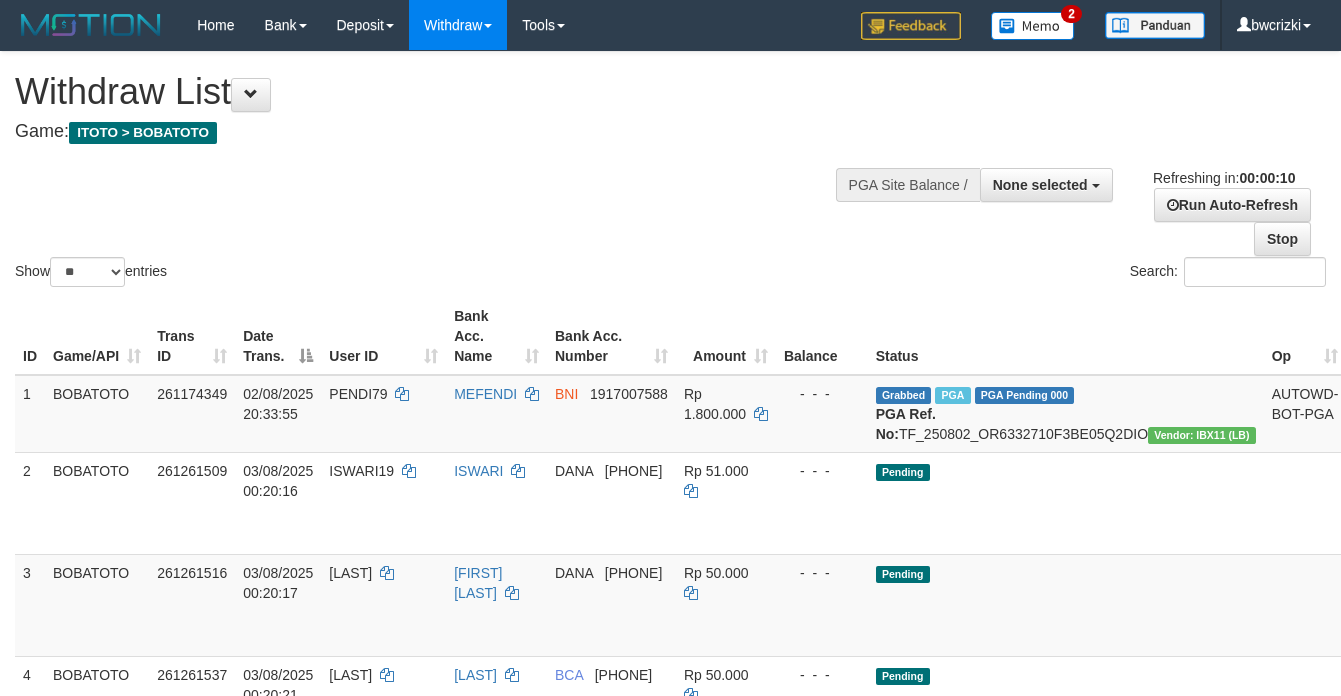 select 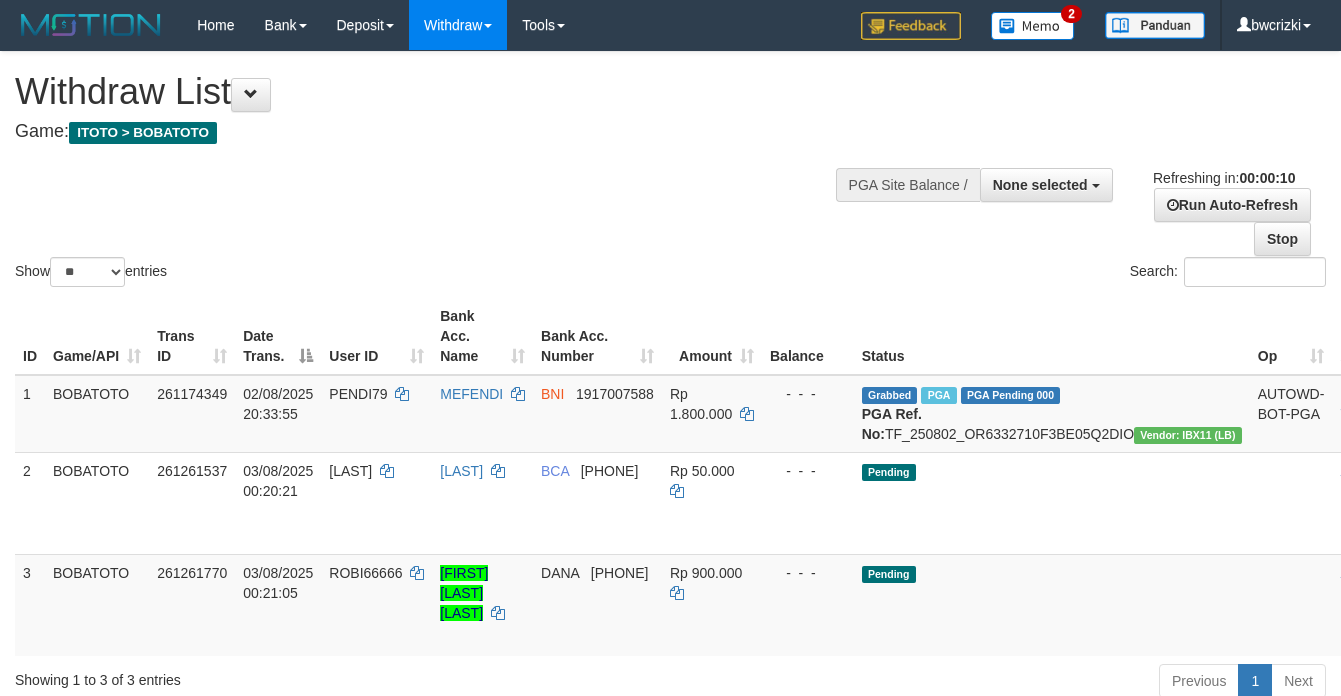 select 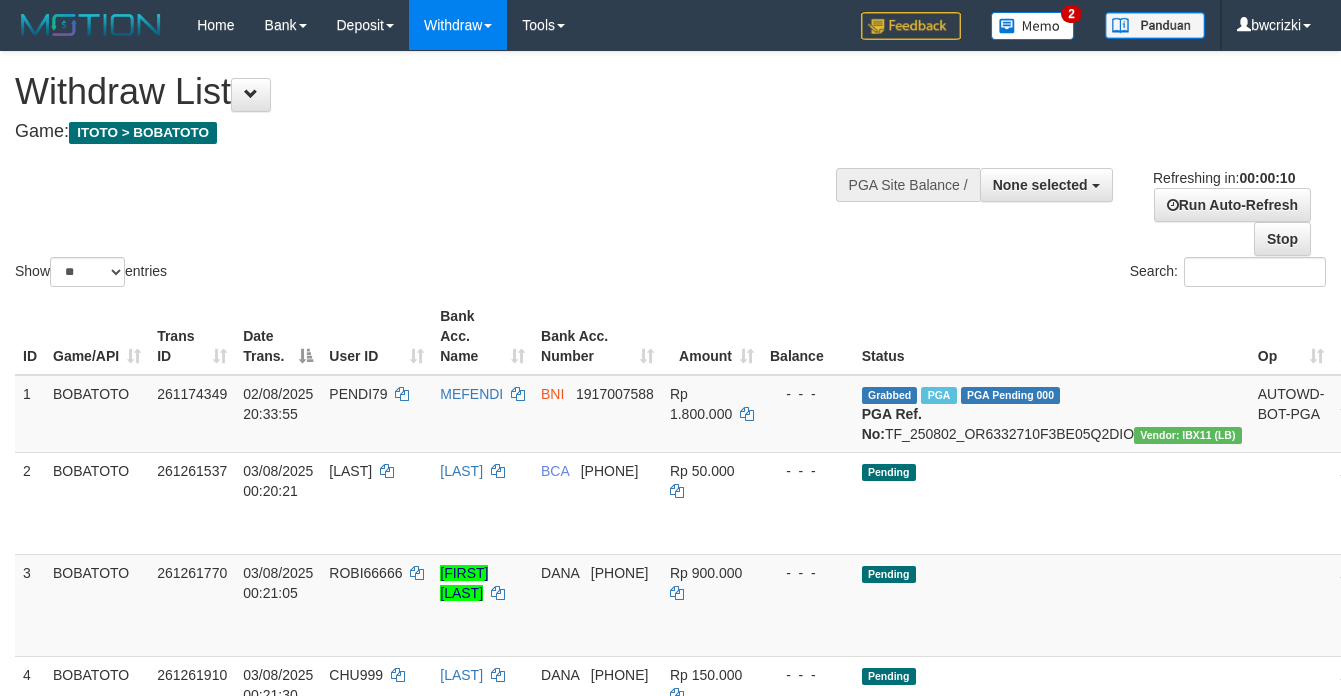 select 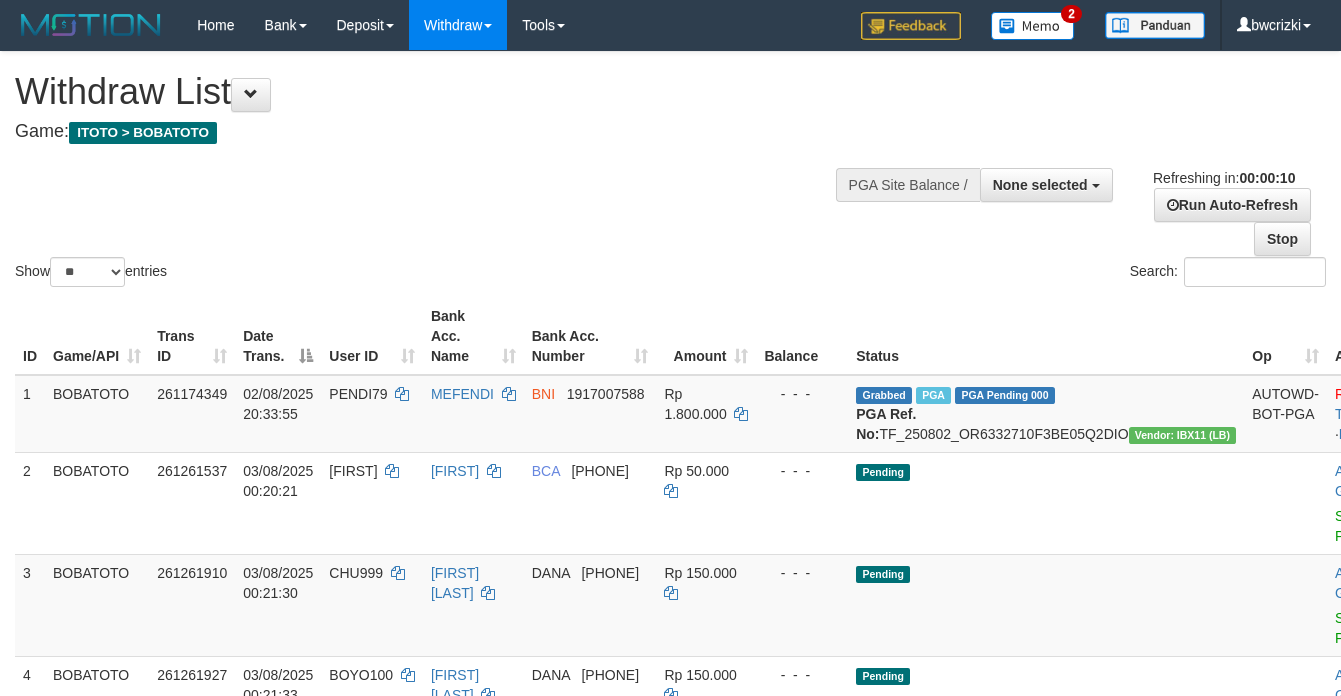select 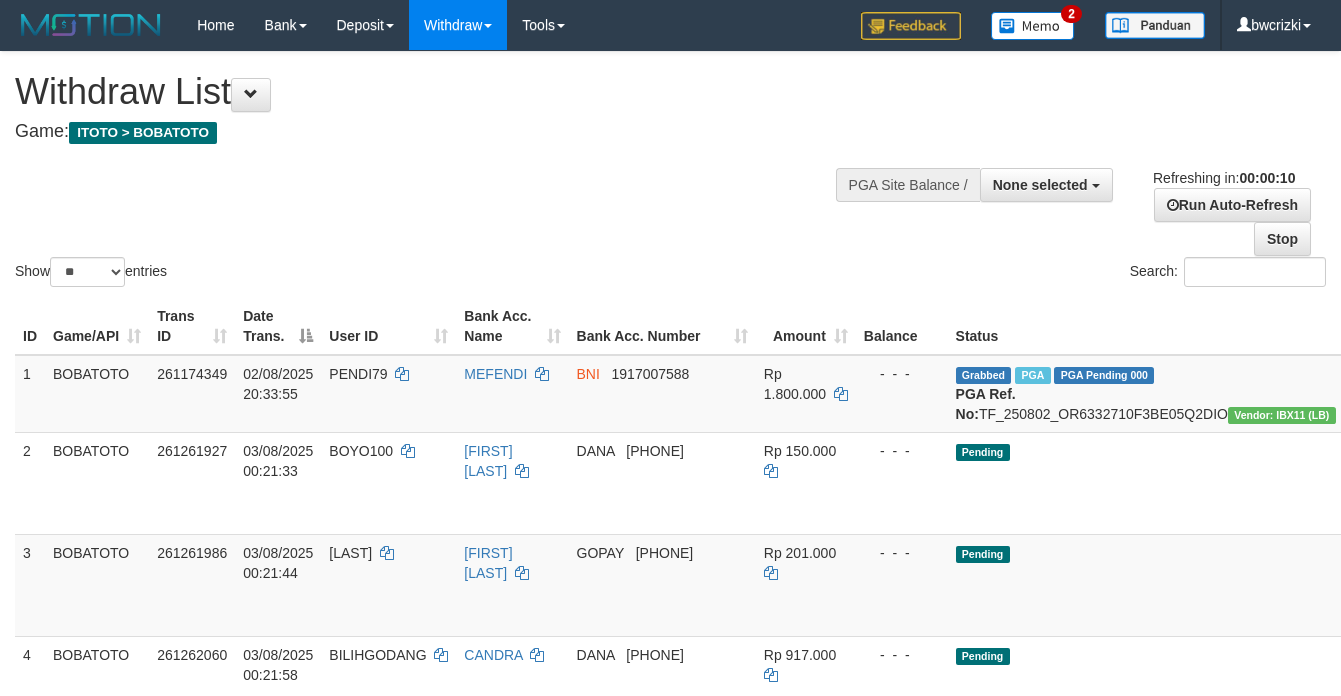 select 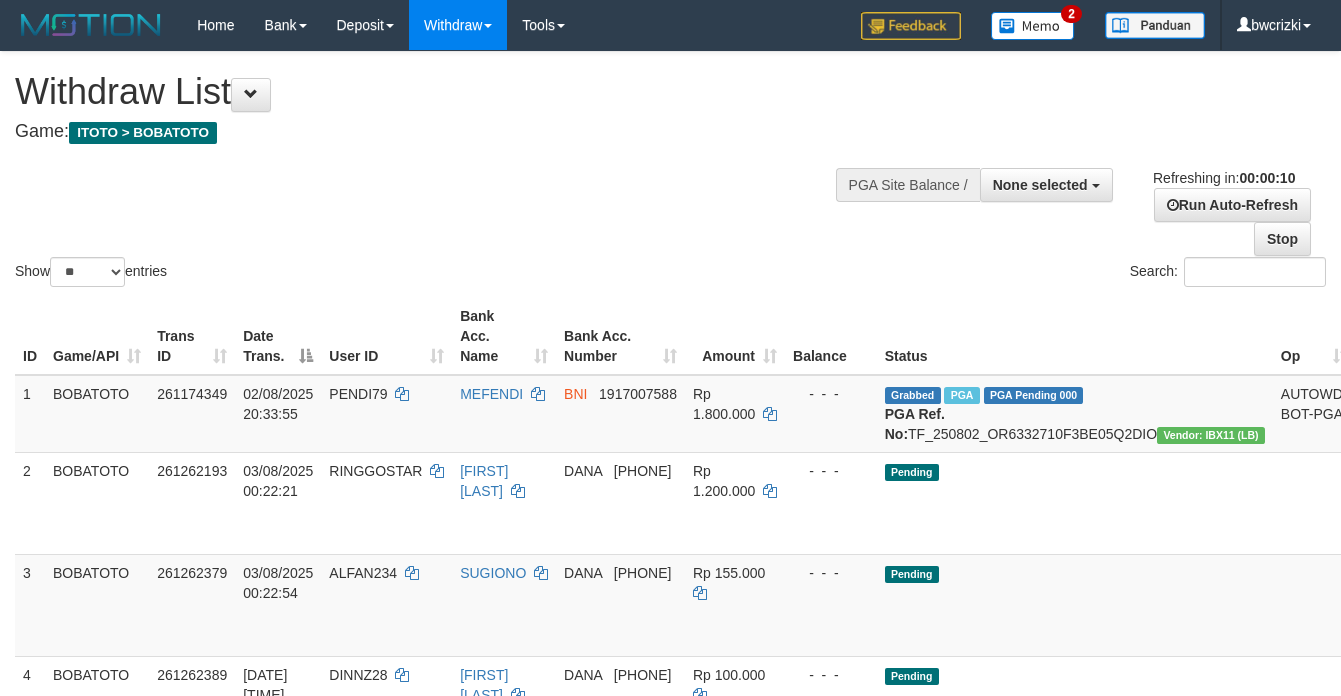 select 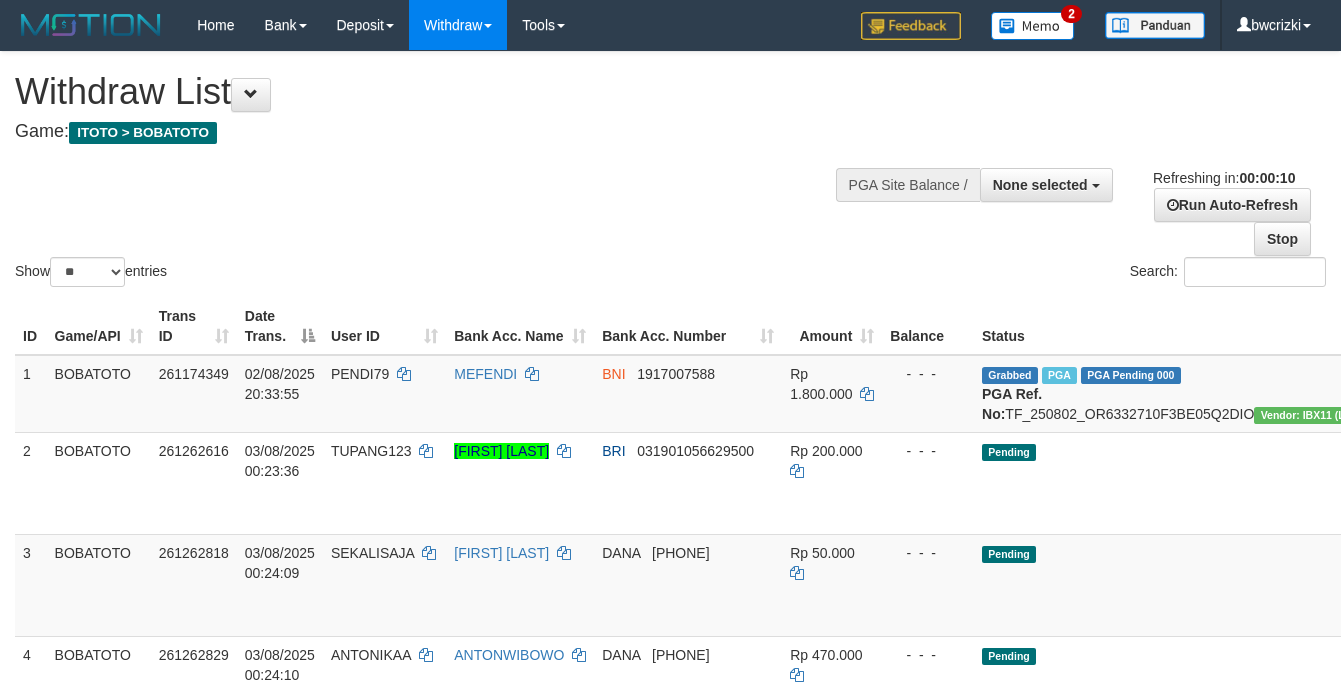 select 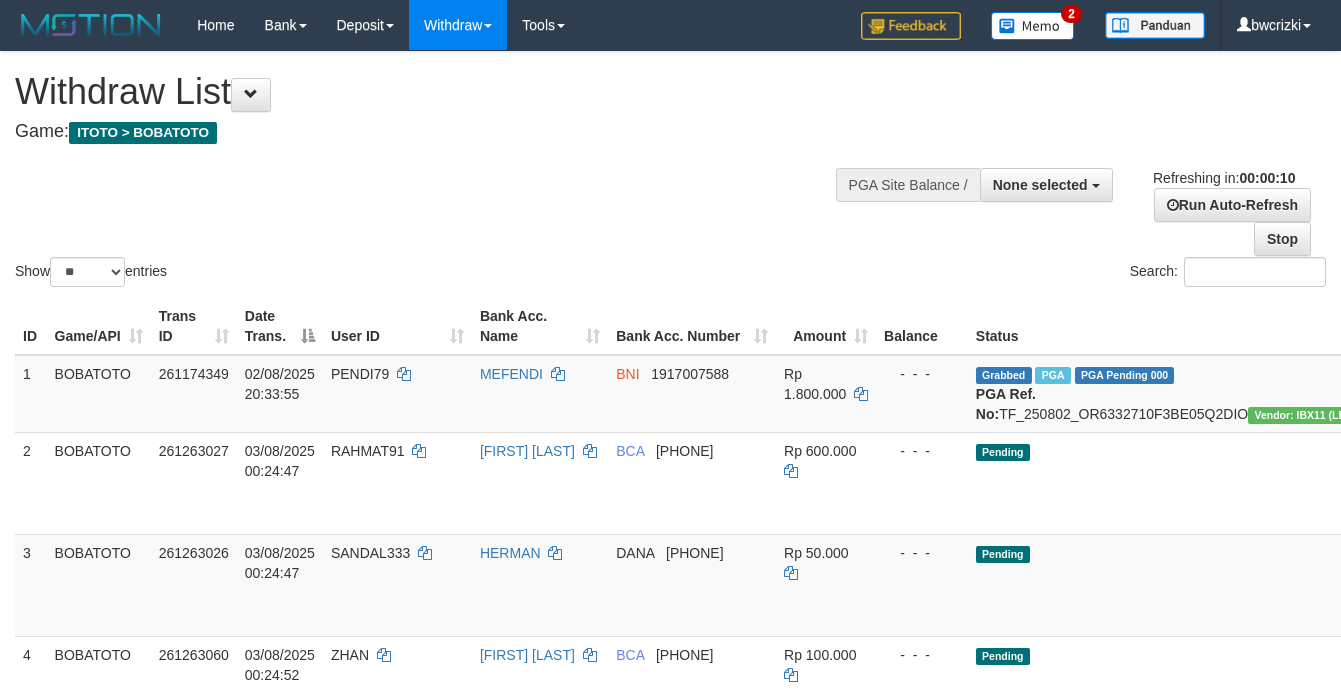 select 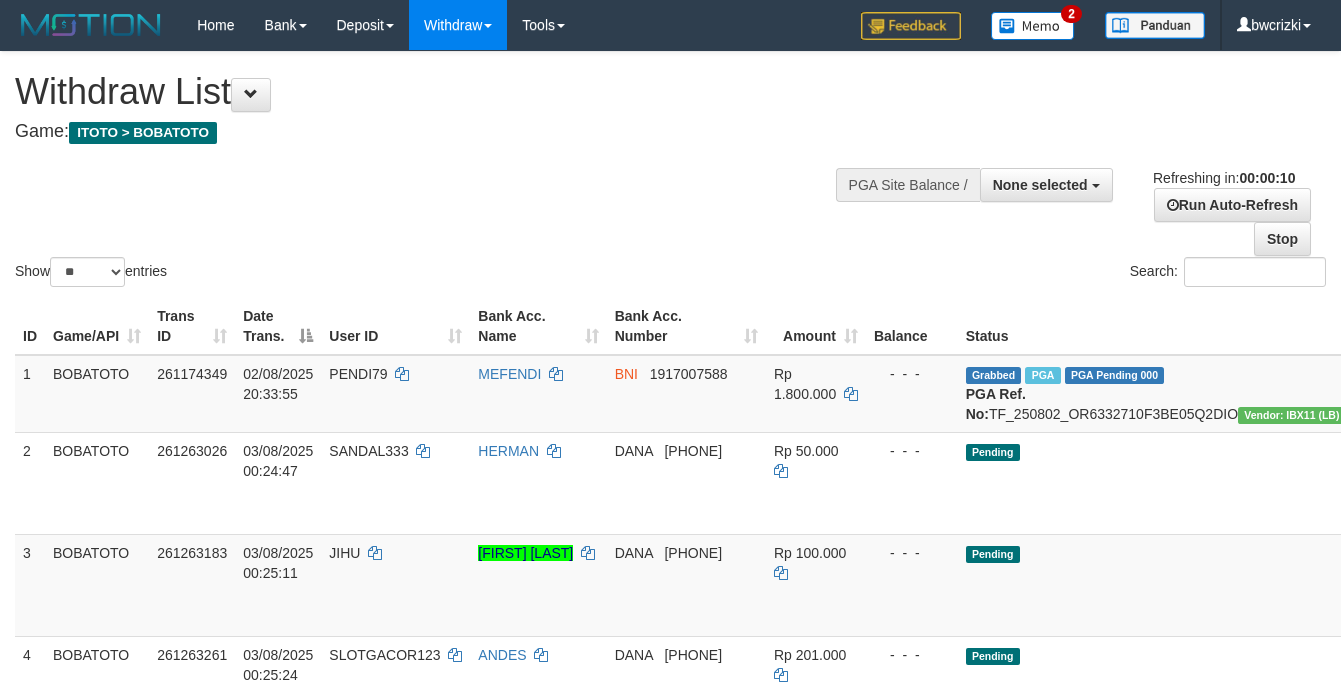 select 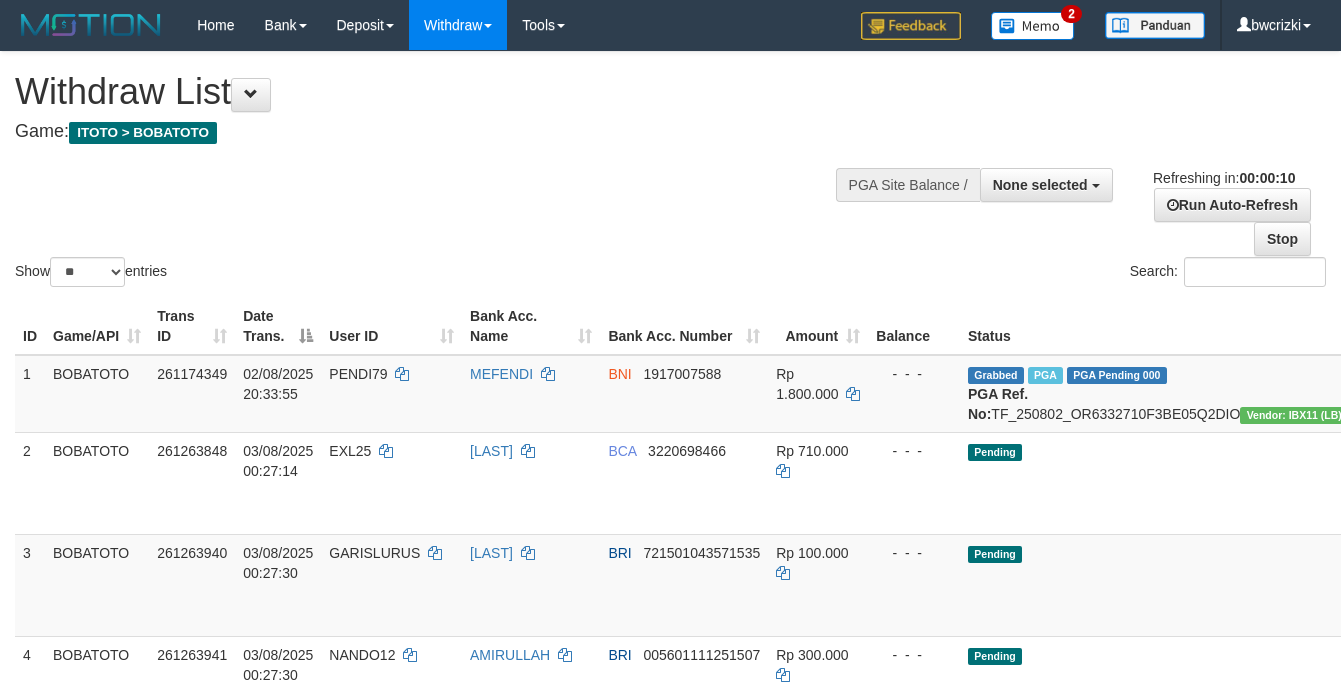 select 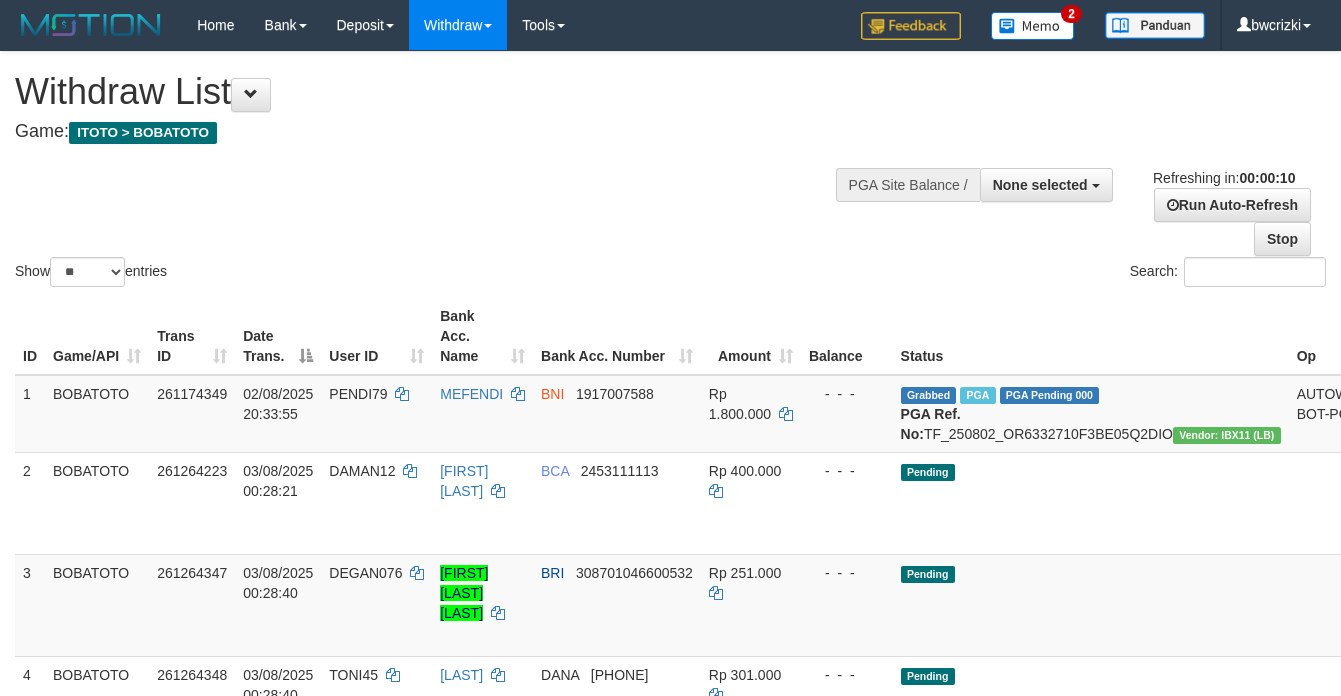 select 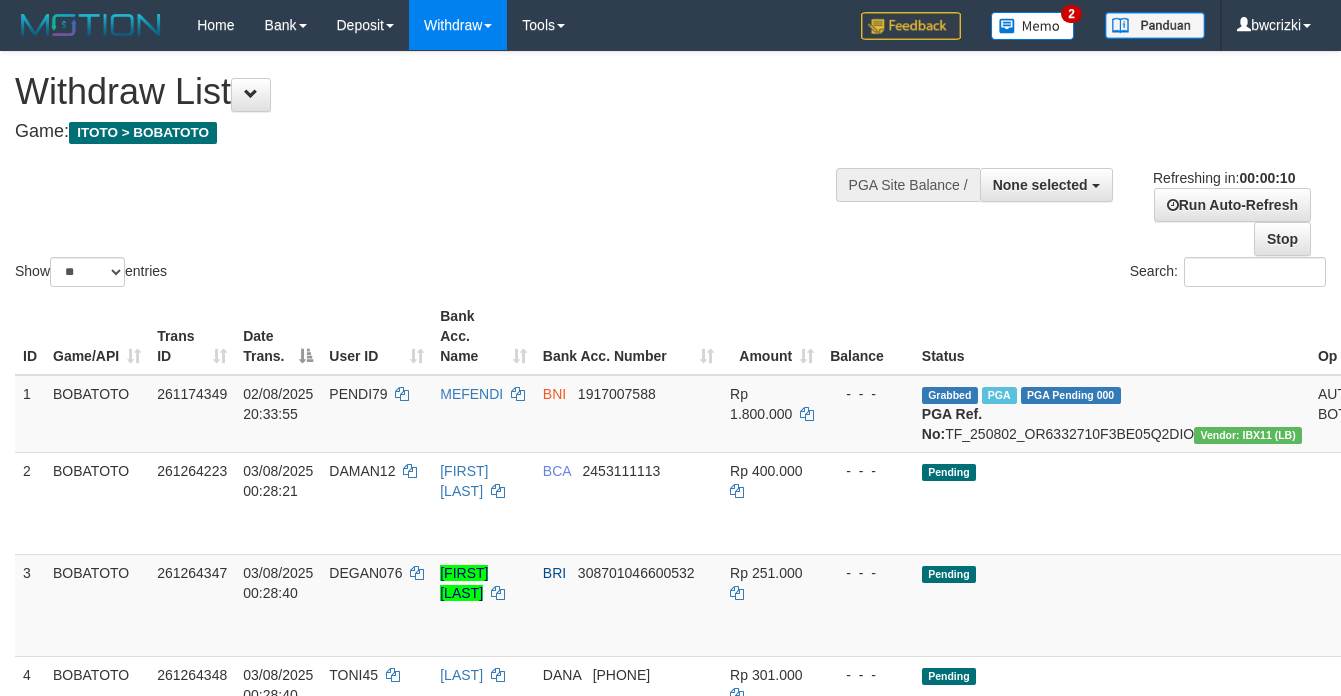 select 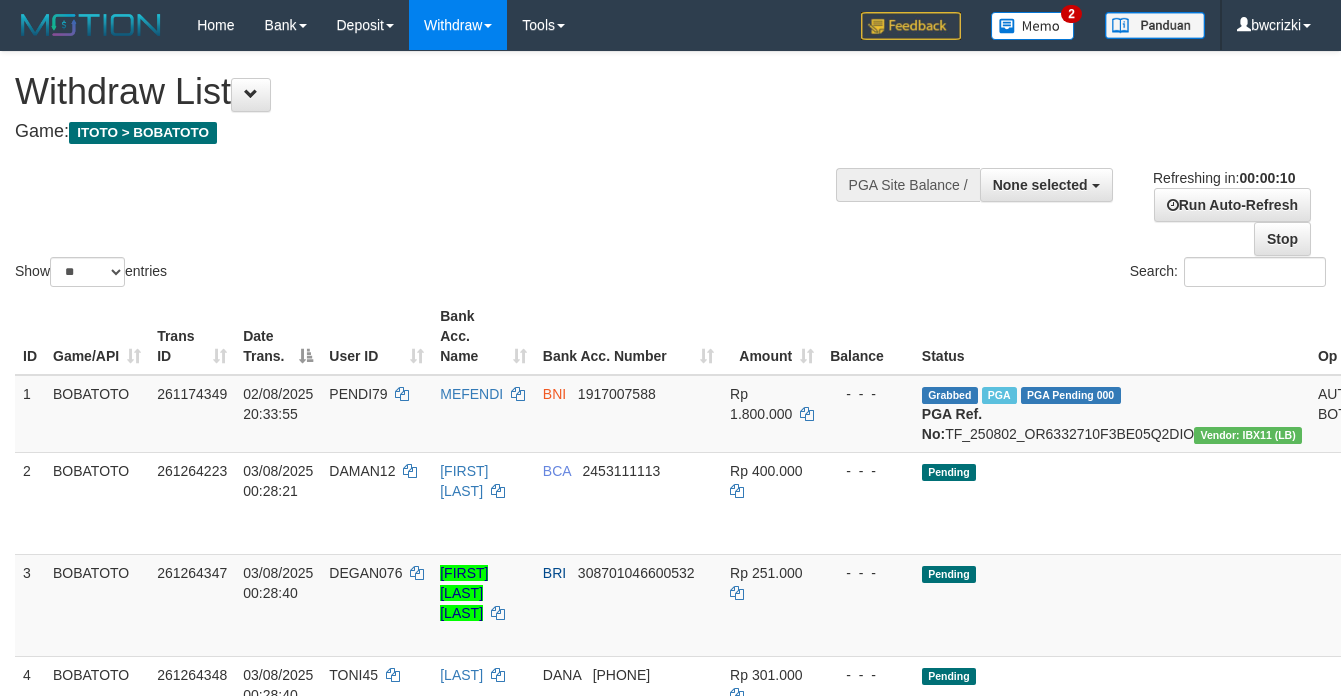 select 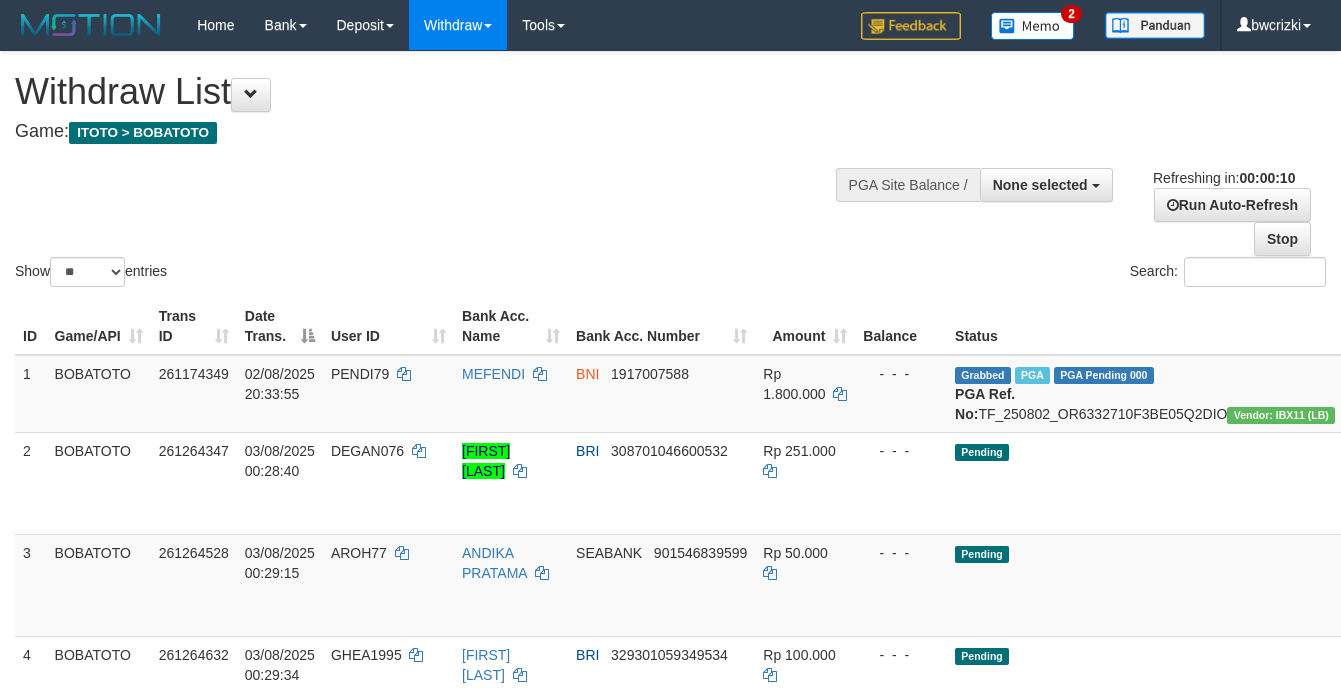 select 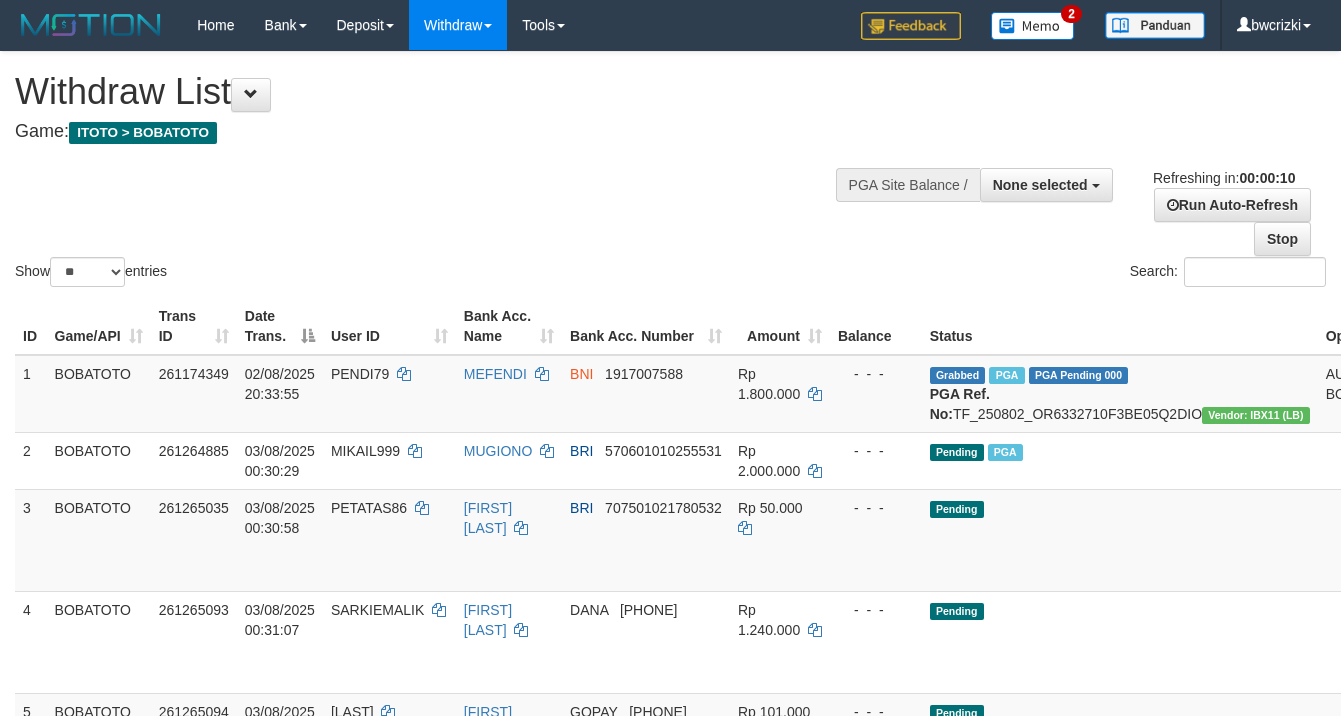select 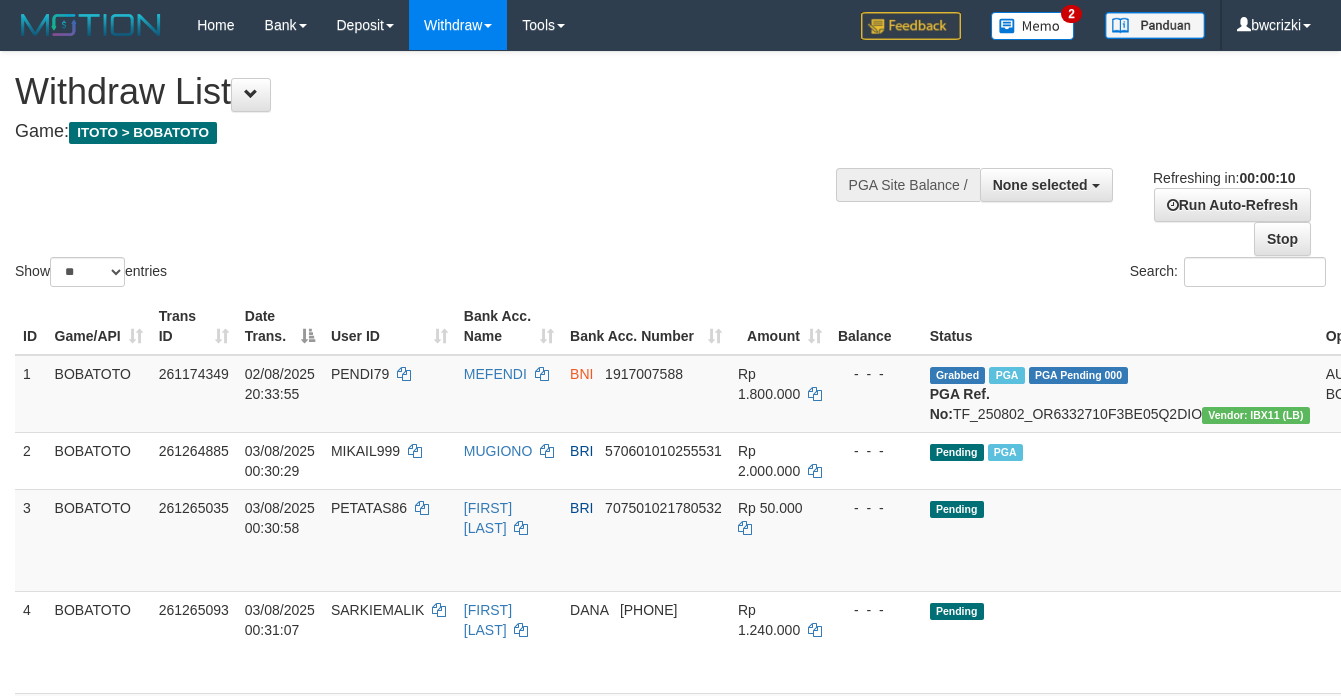 select 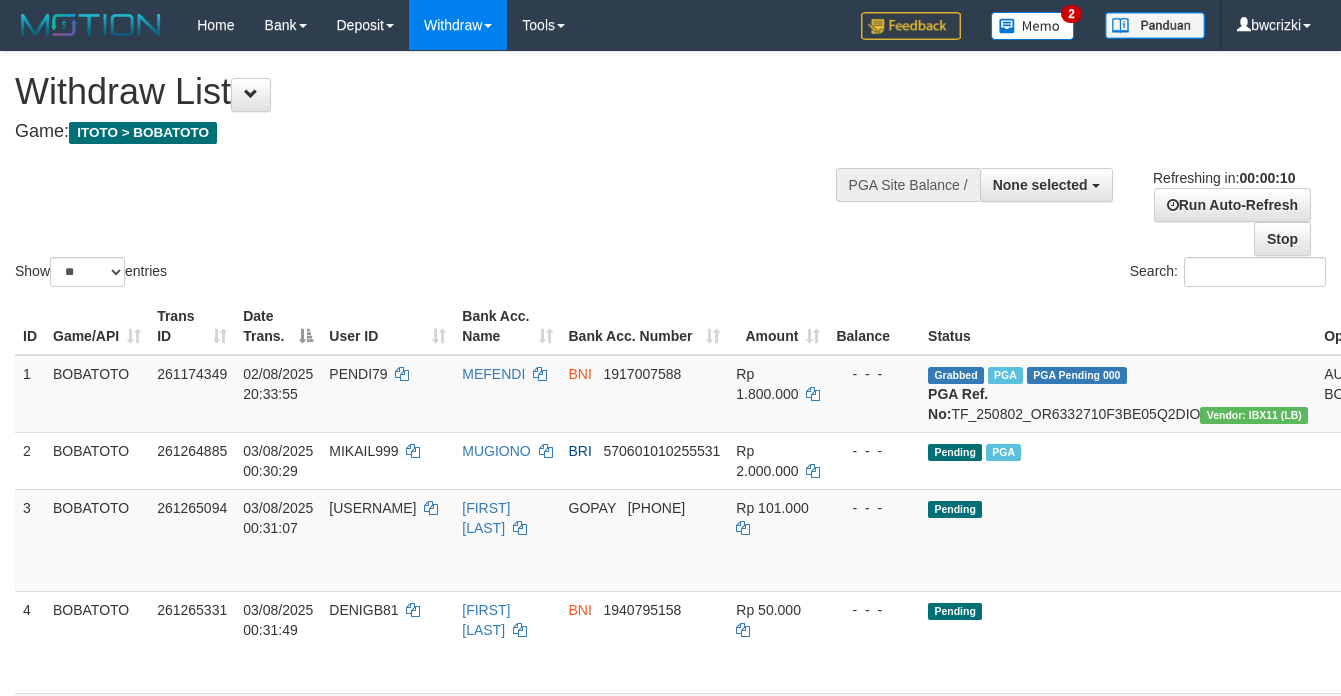 select 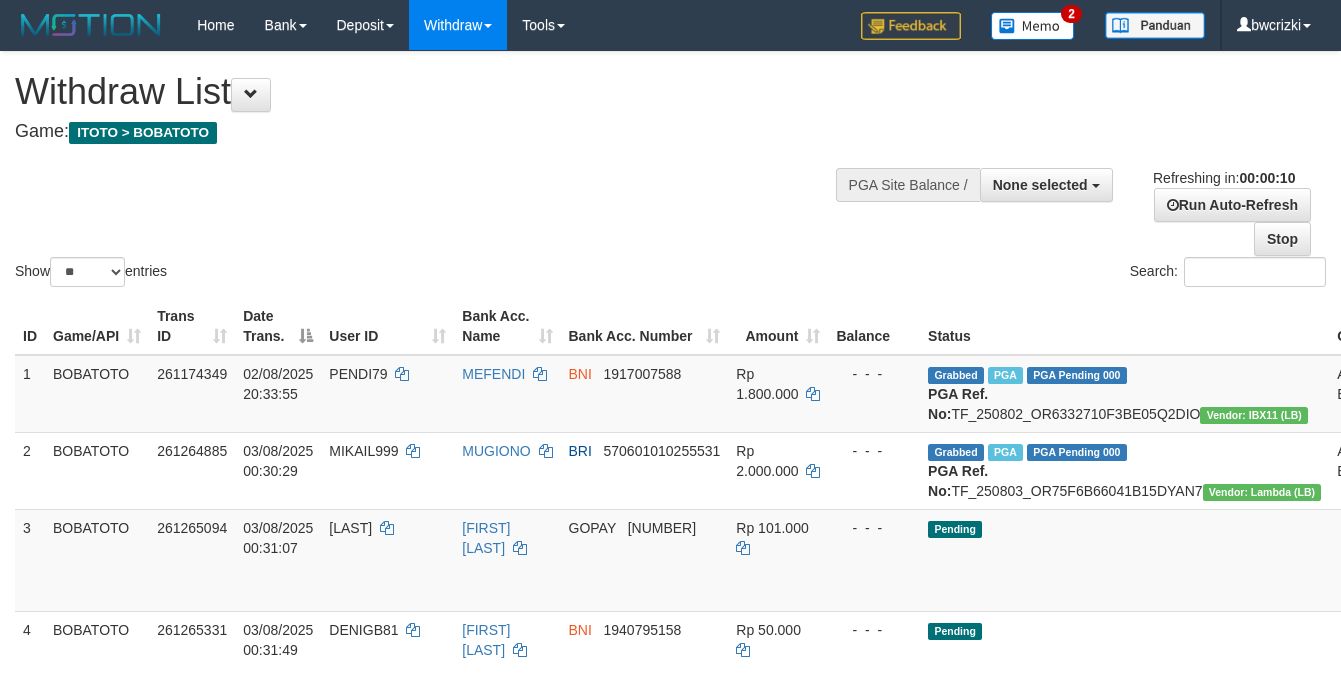 select 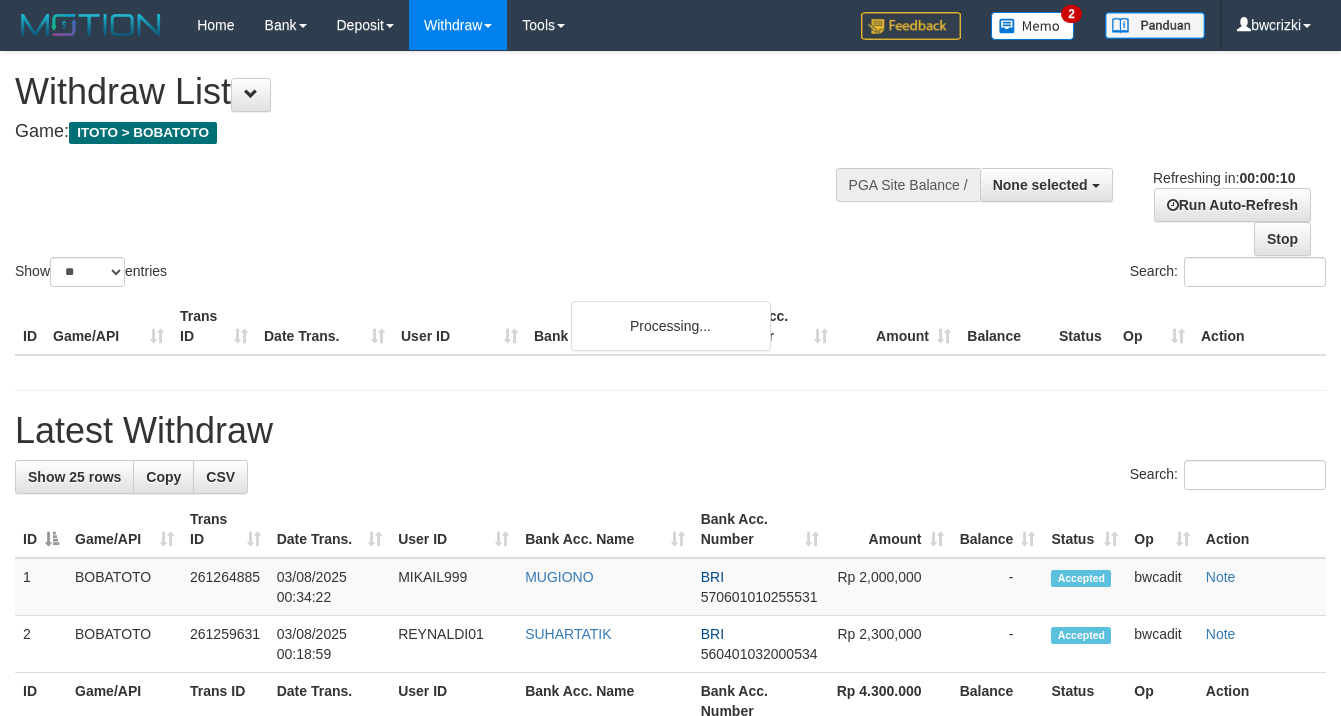 select 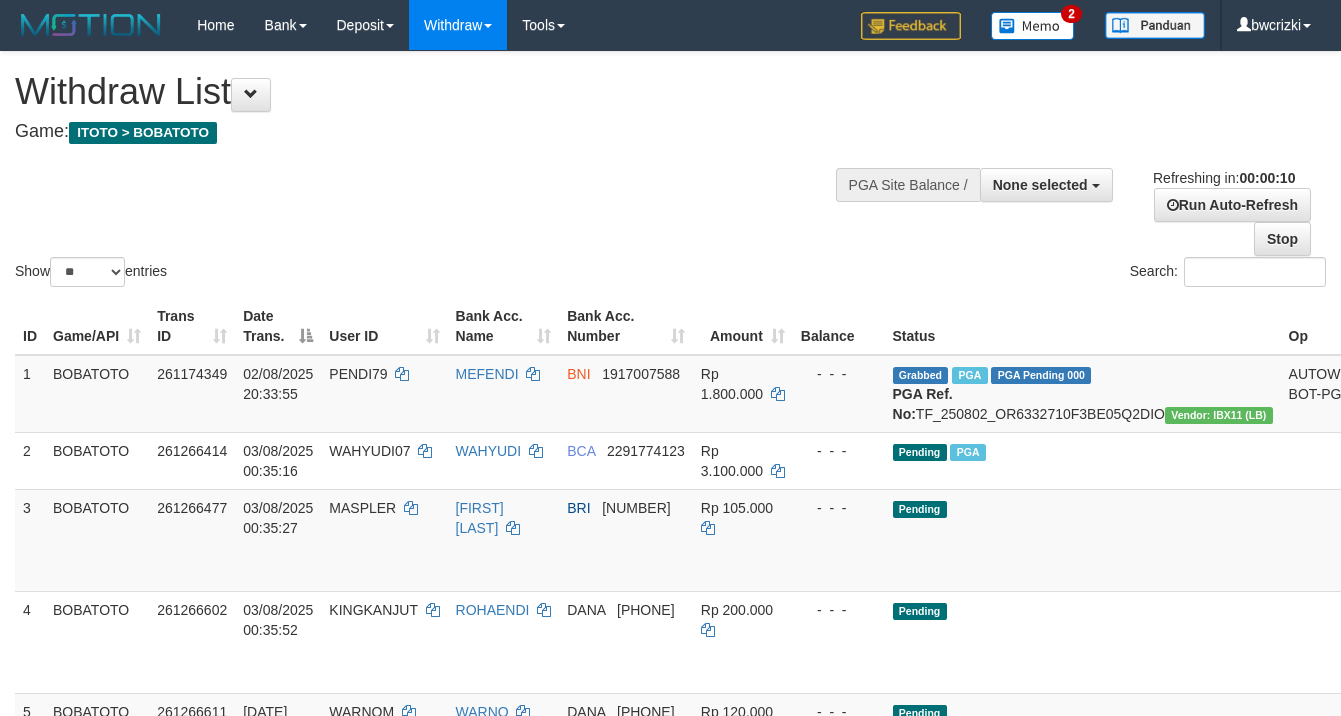 select 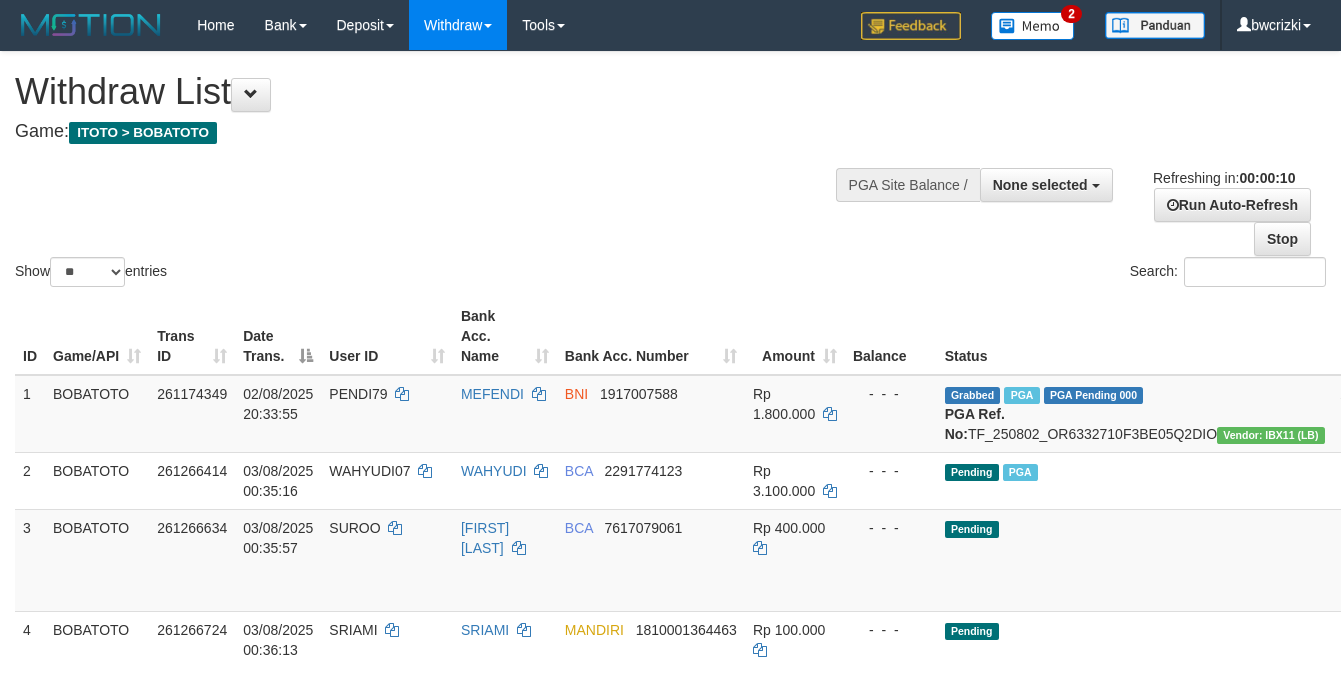 select 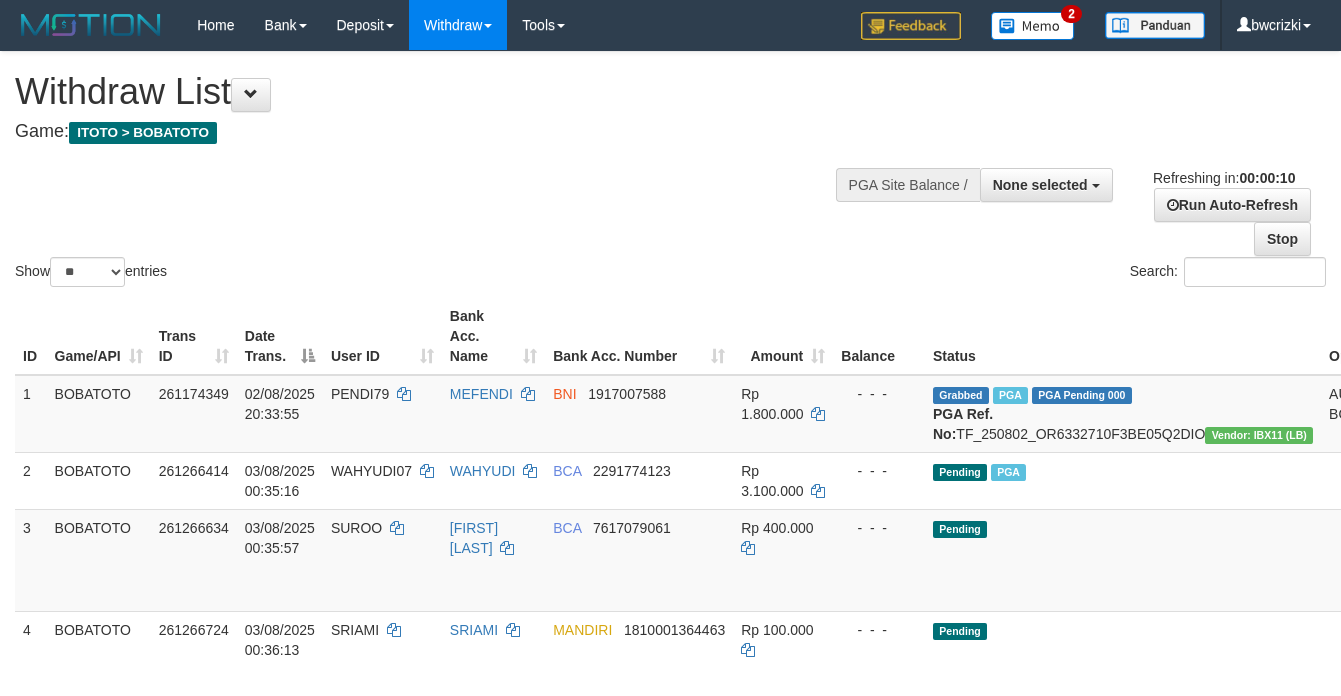 select 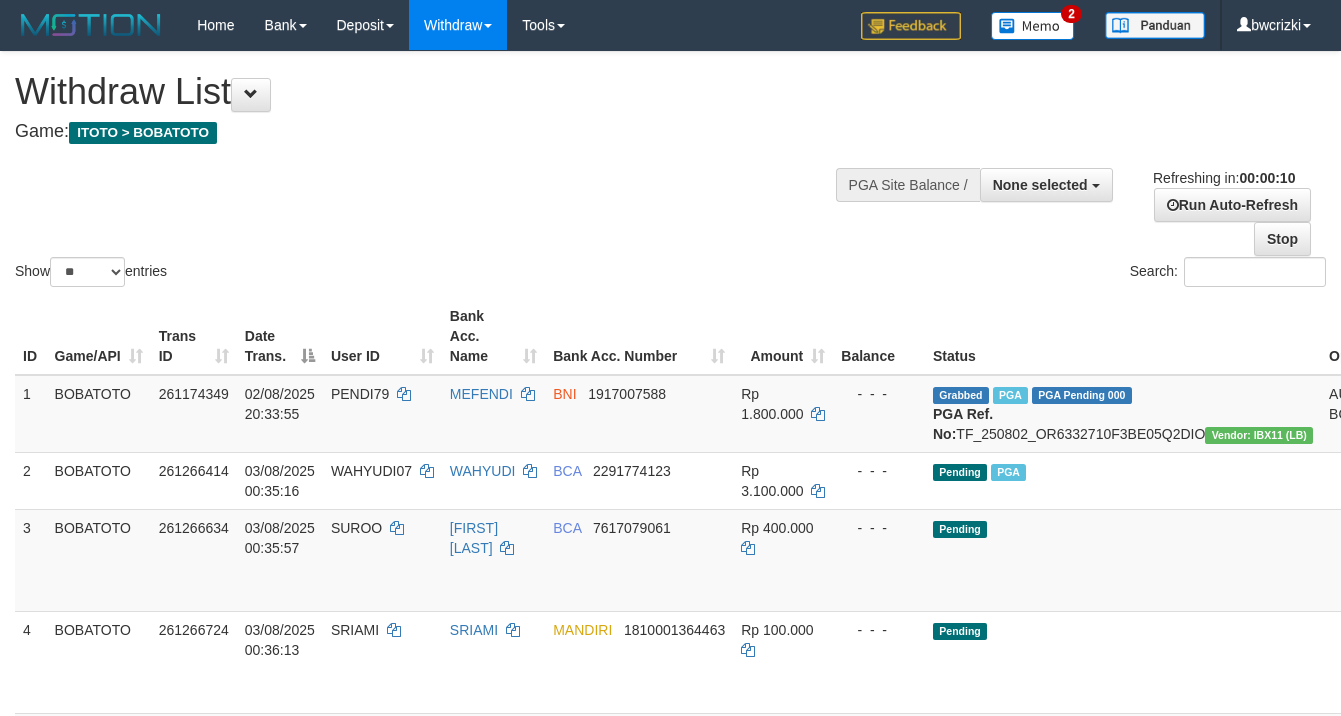 select 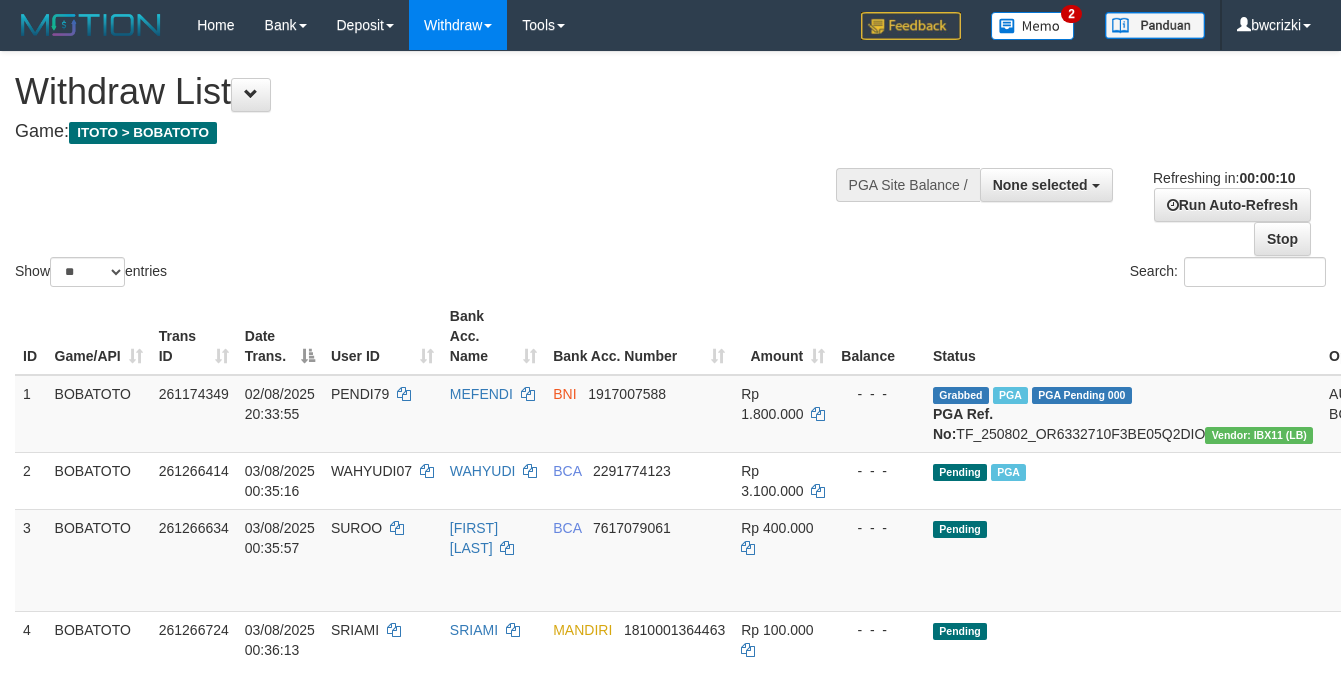 select 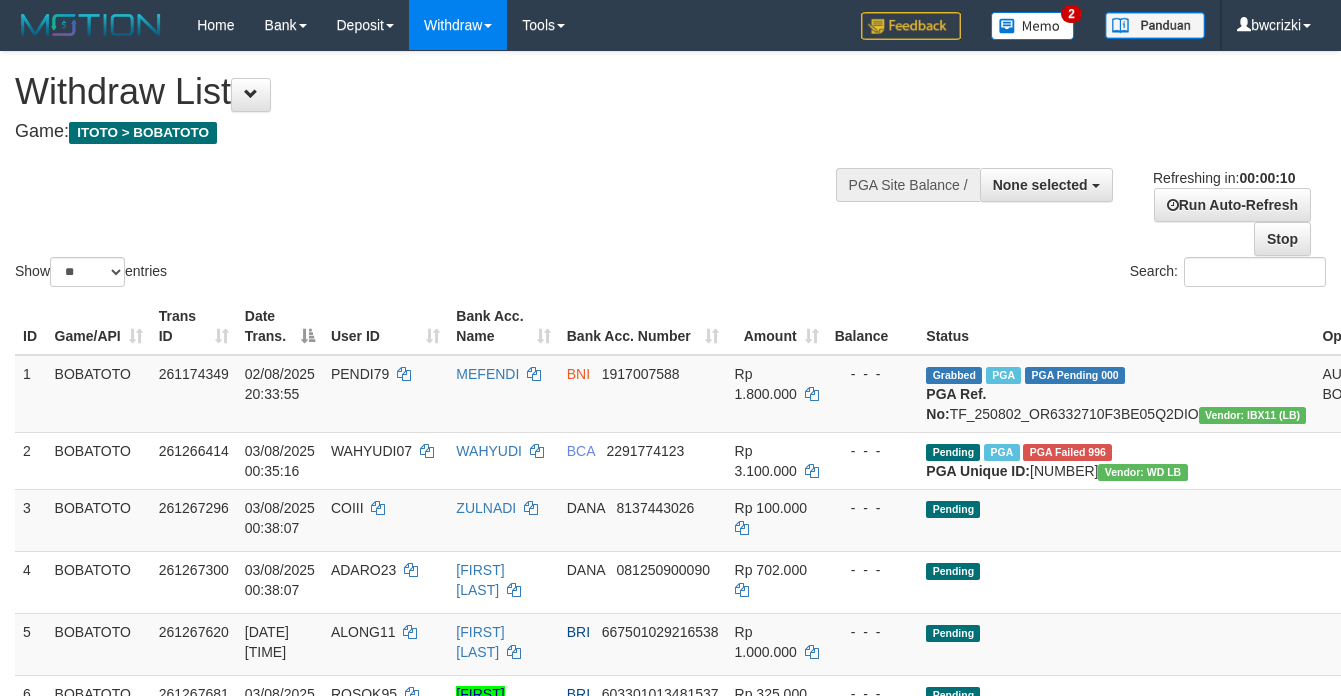 select 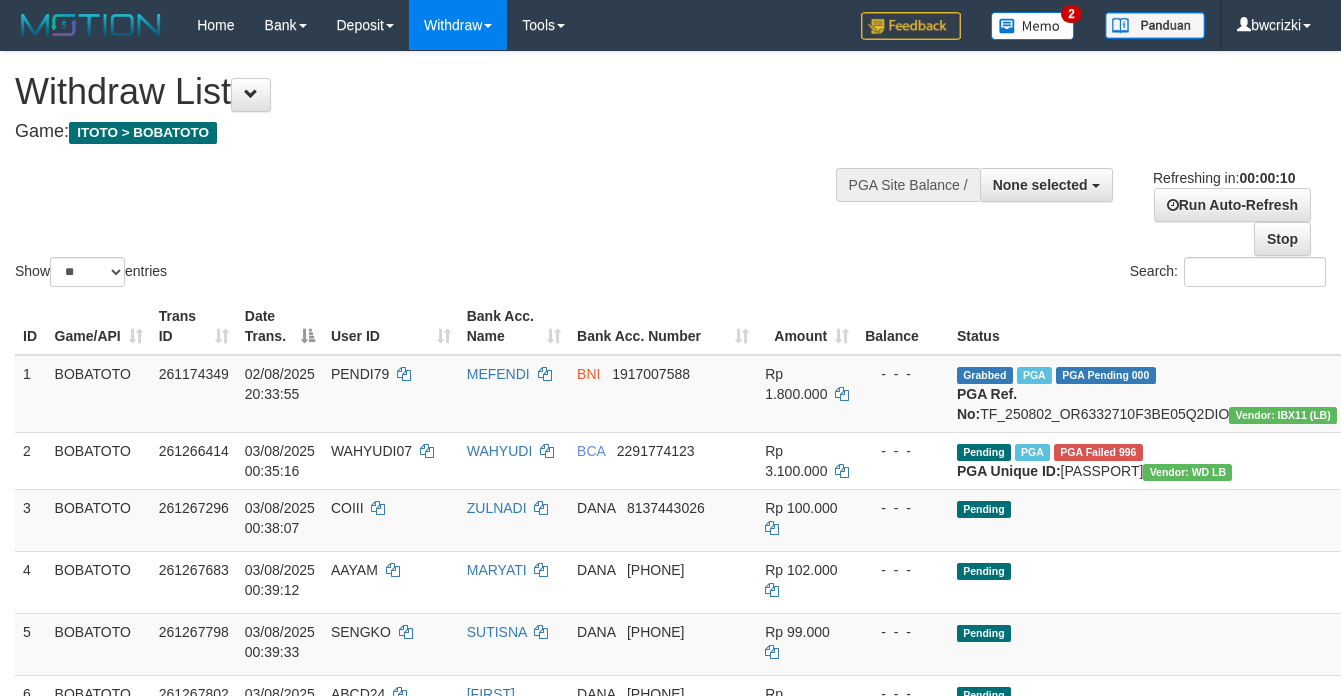select 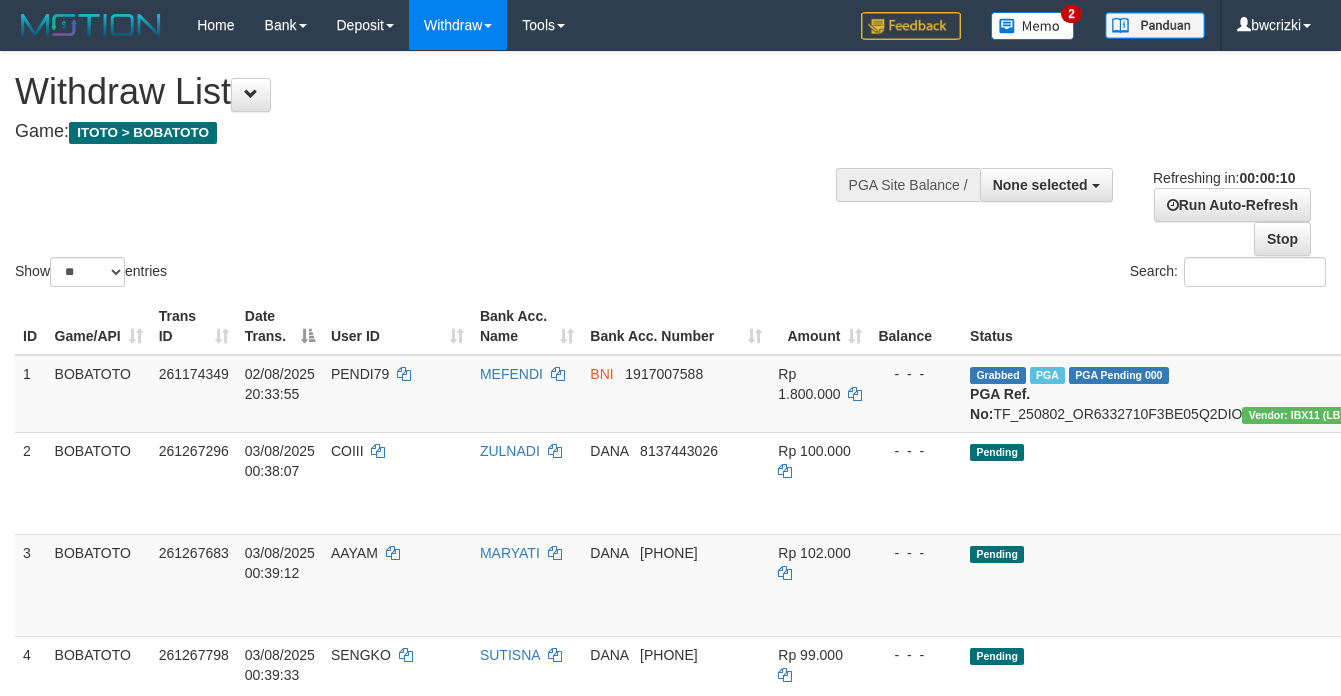select 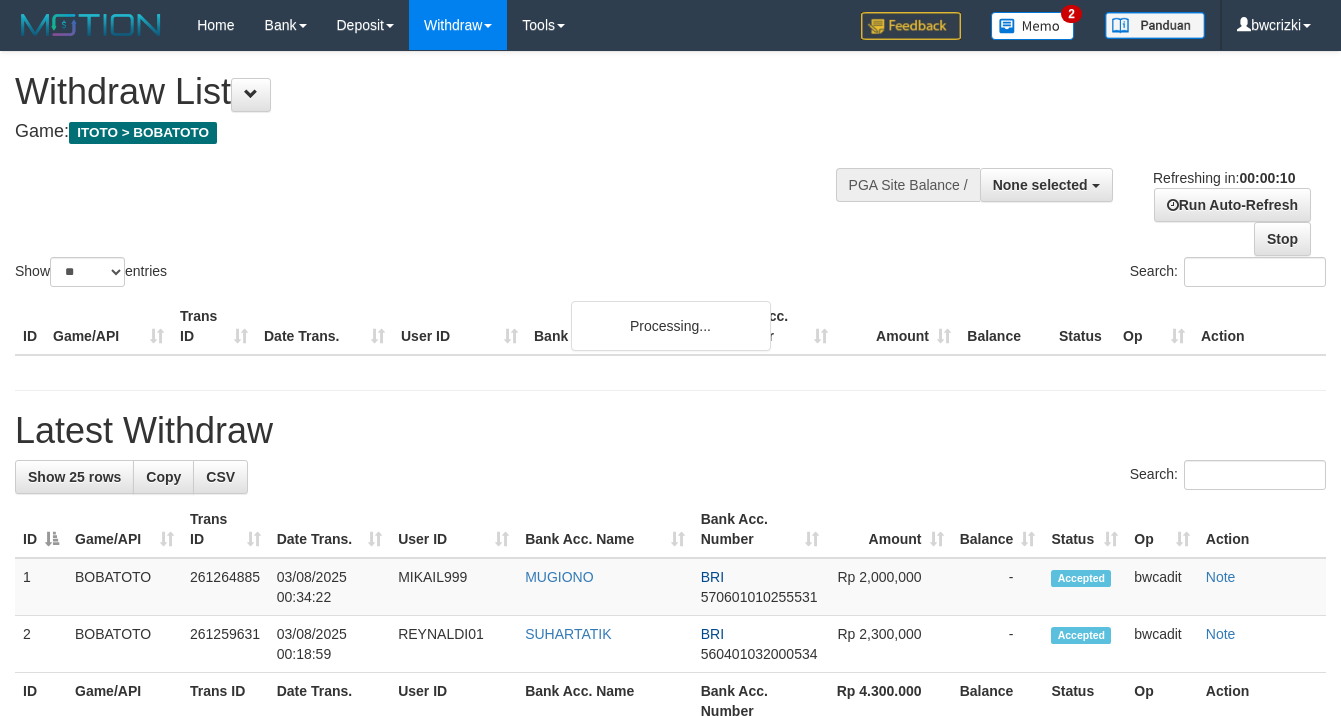 select 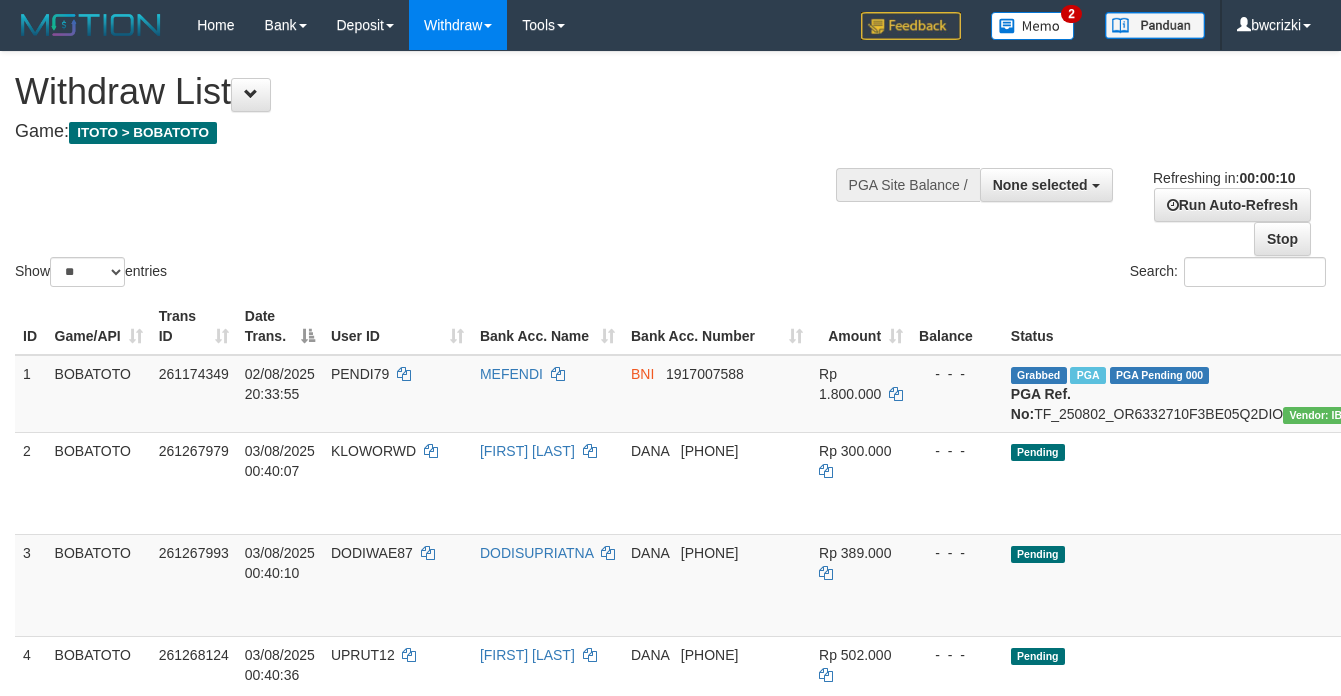 select 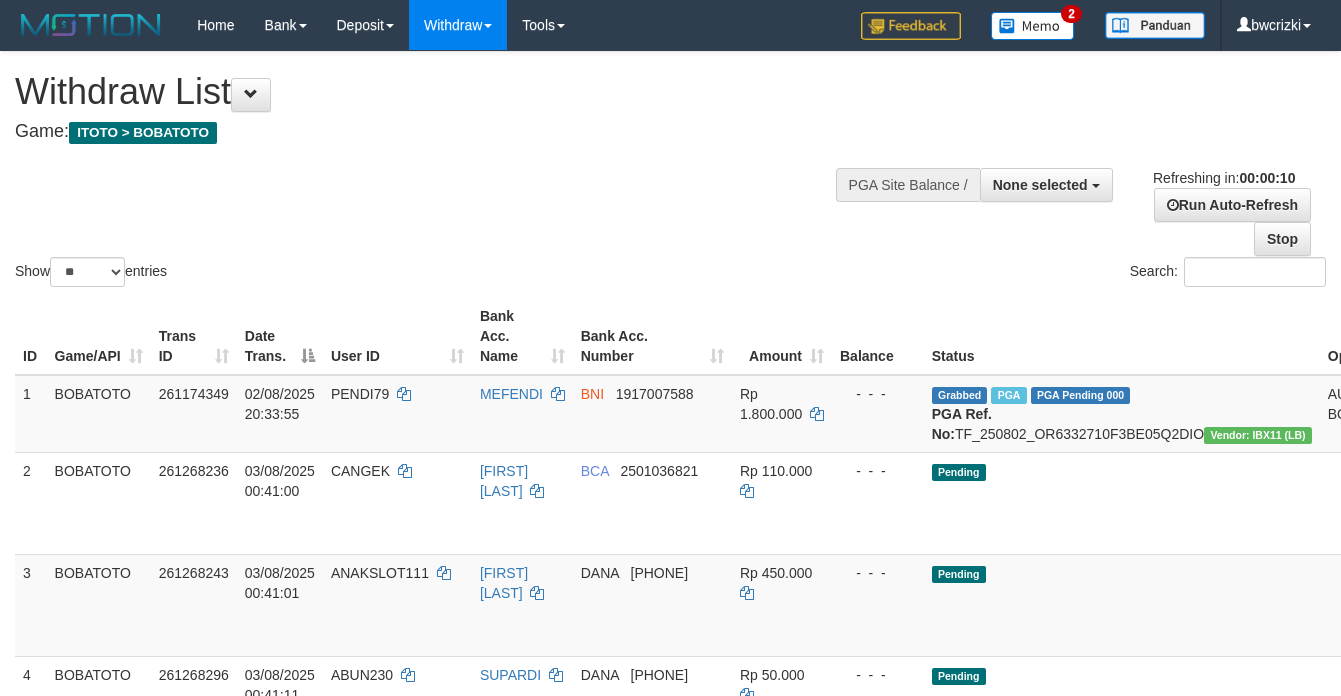 select 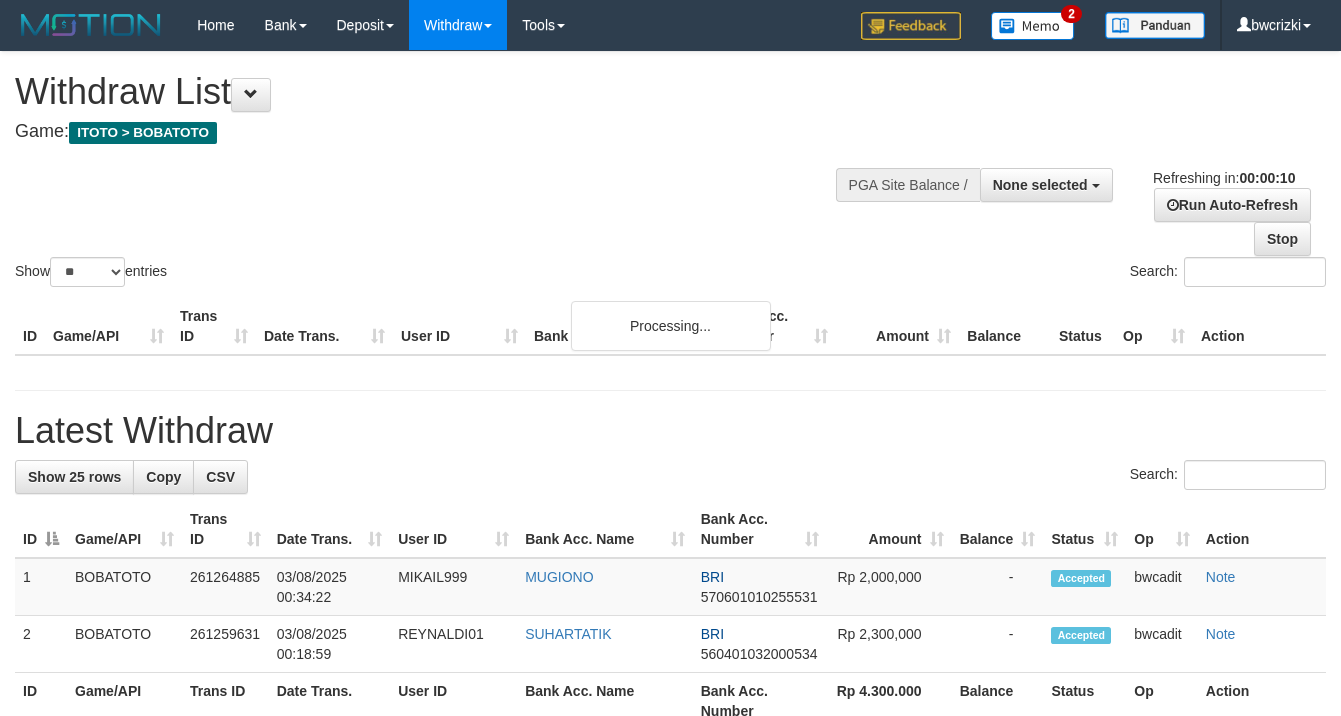 select 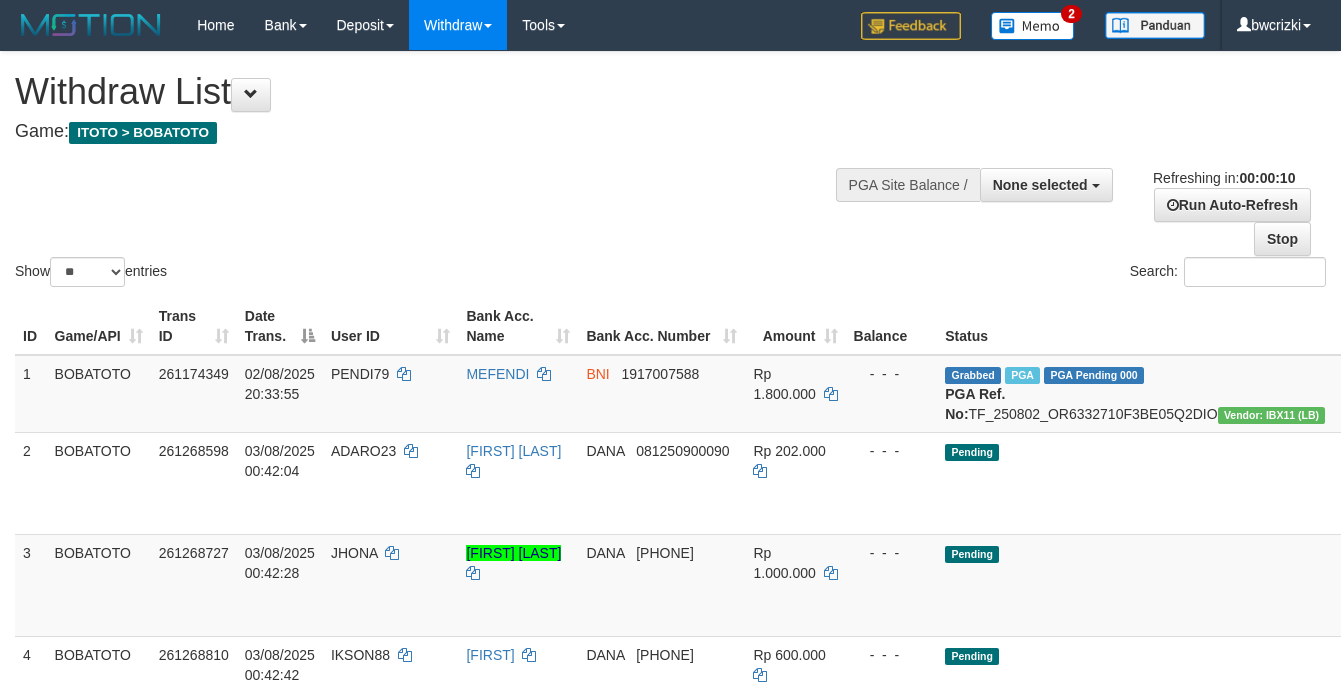 select 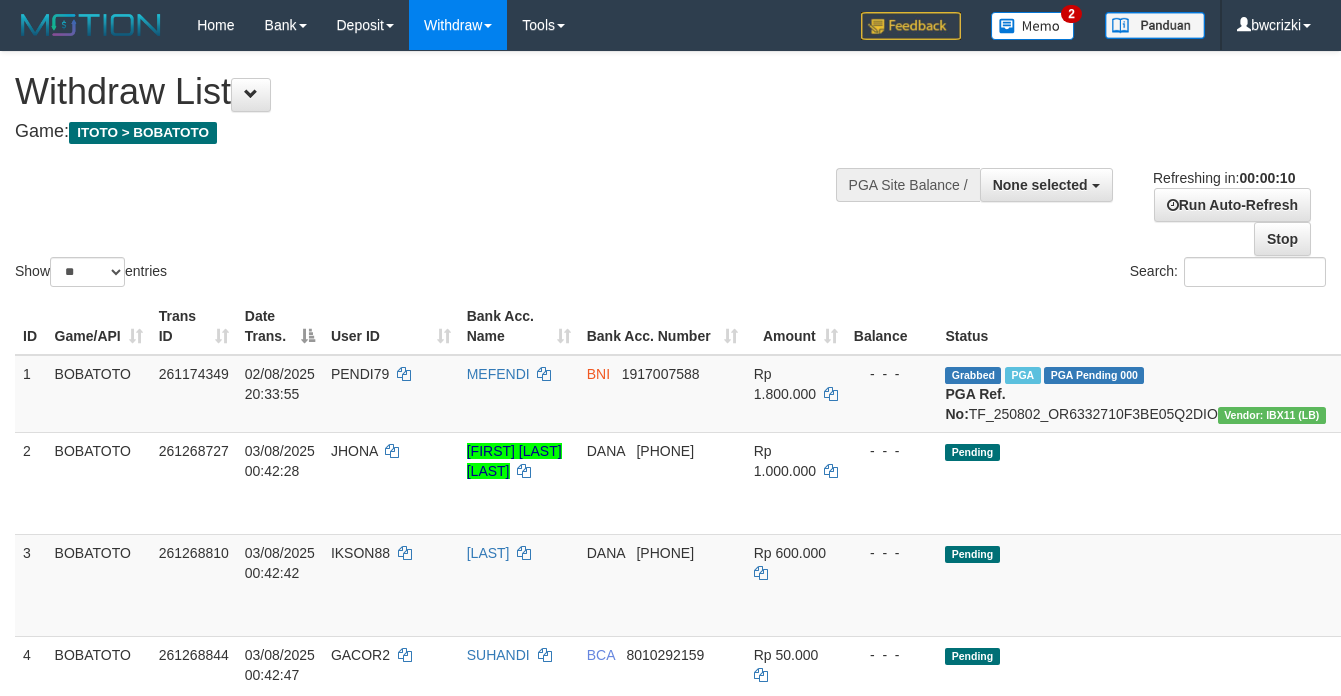 select 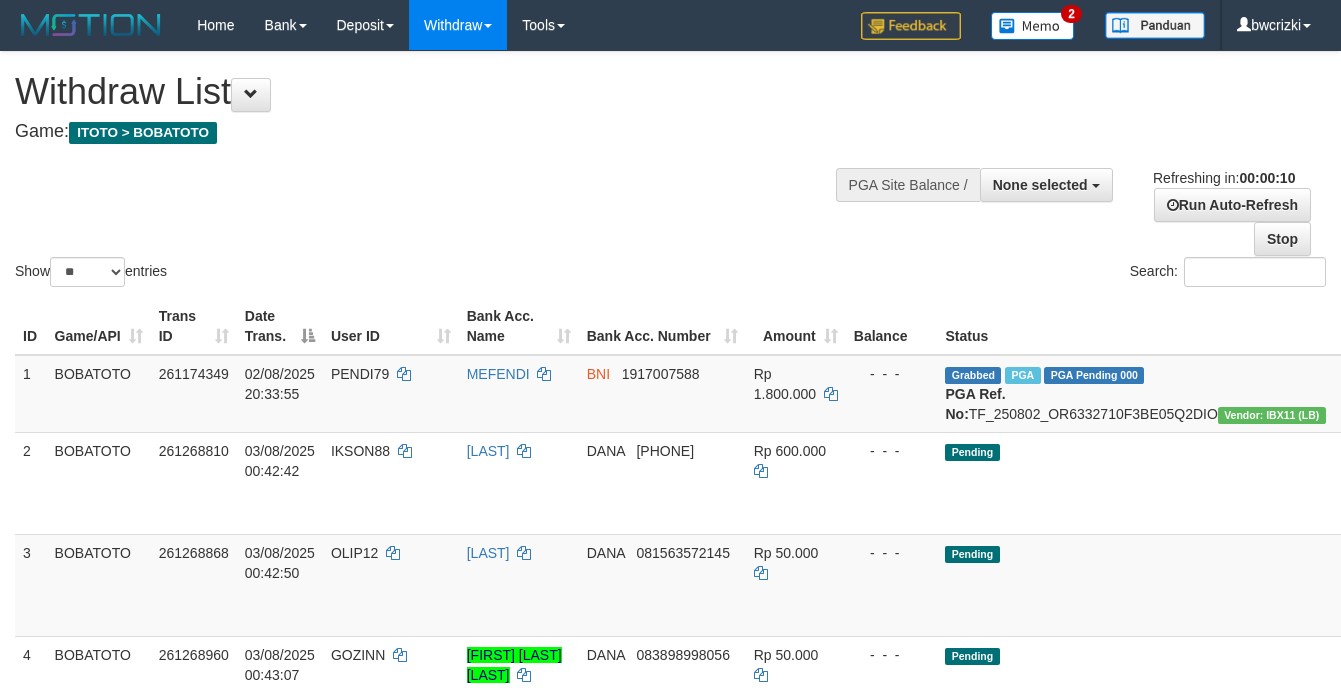 select 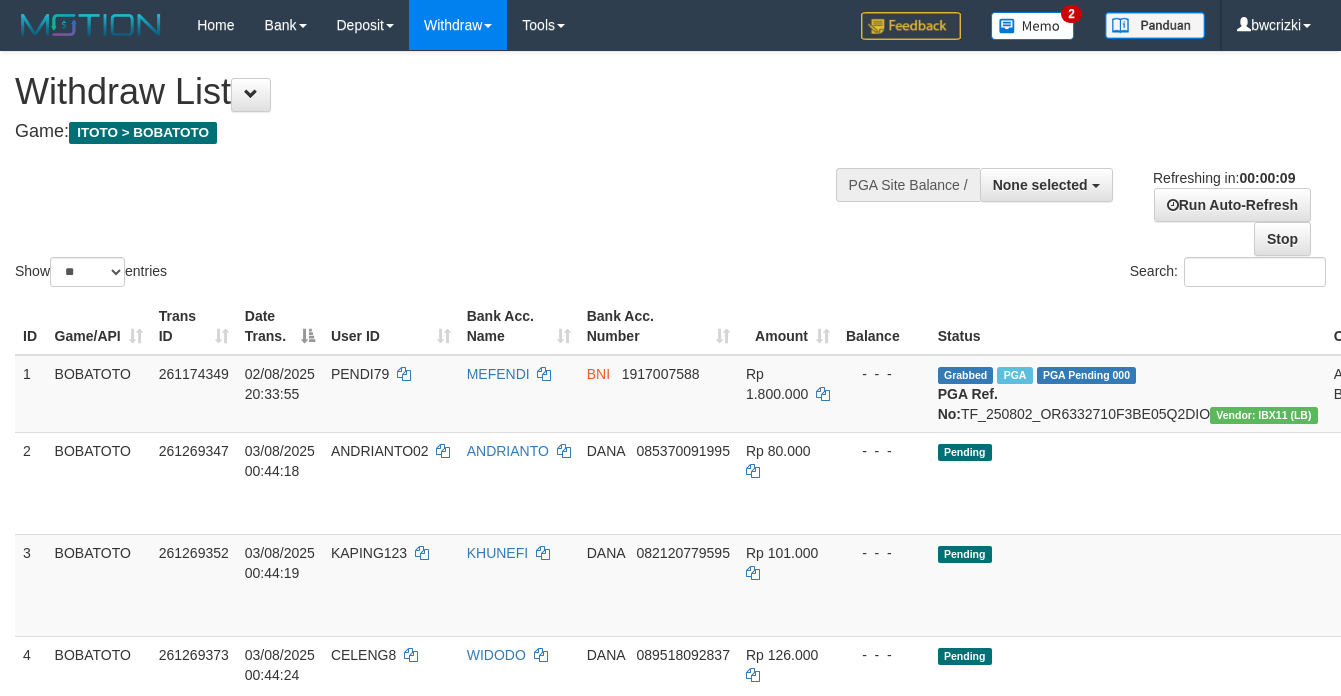 select 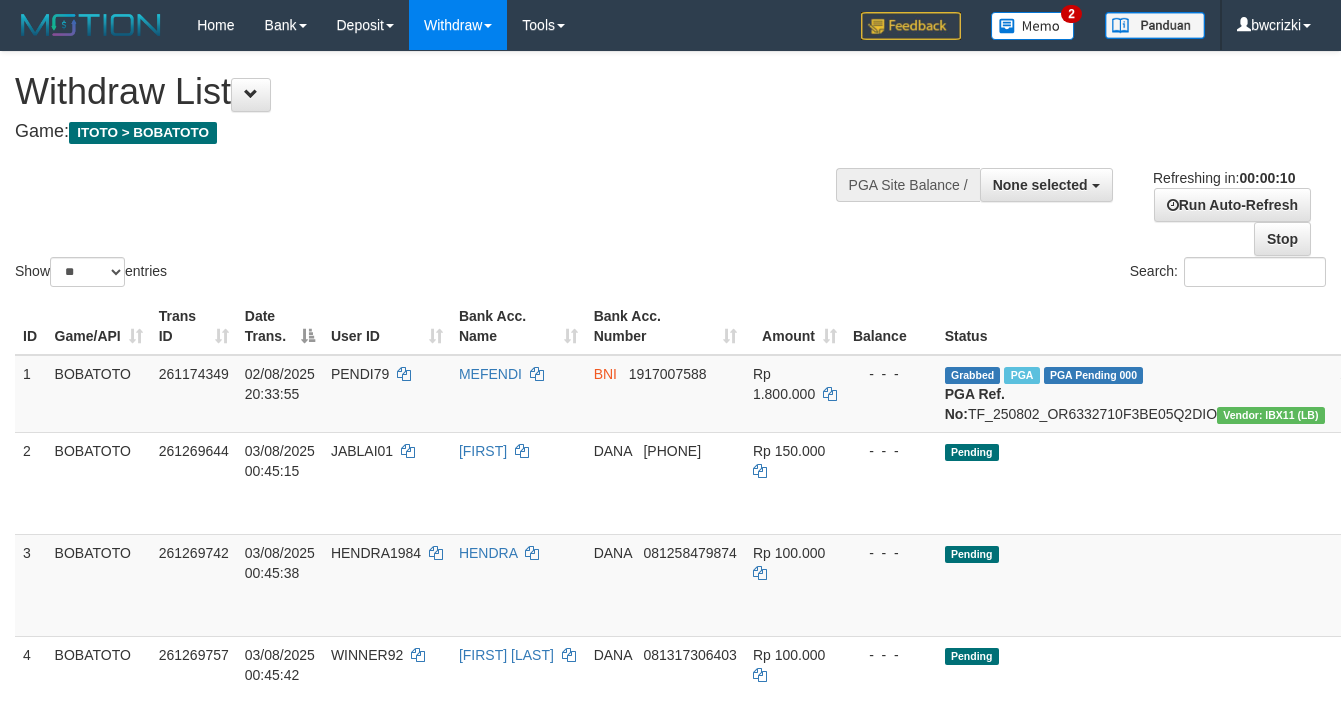select 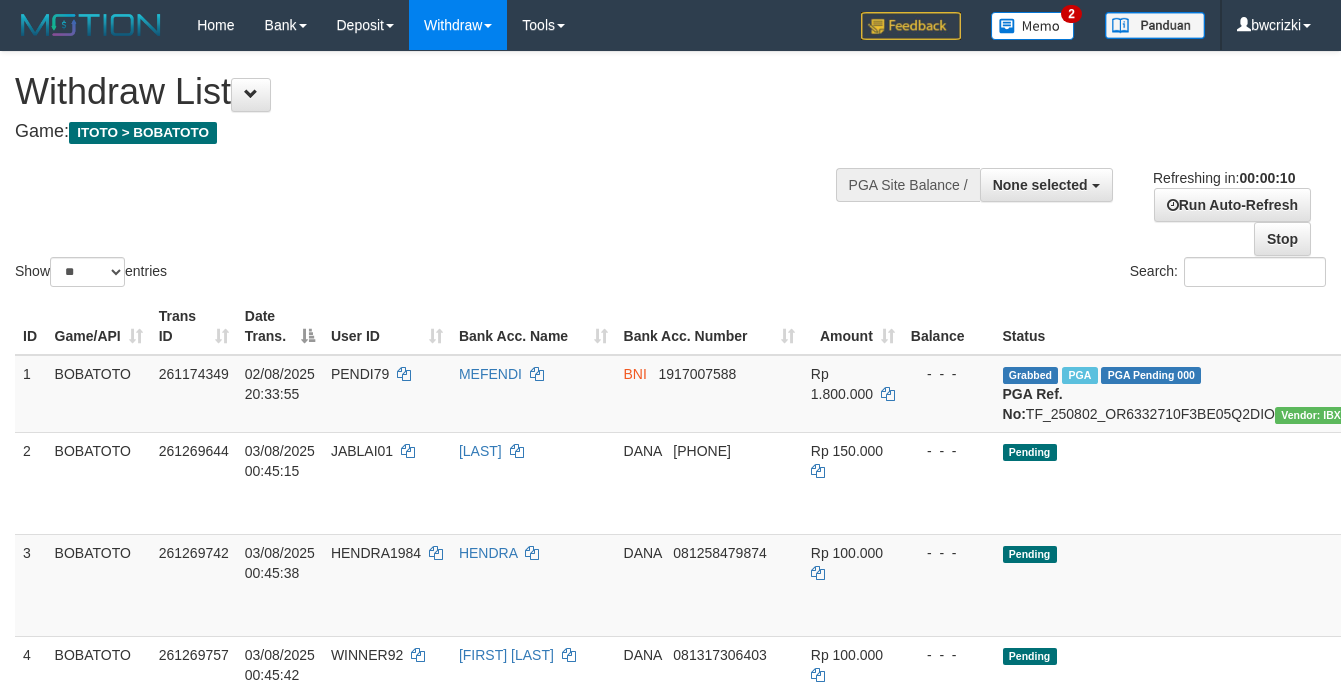 select 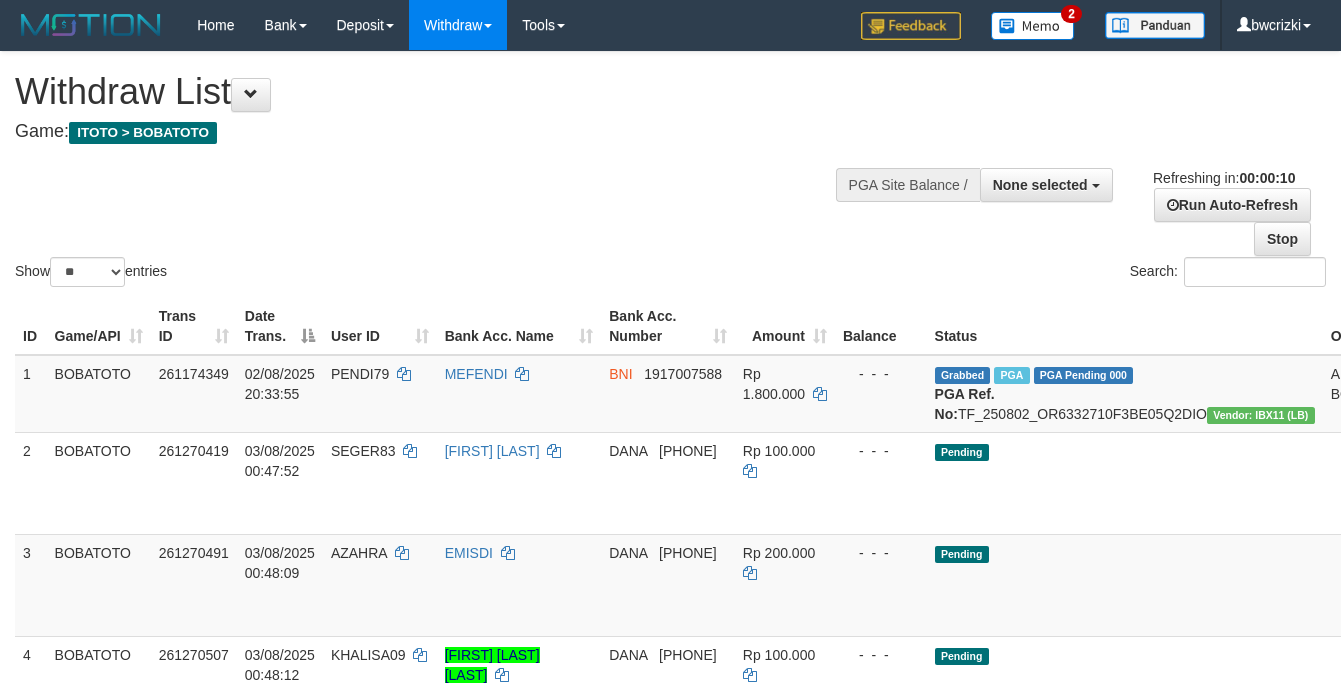 select 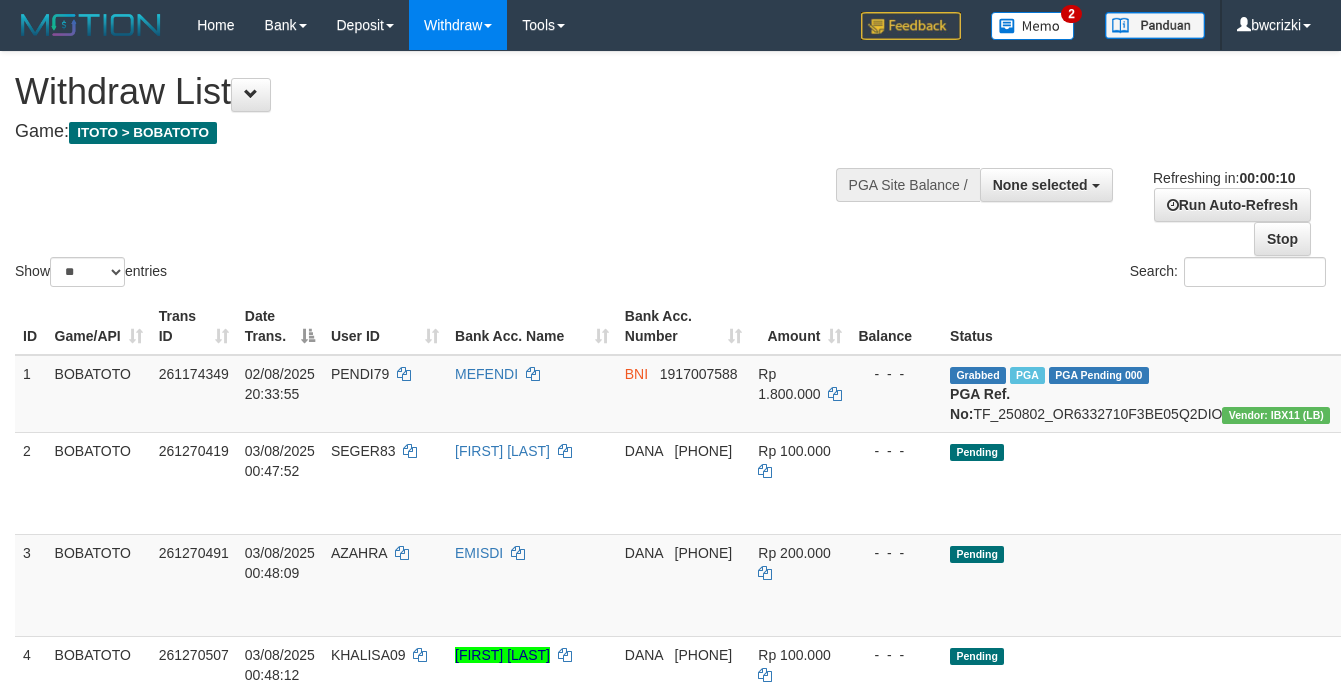 select 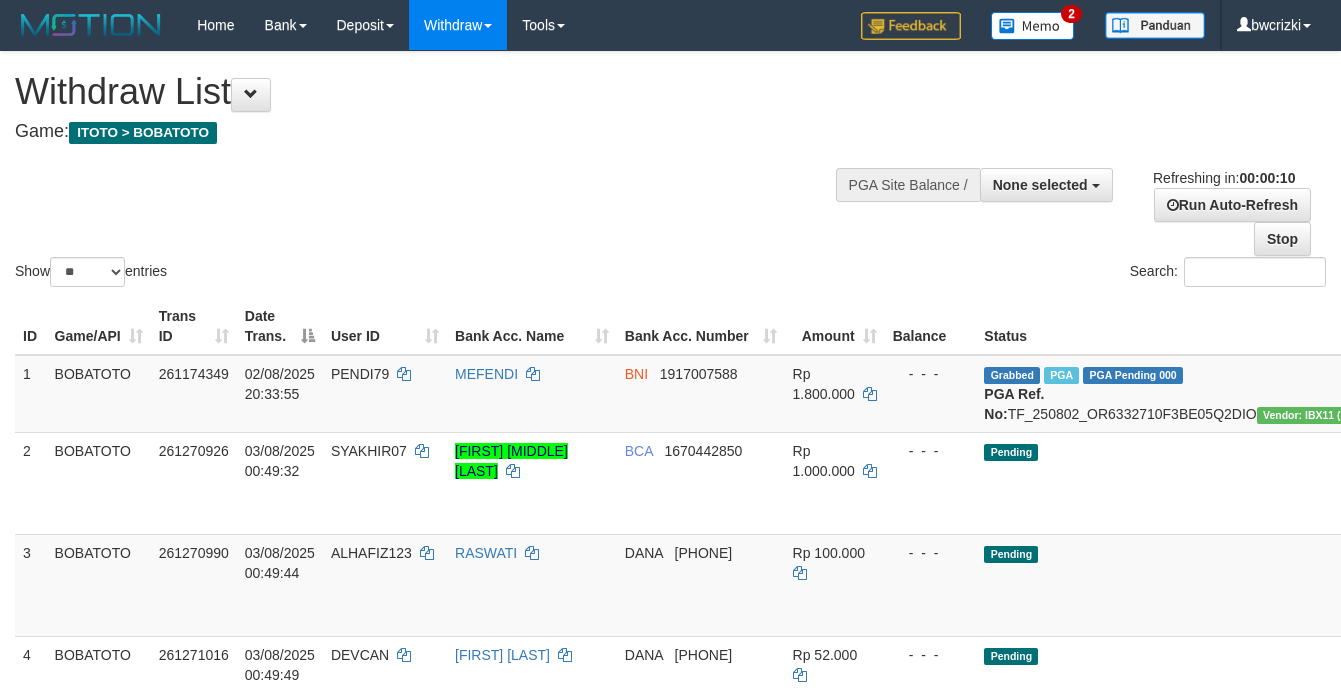 select 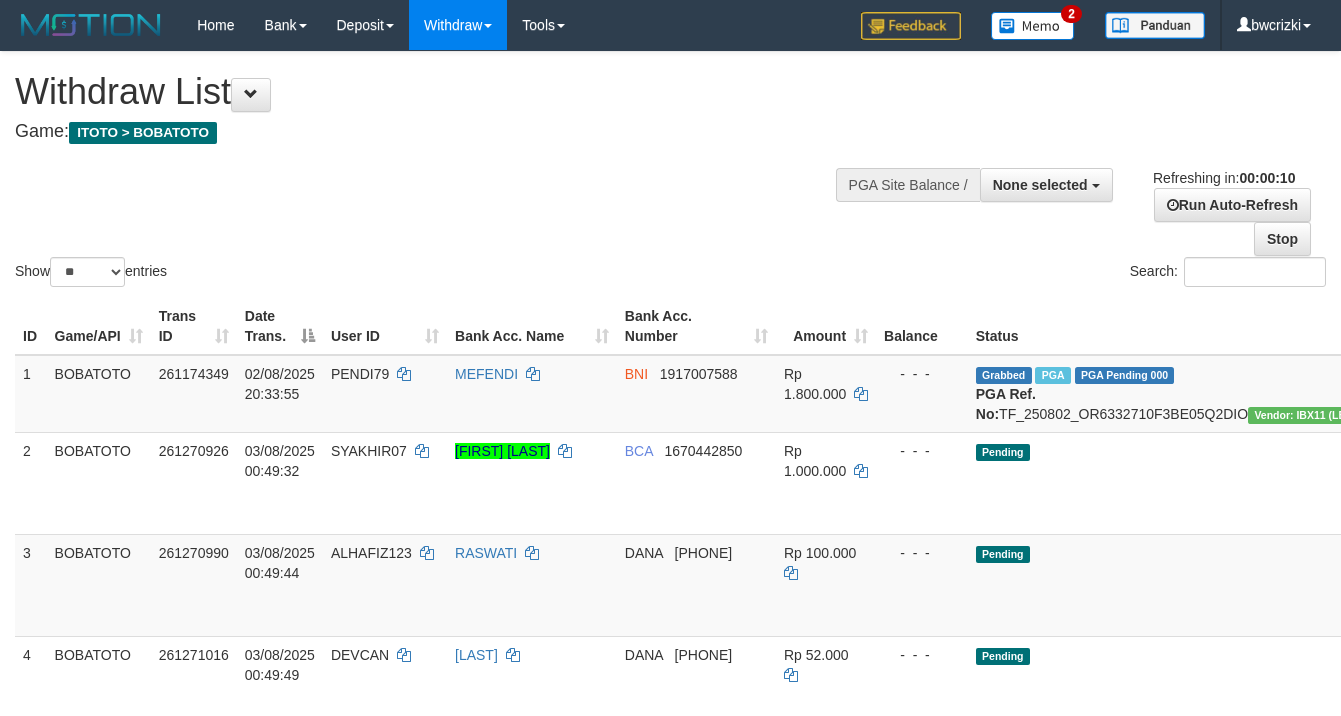 select 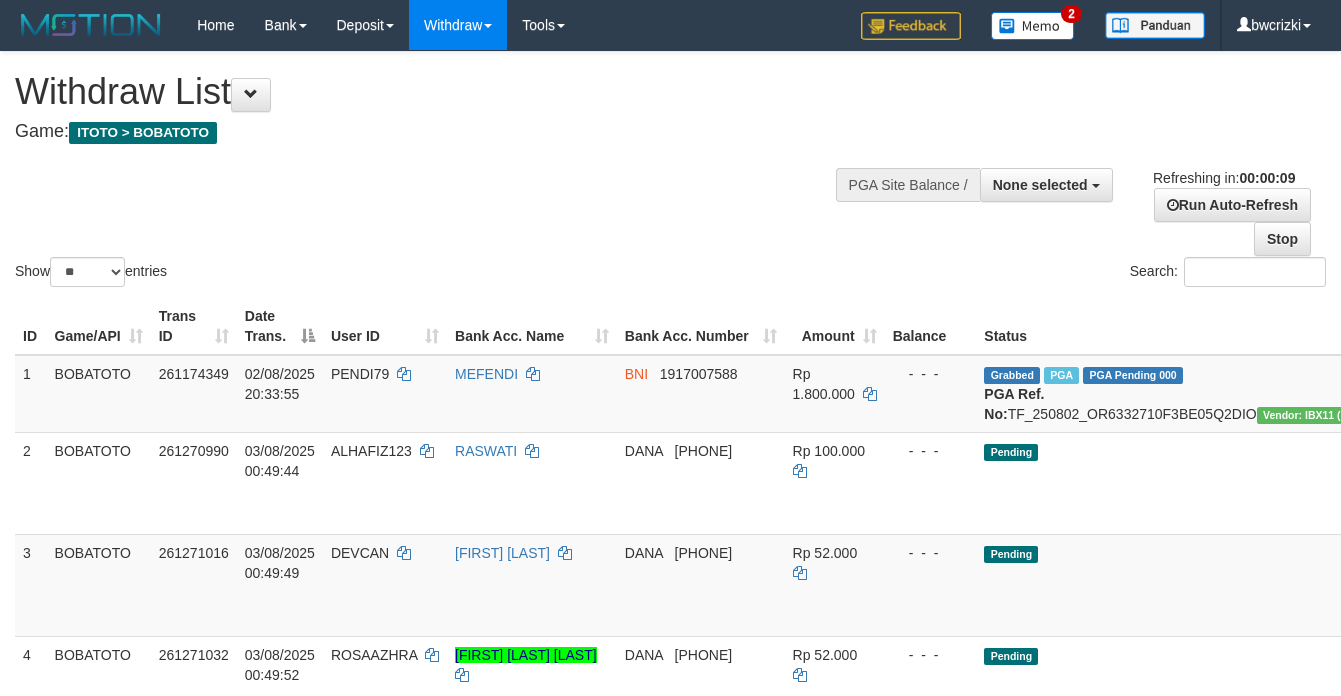 select 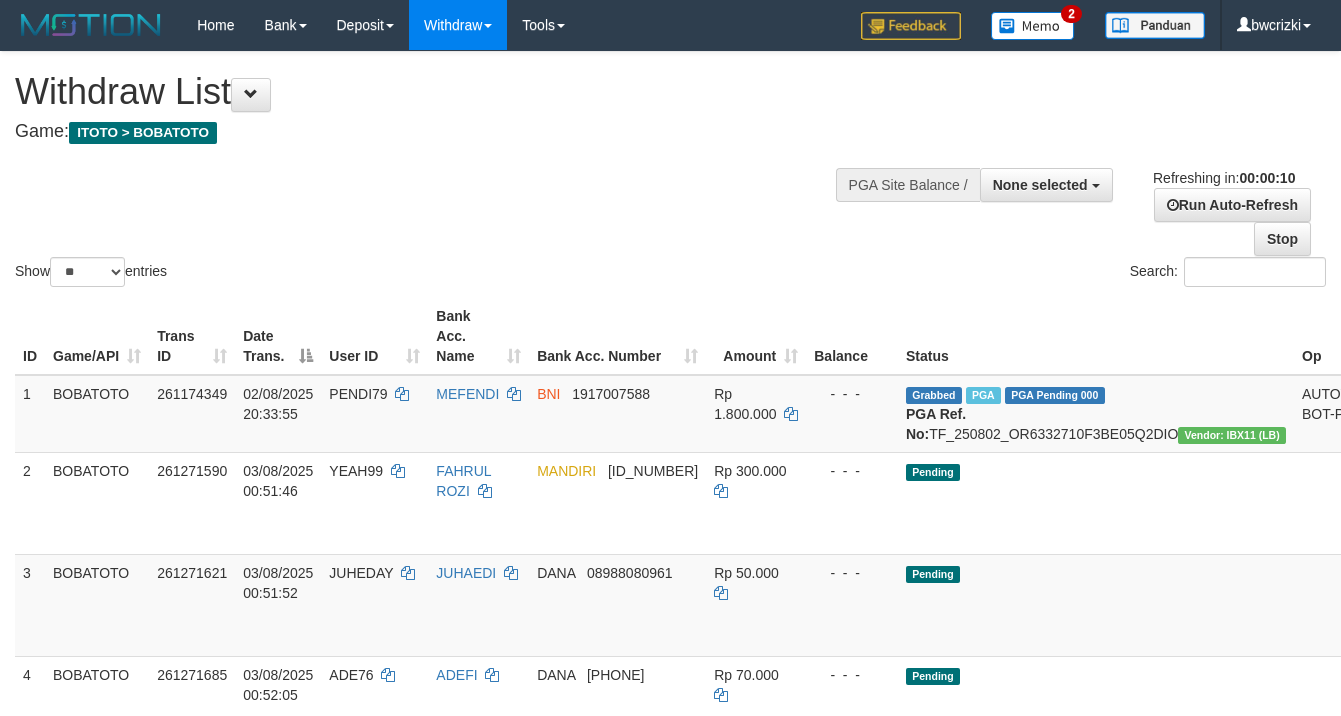 select 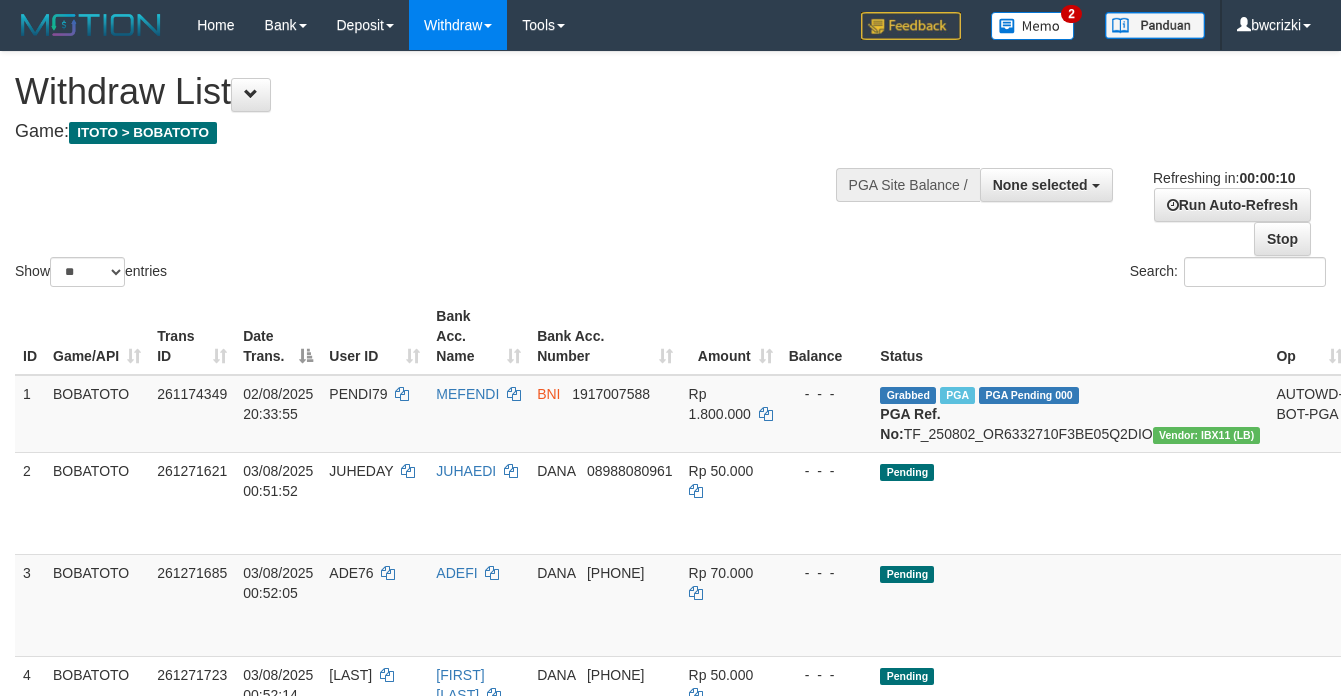 select 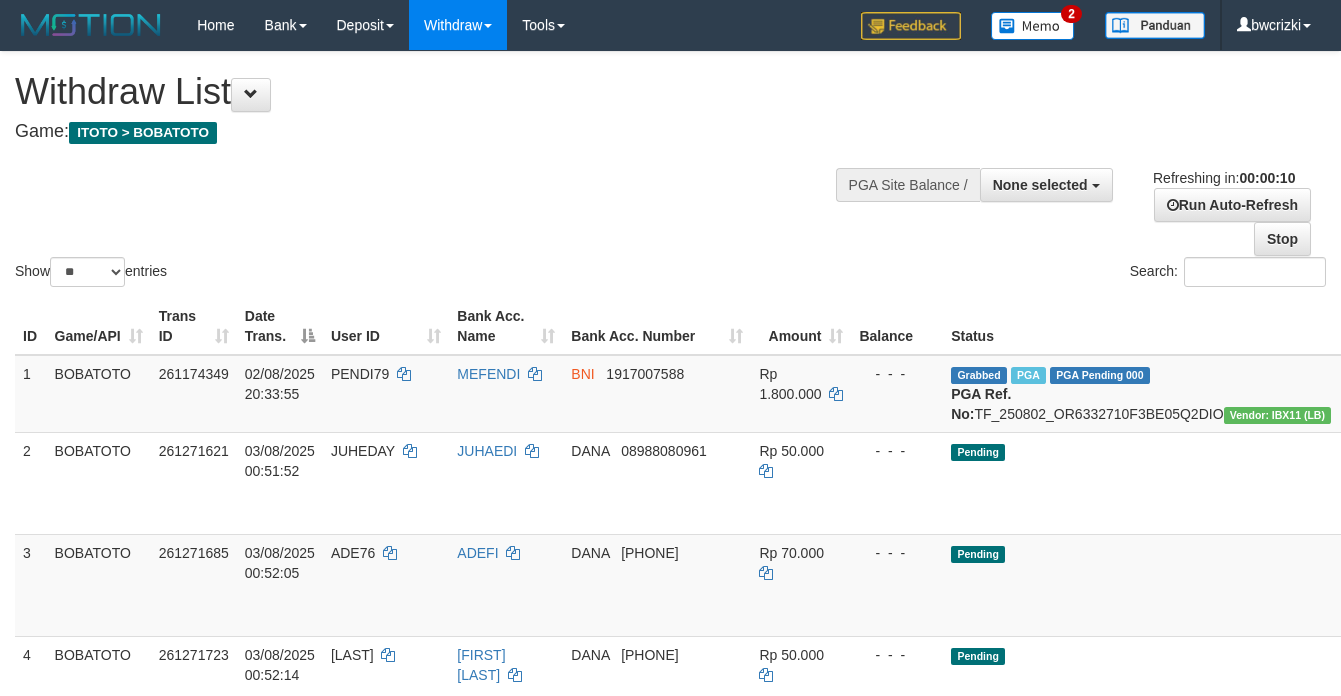 select 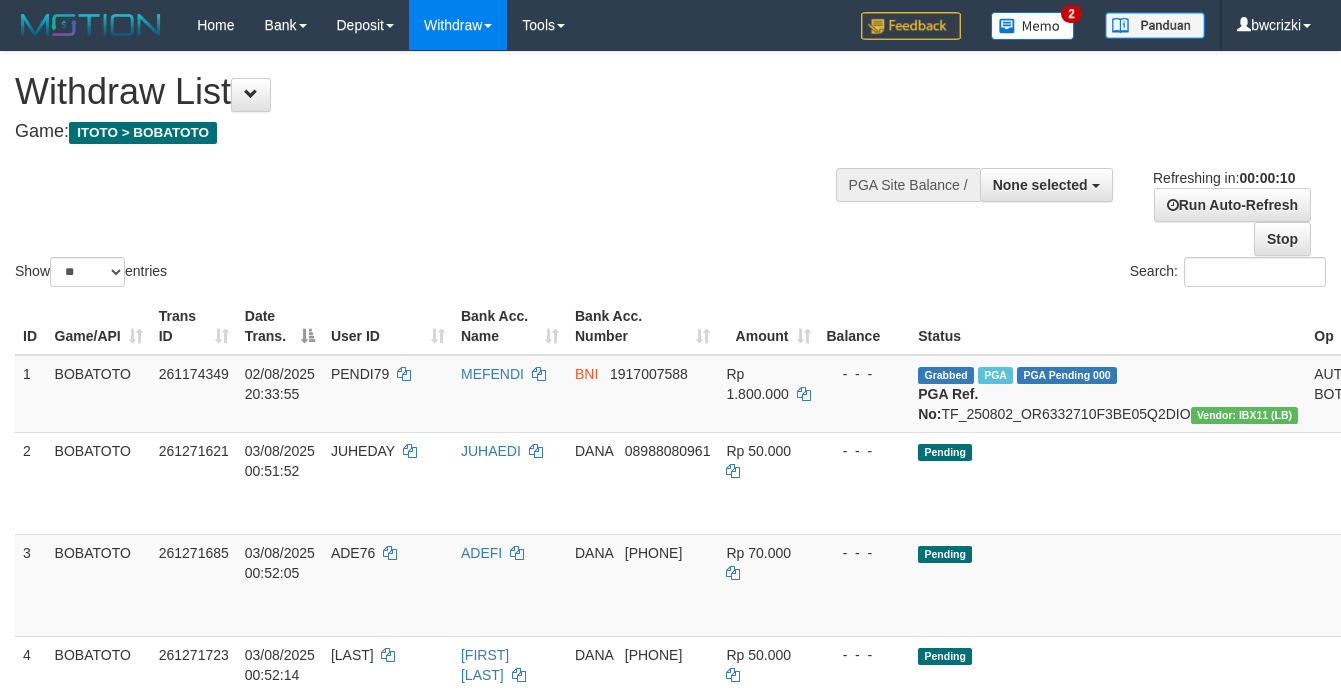 select 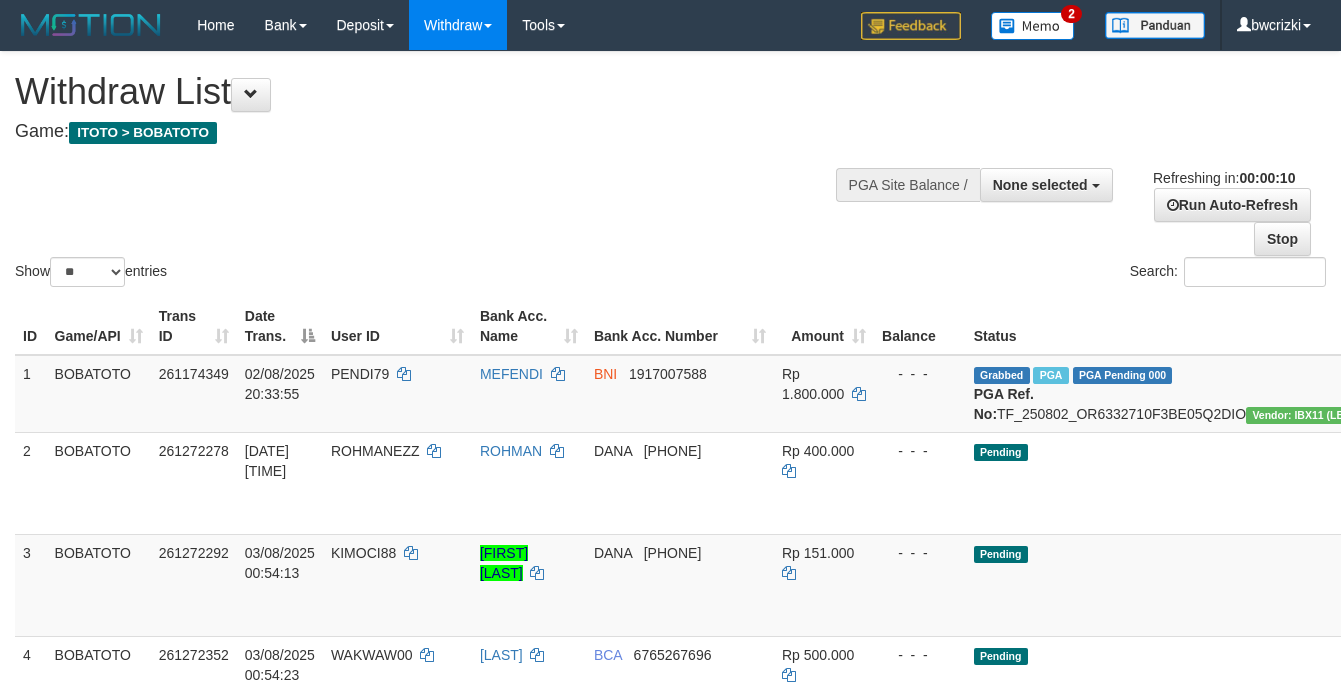 select 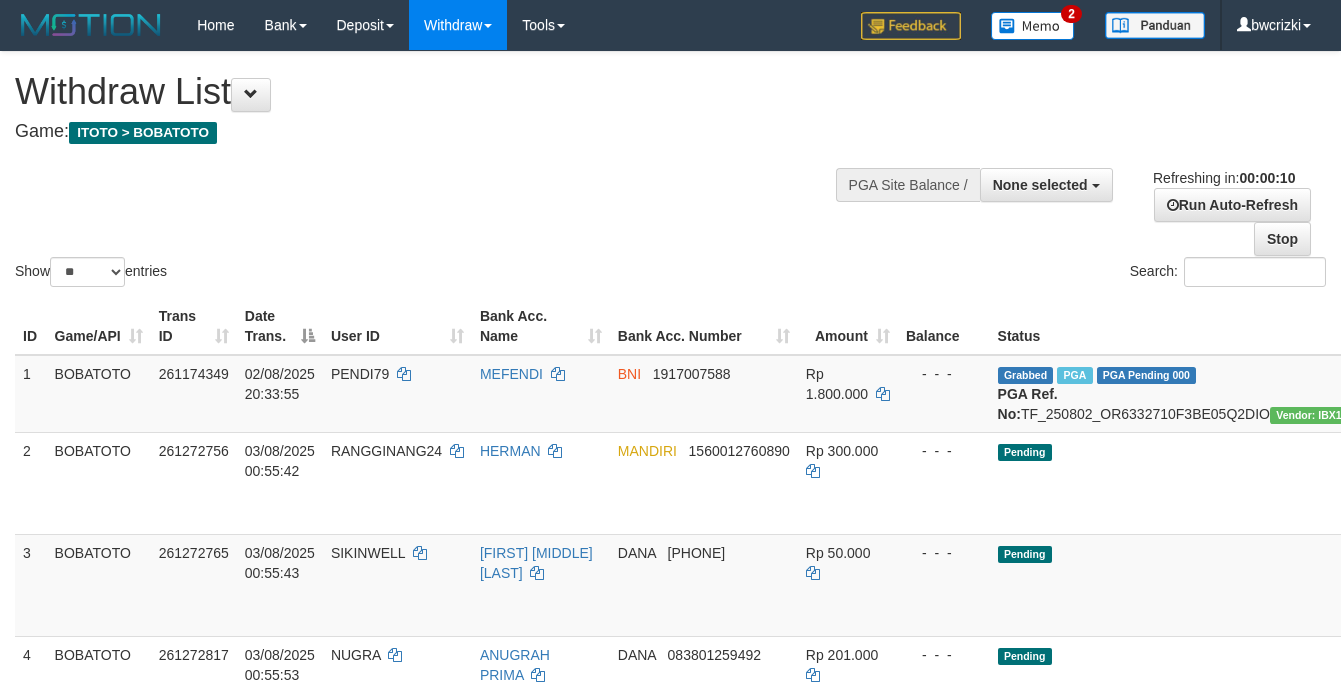 select 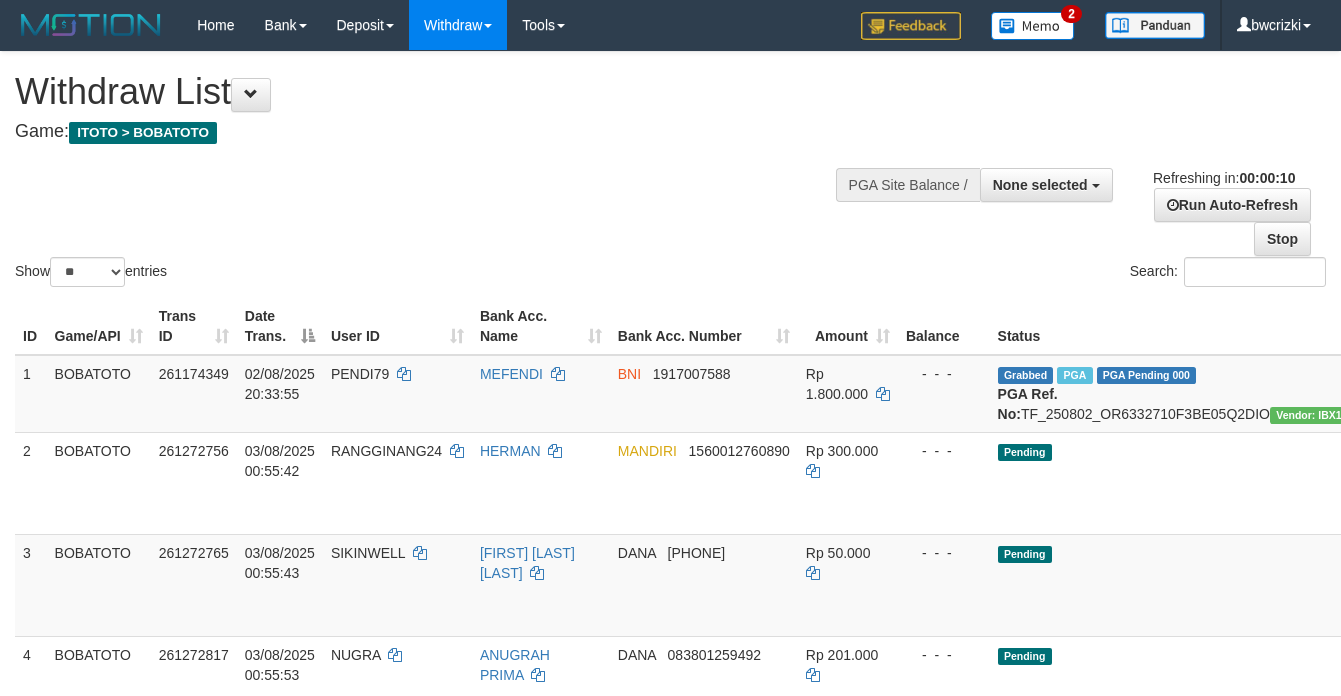 select 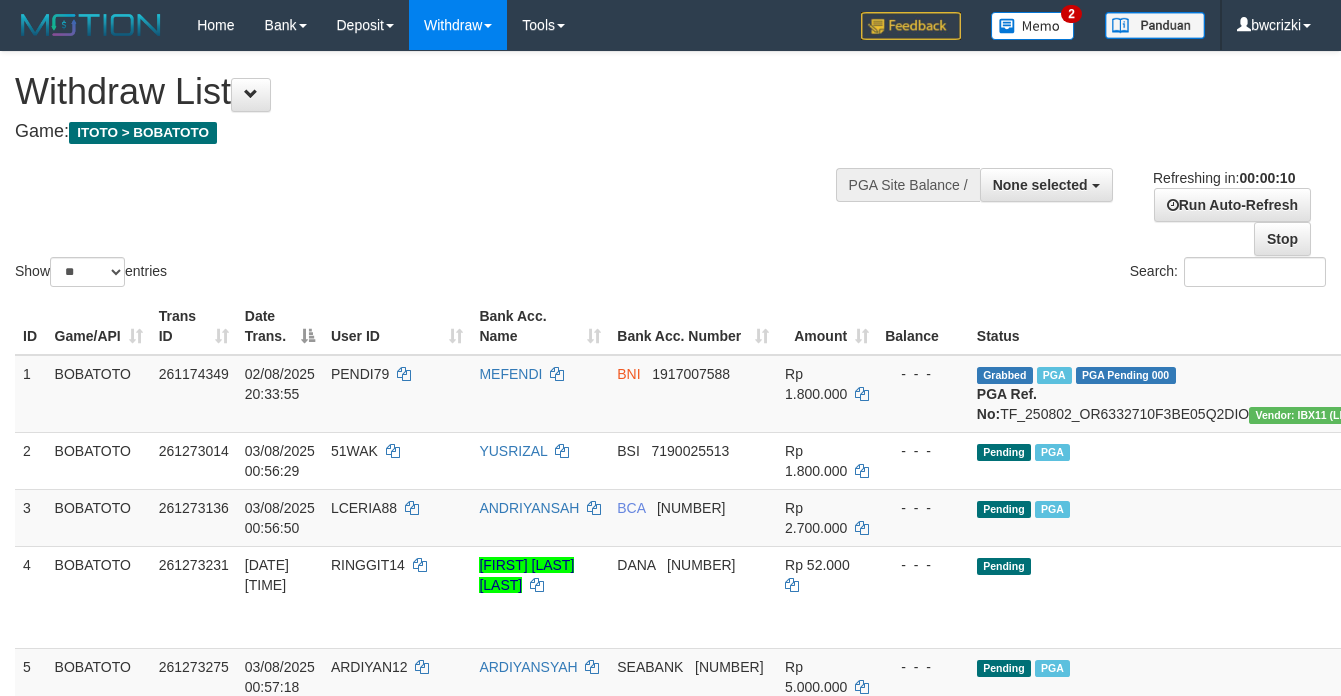 select 